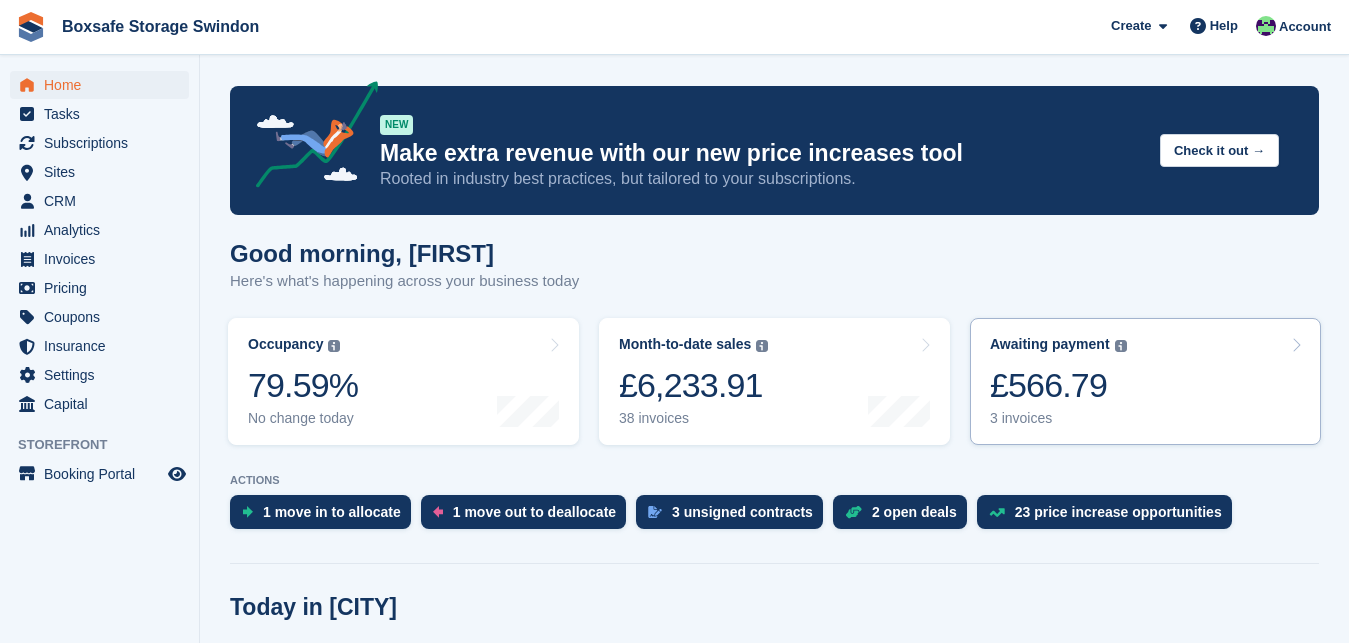 scroll, scrollTop: 0, scrollLeft: 0, axis: both 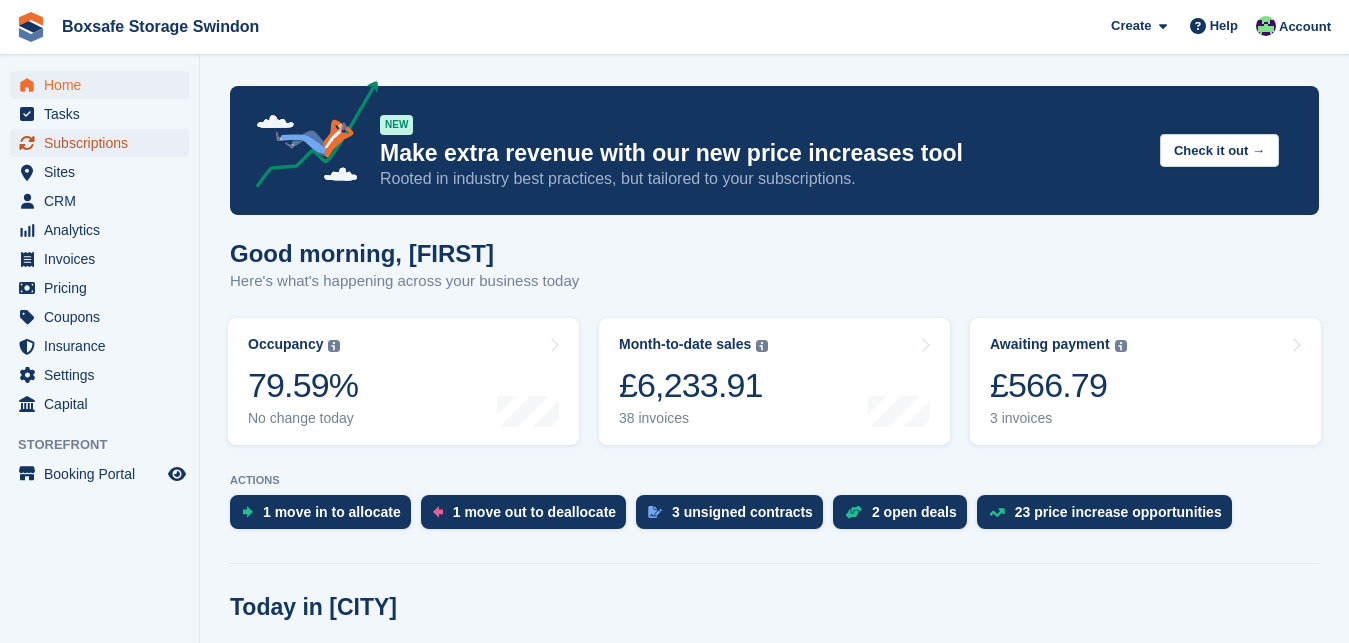 click on "Subscriptions" at bounding box center [104, 143] 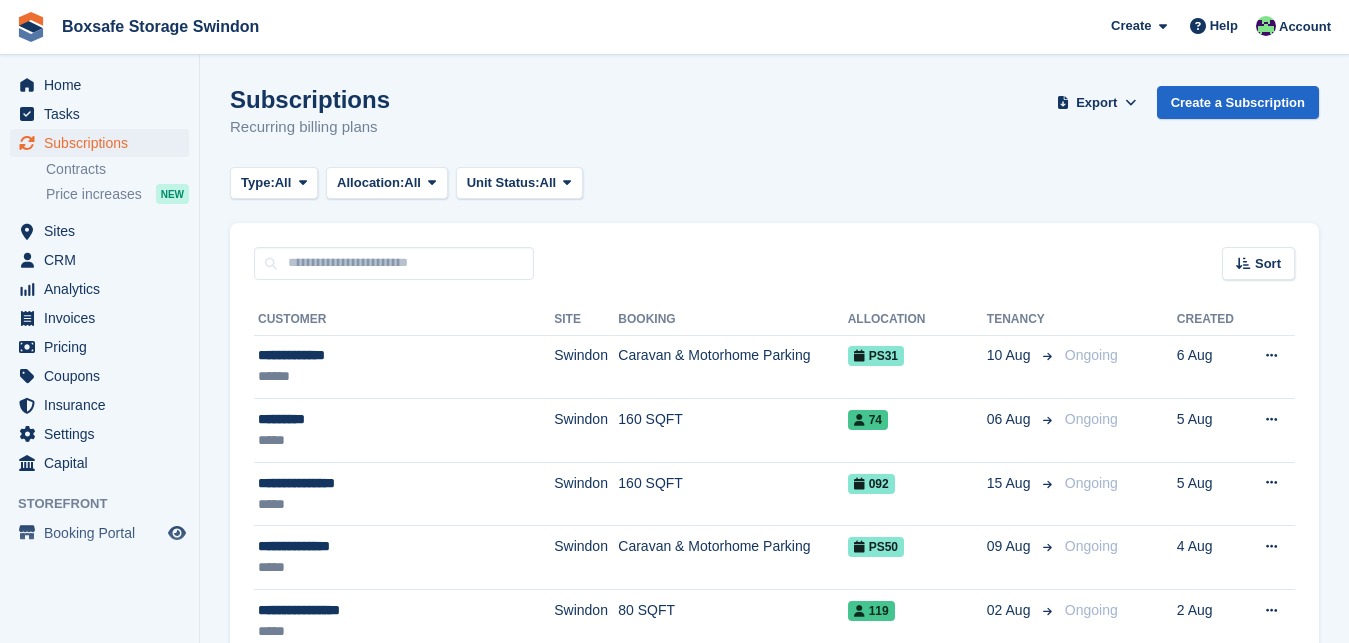 scroll, scrollTop: 0, scrollLeft: 0, axis: both 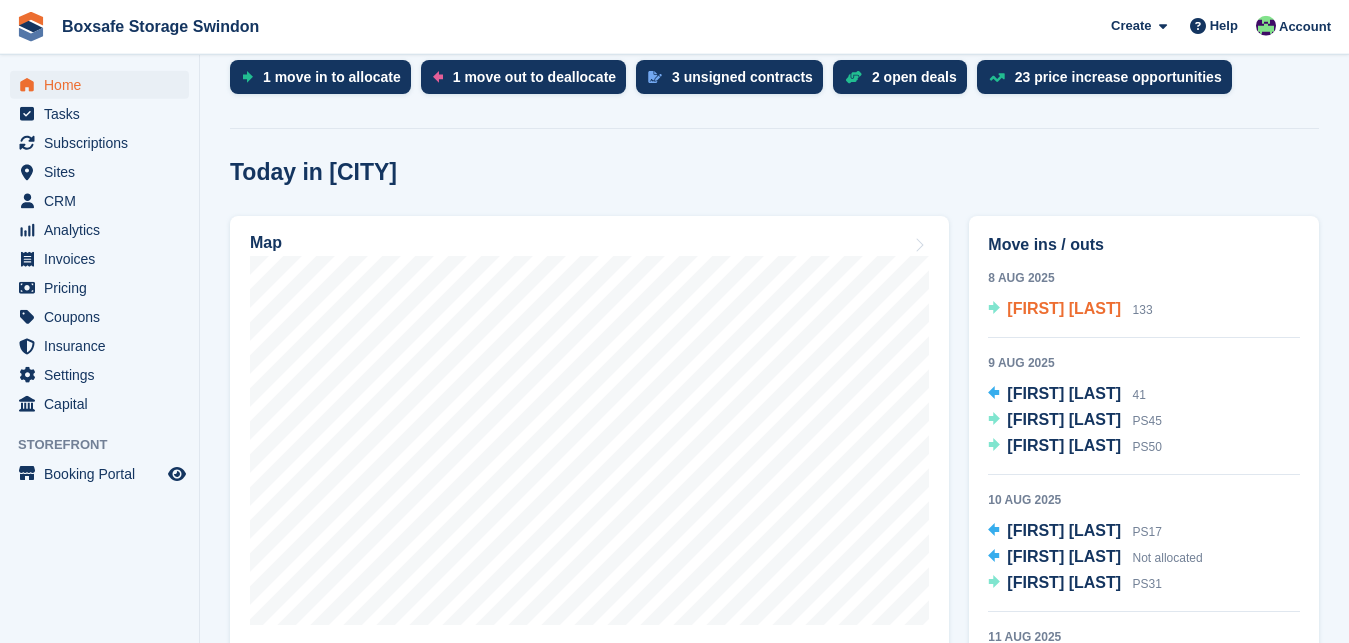 click on "[FIRST] [LAST]" at bounding box center [1064, 308] 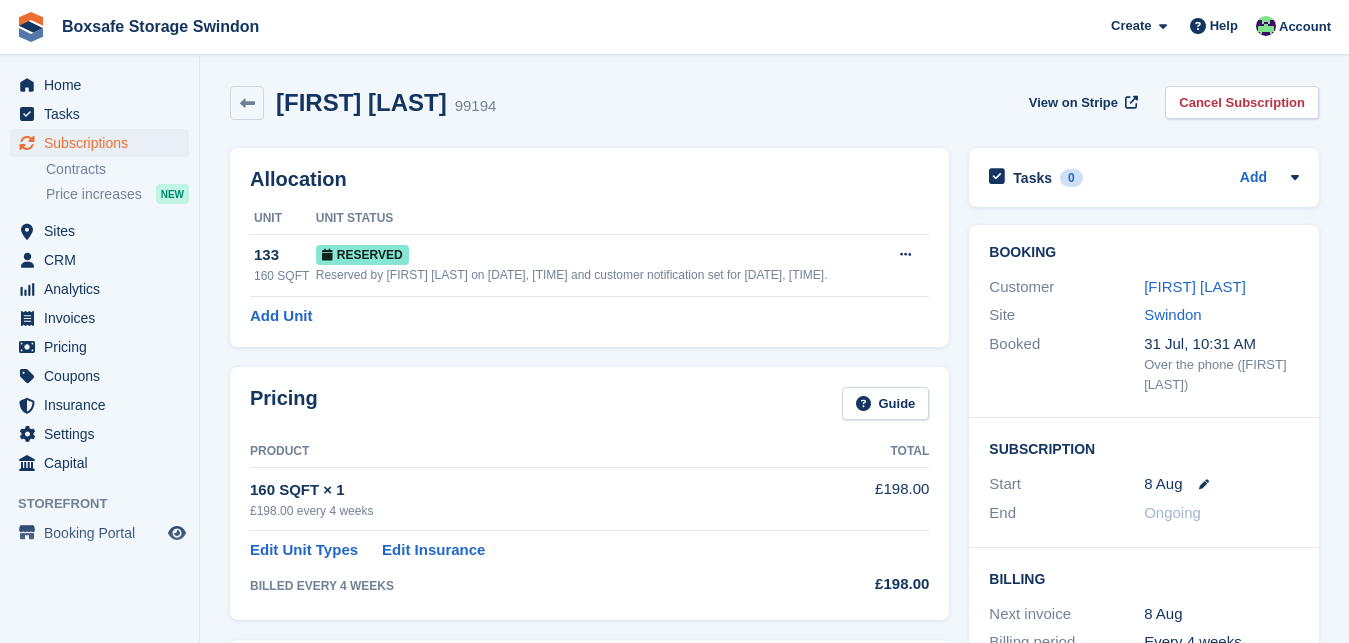 scroll, scrollTop: 0, scrollLeft: 0, axis: both 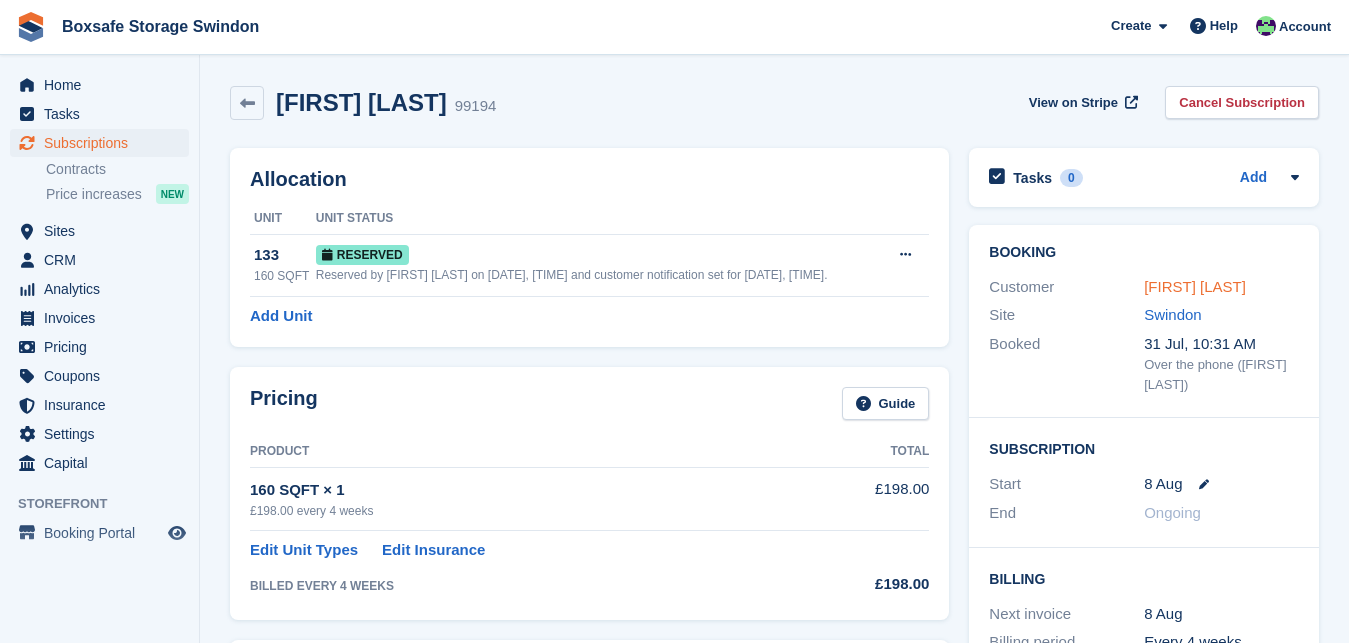 click on "[FIRST] [LAST]" at bounding box center [1195, 286] 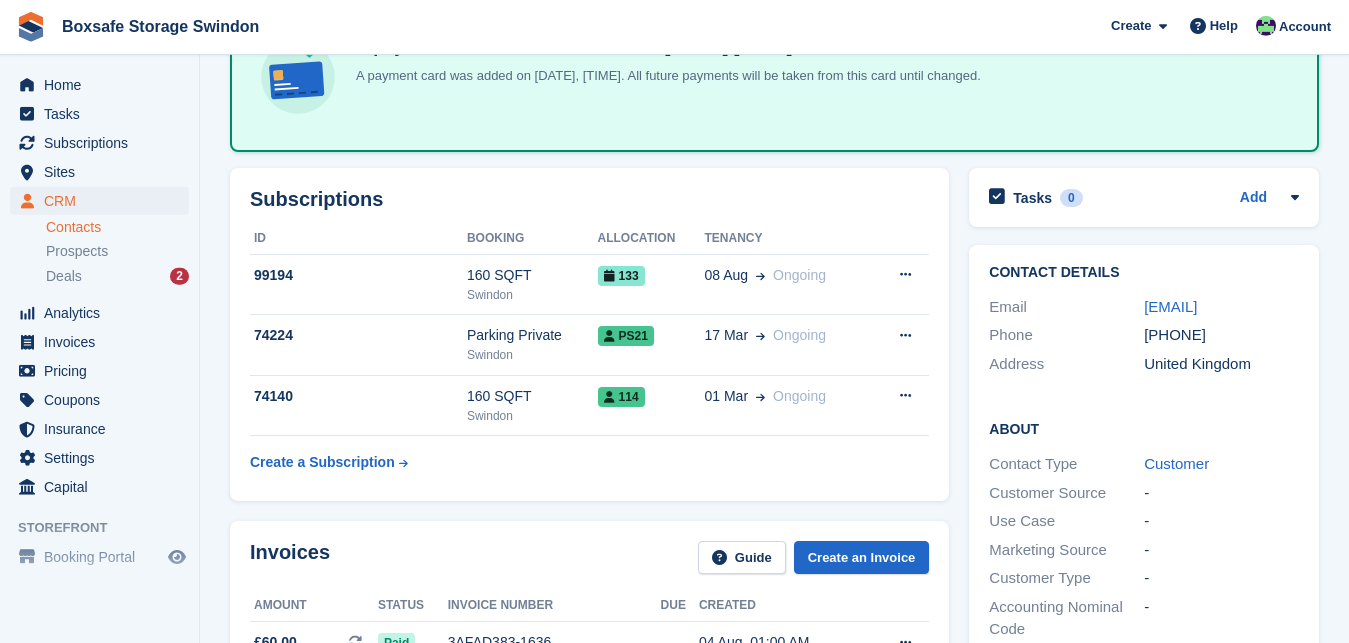 scroll, scrollTop: 149, scrollLeft: 0, axis: vertical 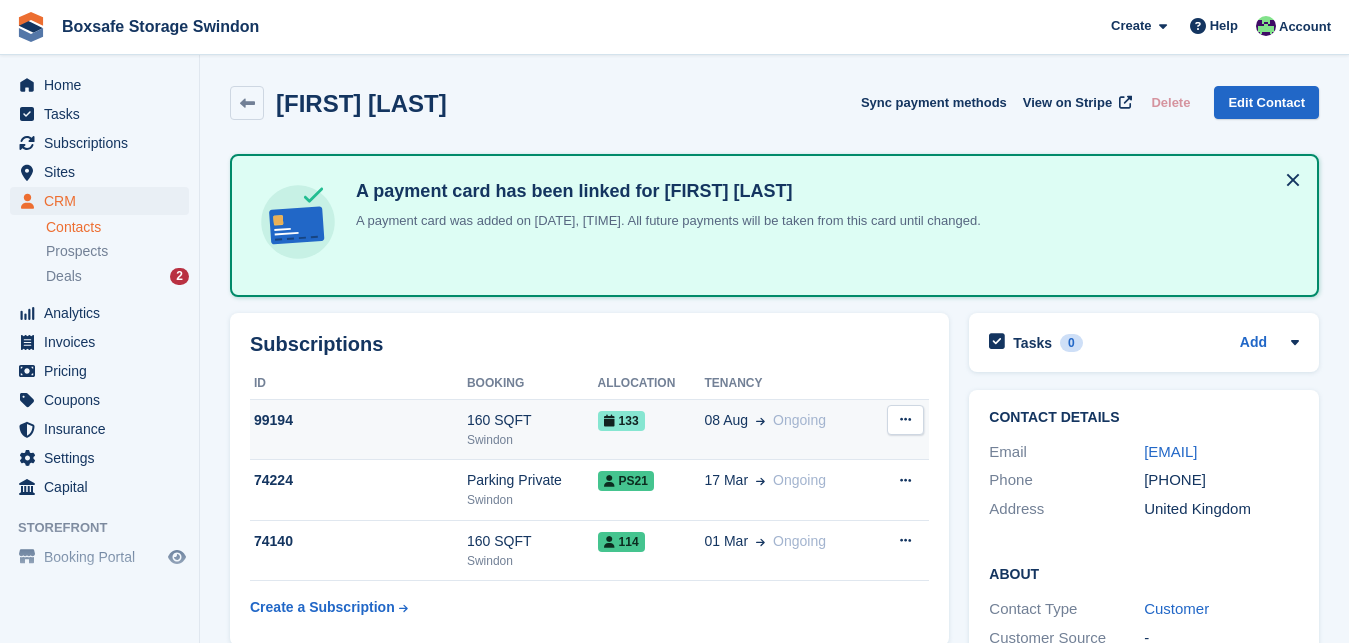 click on "133" at bounding box center (651, 420) 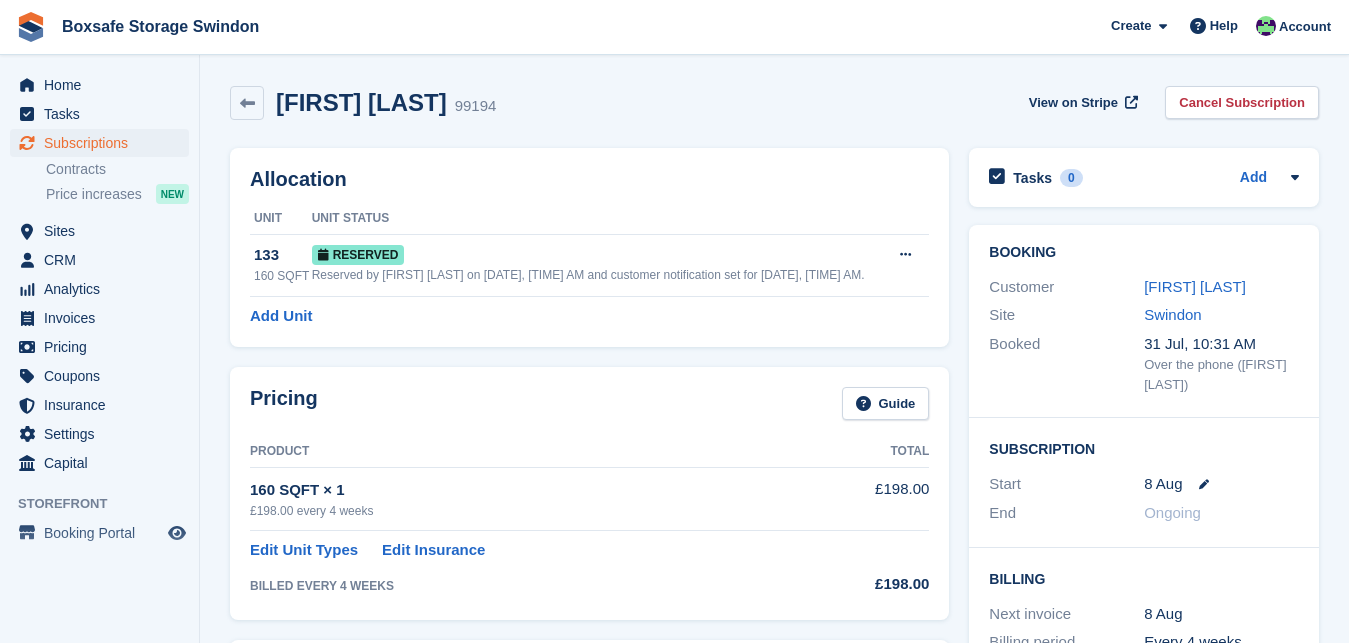 scroll, scrollTop: 0, scrollLeft: 0, axis: both 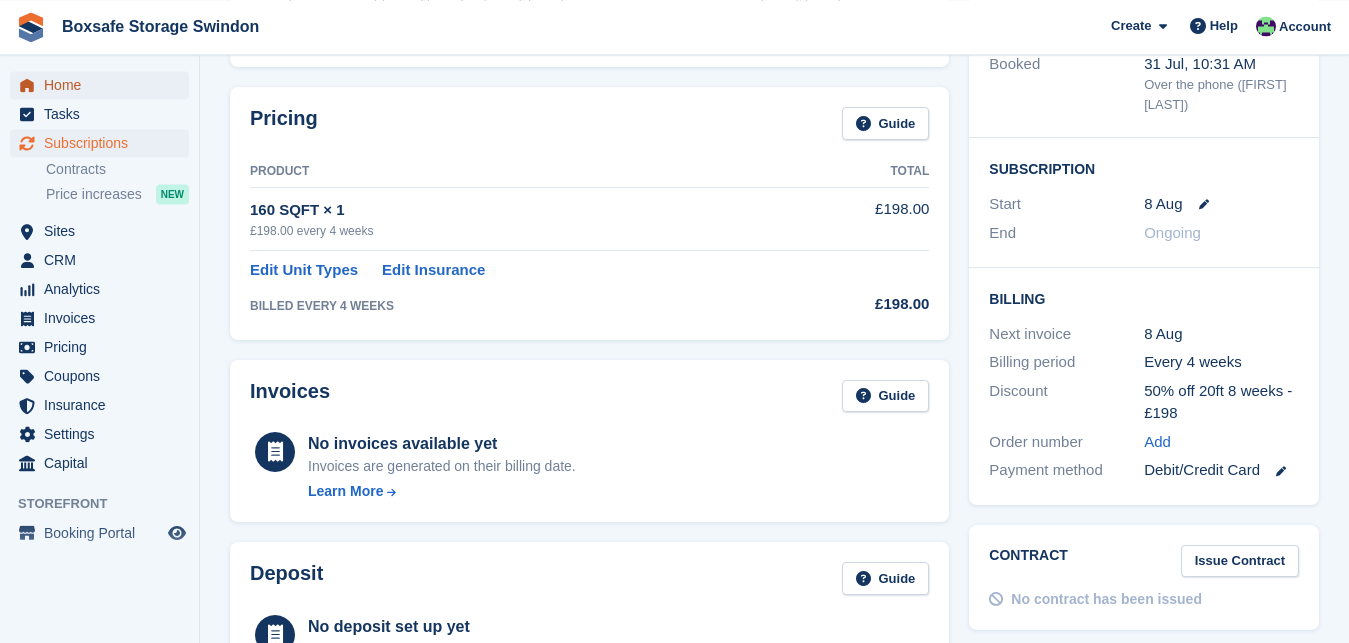 click on "Home" at bounding box center [104, 85] 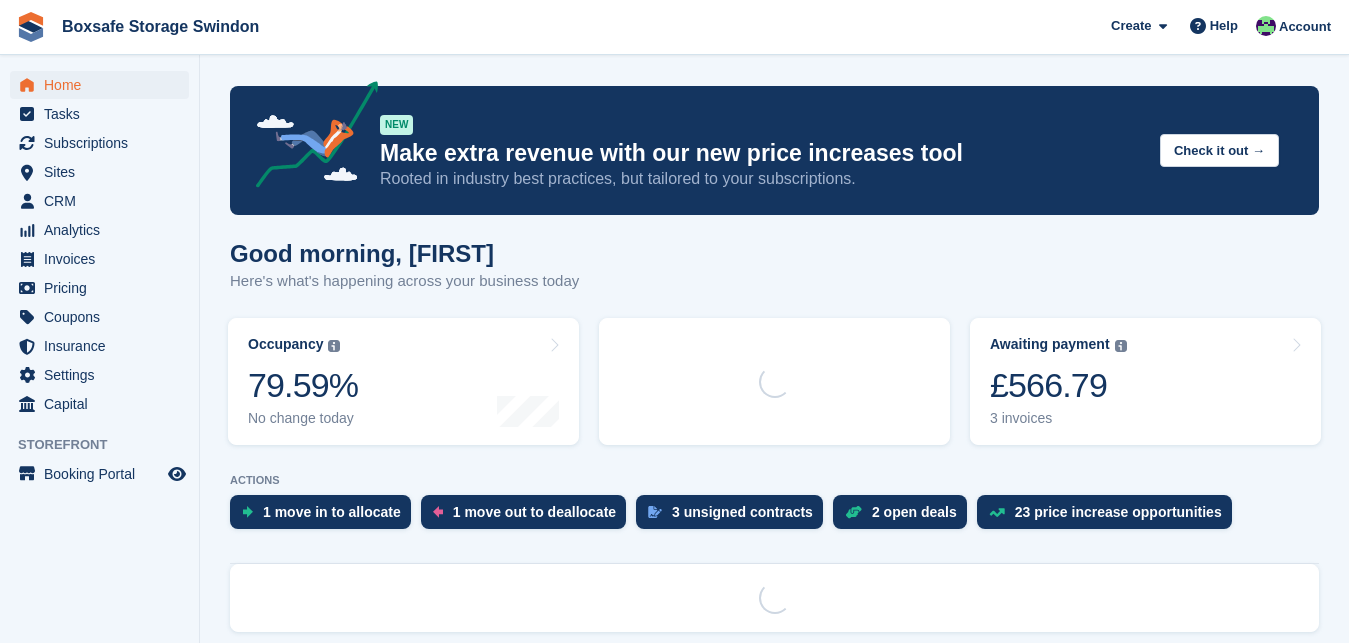 scroll, scrollTop: 0, scrollLeft: 0, axis: both 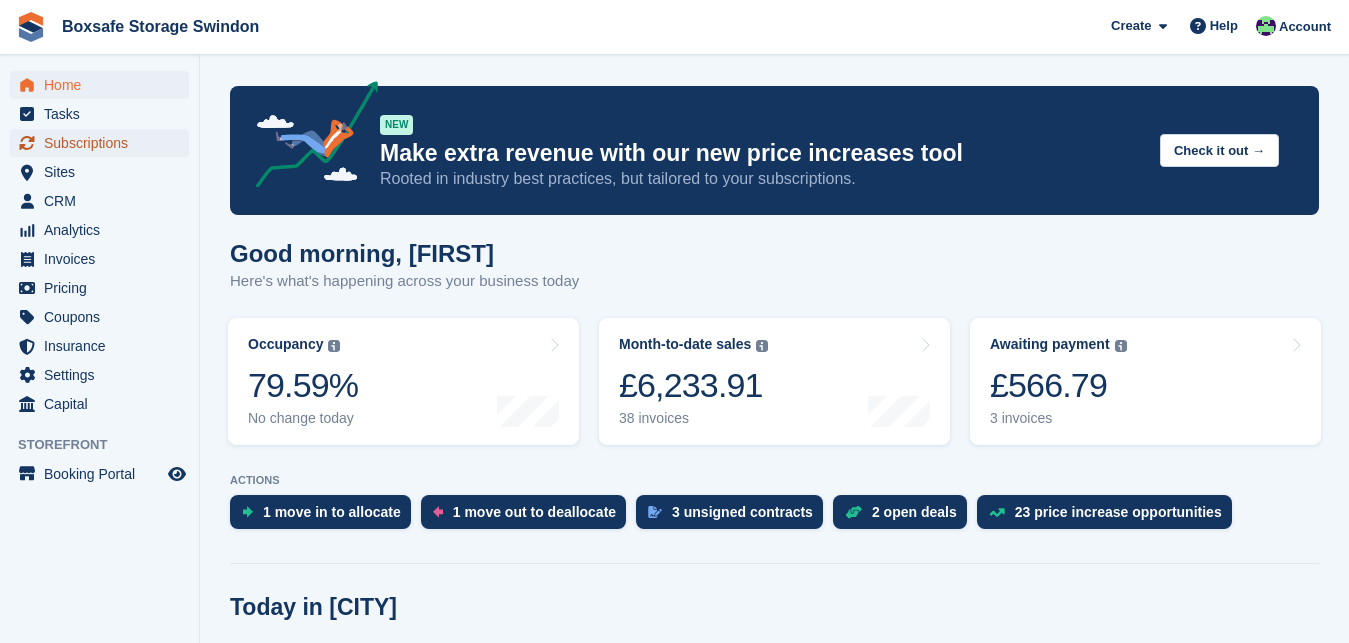 click on "Subscriptions" at bounding box center (104, 143) 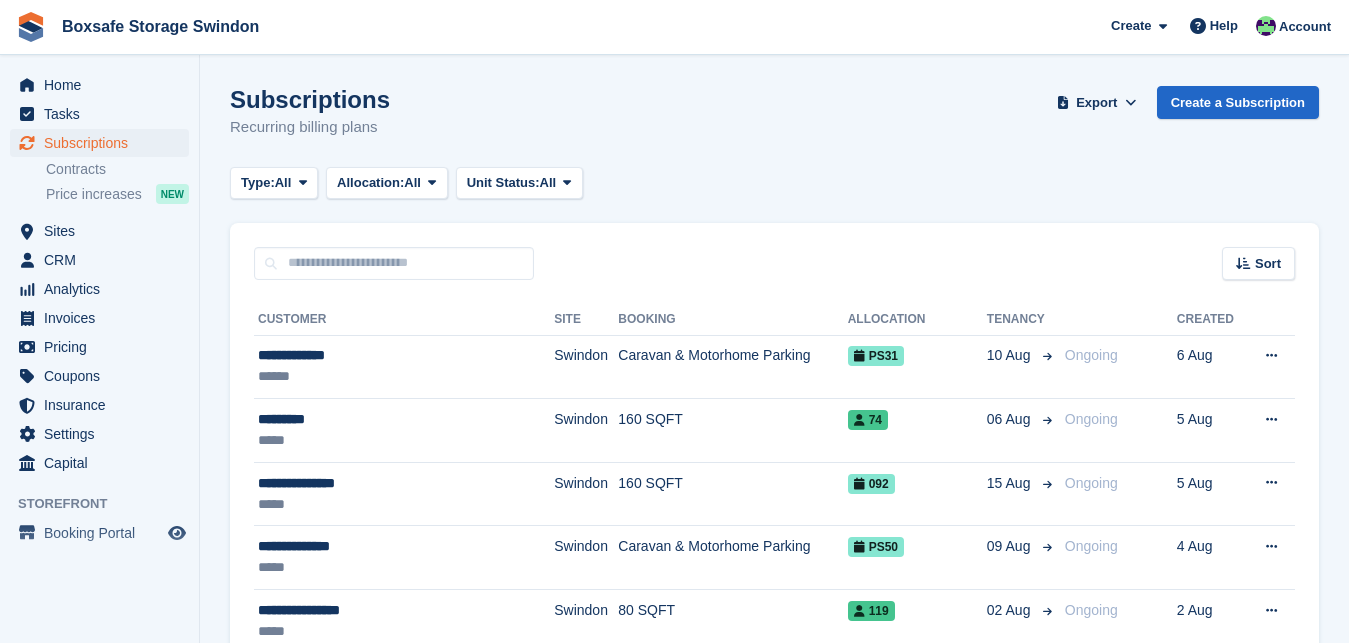 scroll, scrollTop: 0, scrollLeft: 0, axis: both 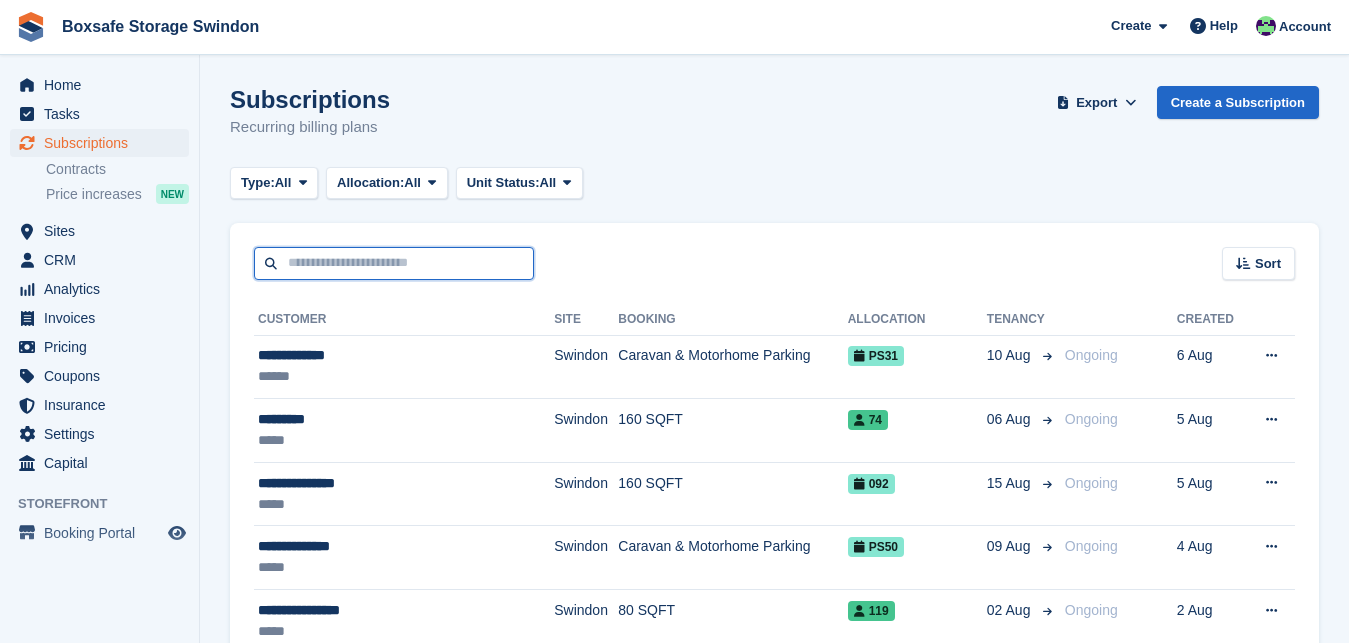 click at bounding box center [394, 263] 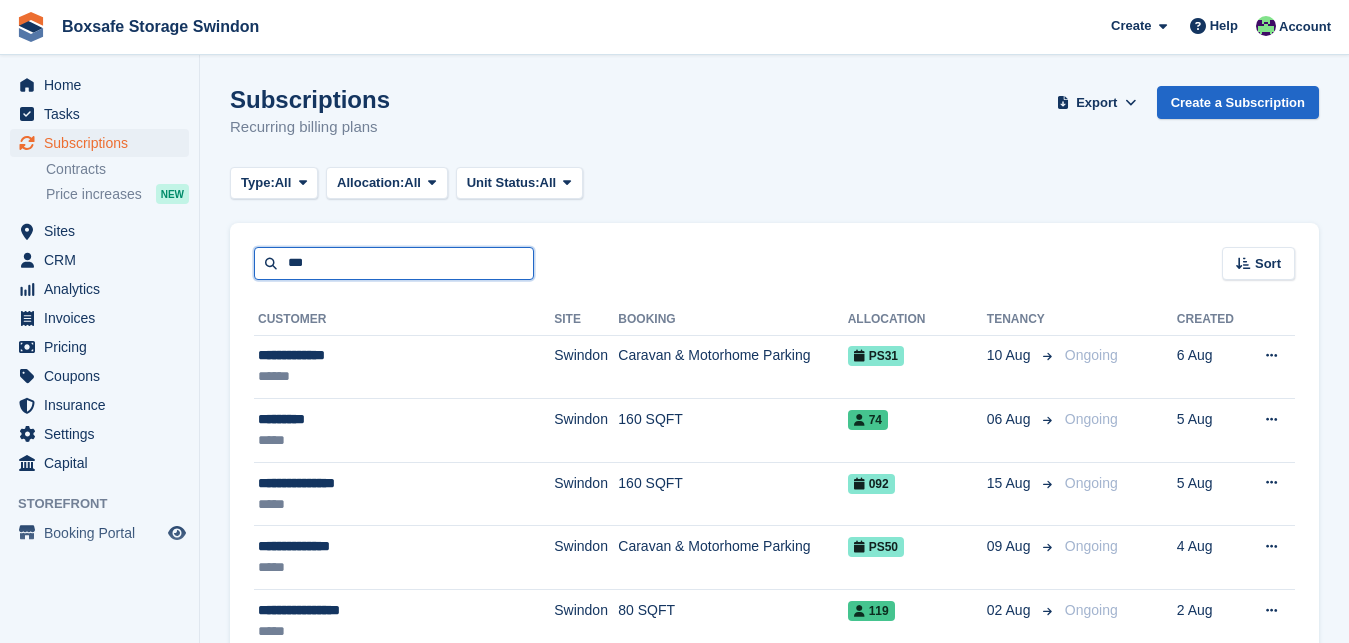 type on "***" 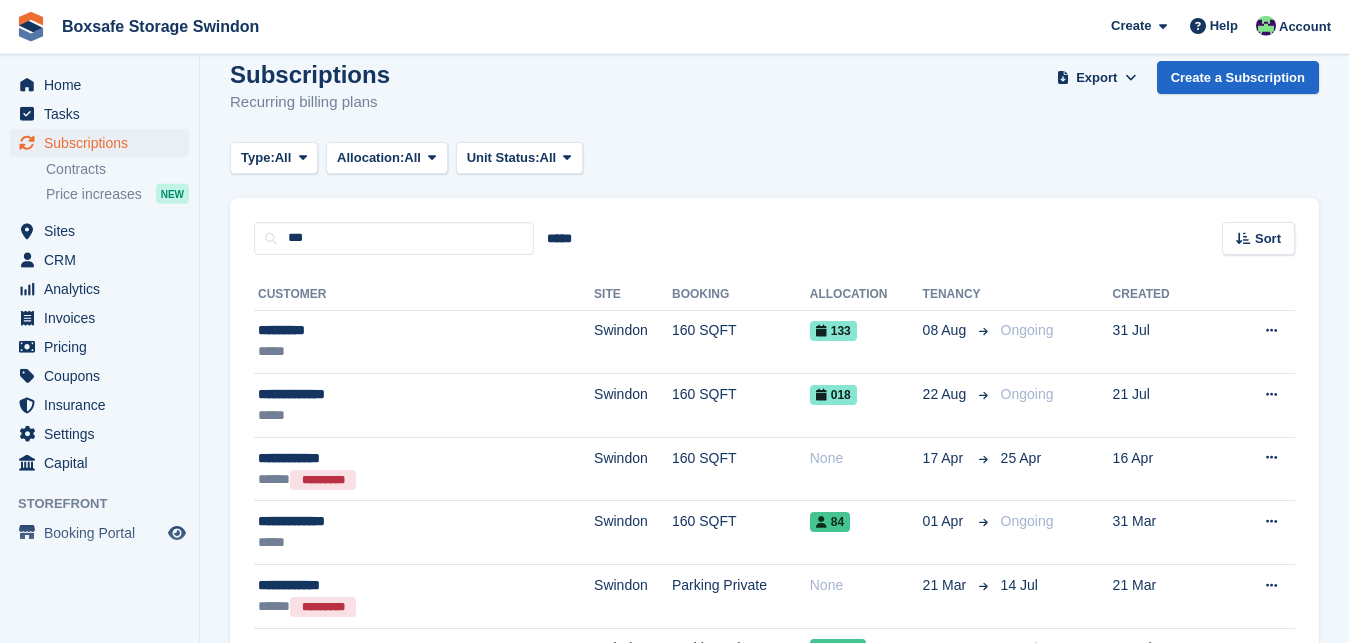 scroll, scrollTop: 2, scrollLeft: 0, axis: vertical 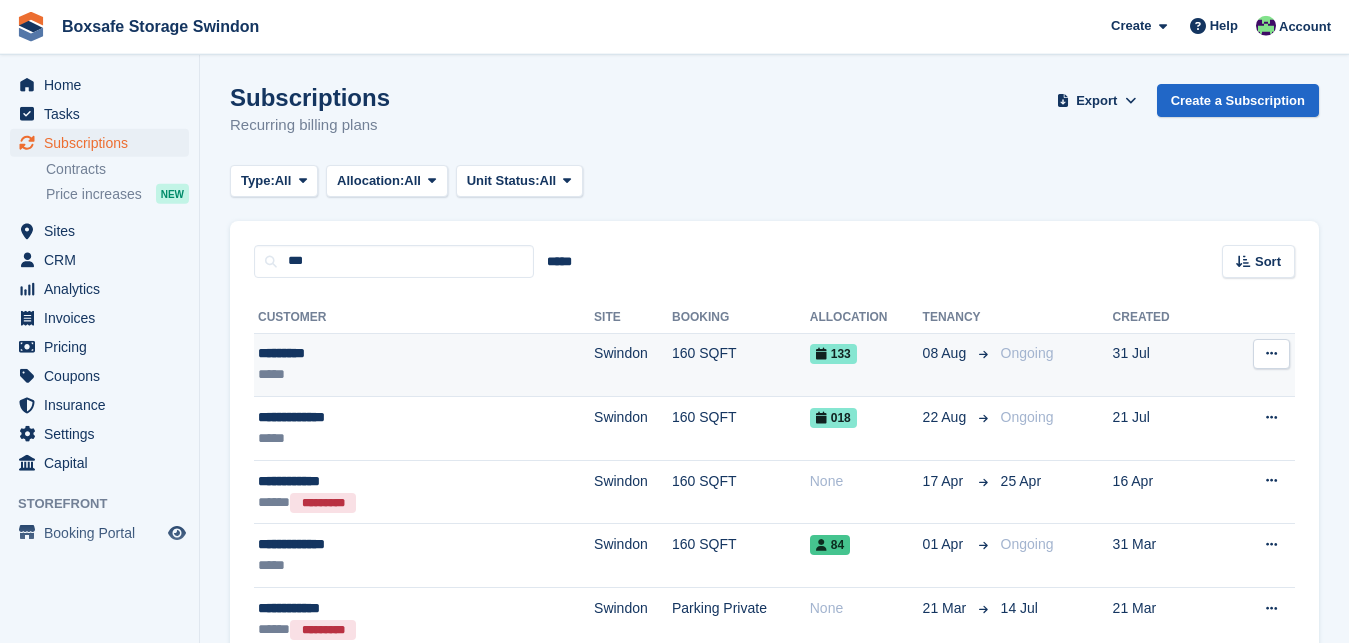 click on "*********" at bounding box center (373, 353) 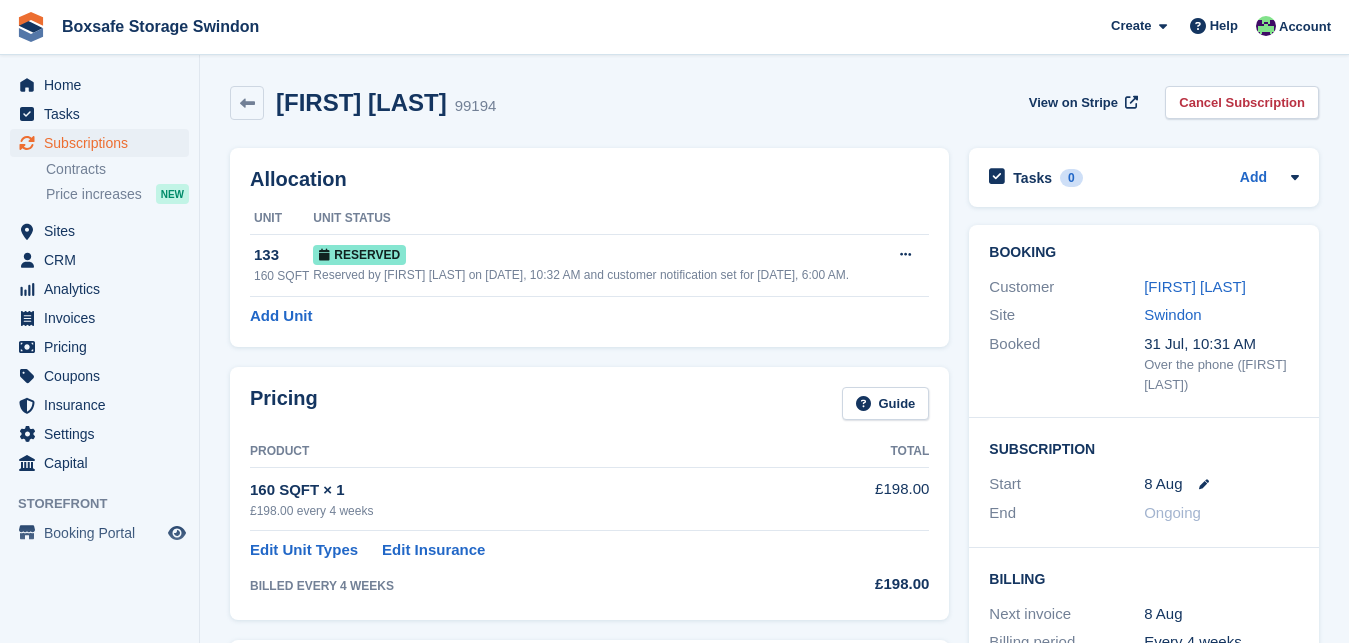 scroll, scrollTop: 0, scrollLeft: 0, axis: both 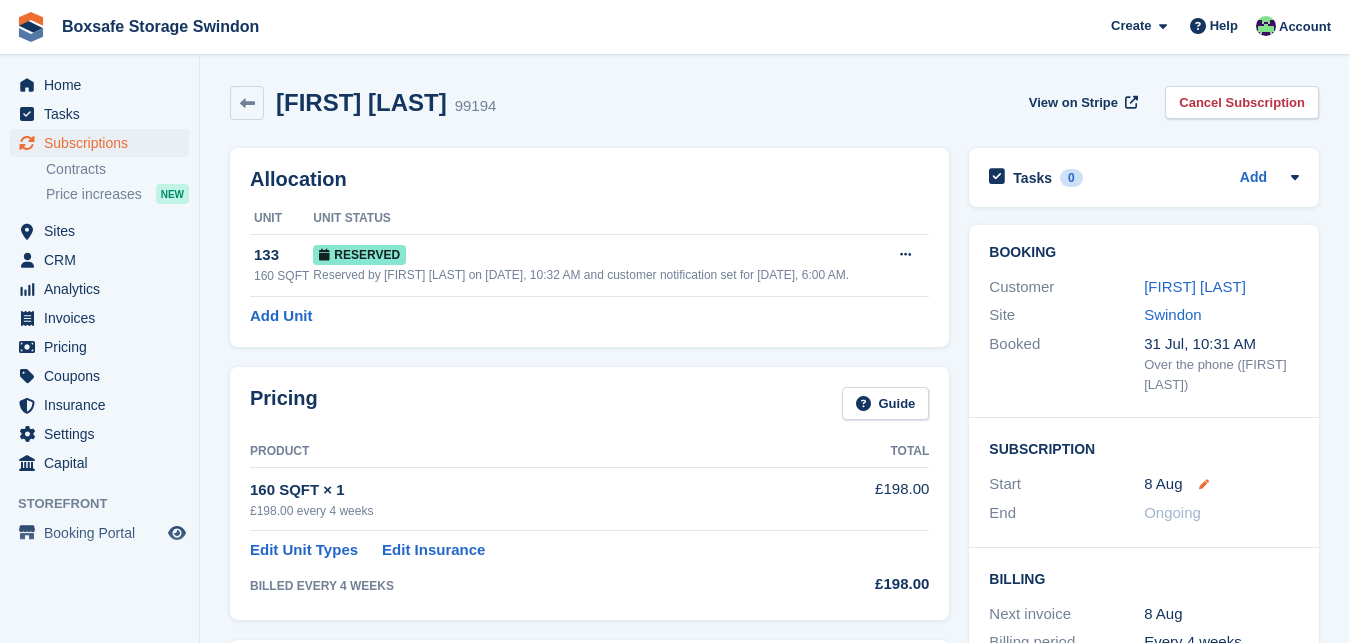 click at bounding box center (1204, 484) 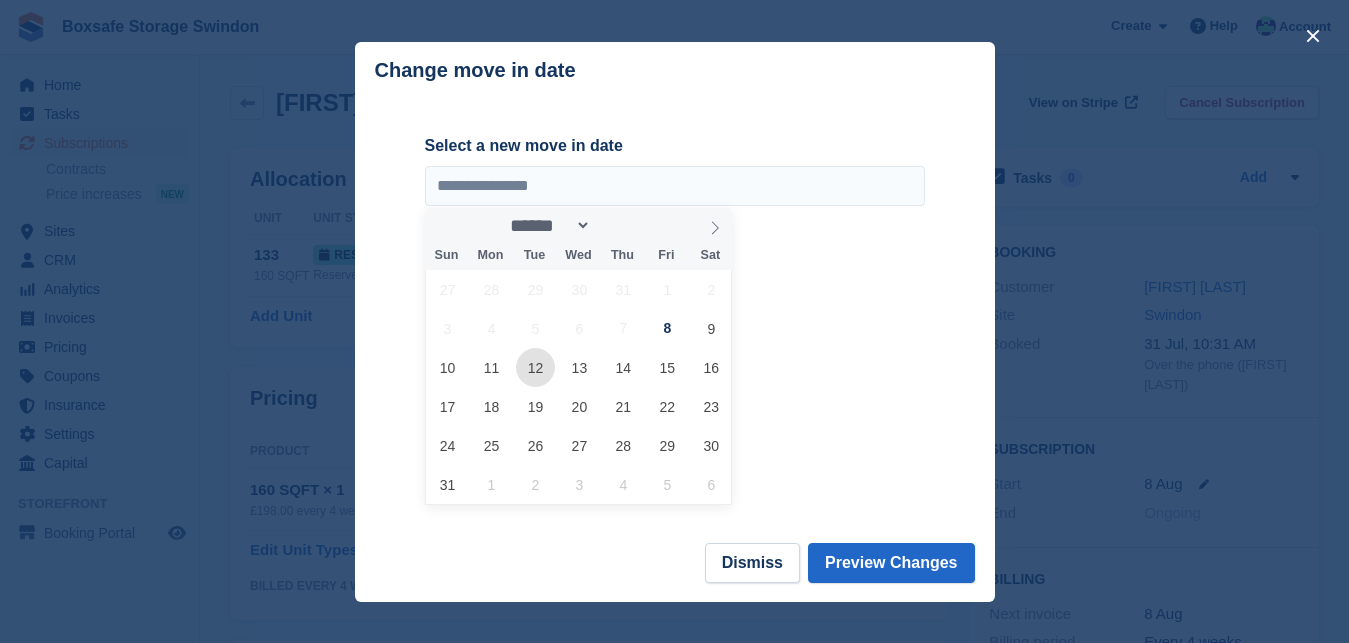 click on "12" at bounding box center (535, 367) 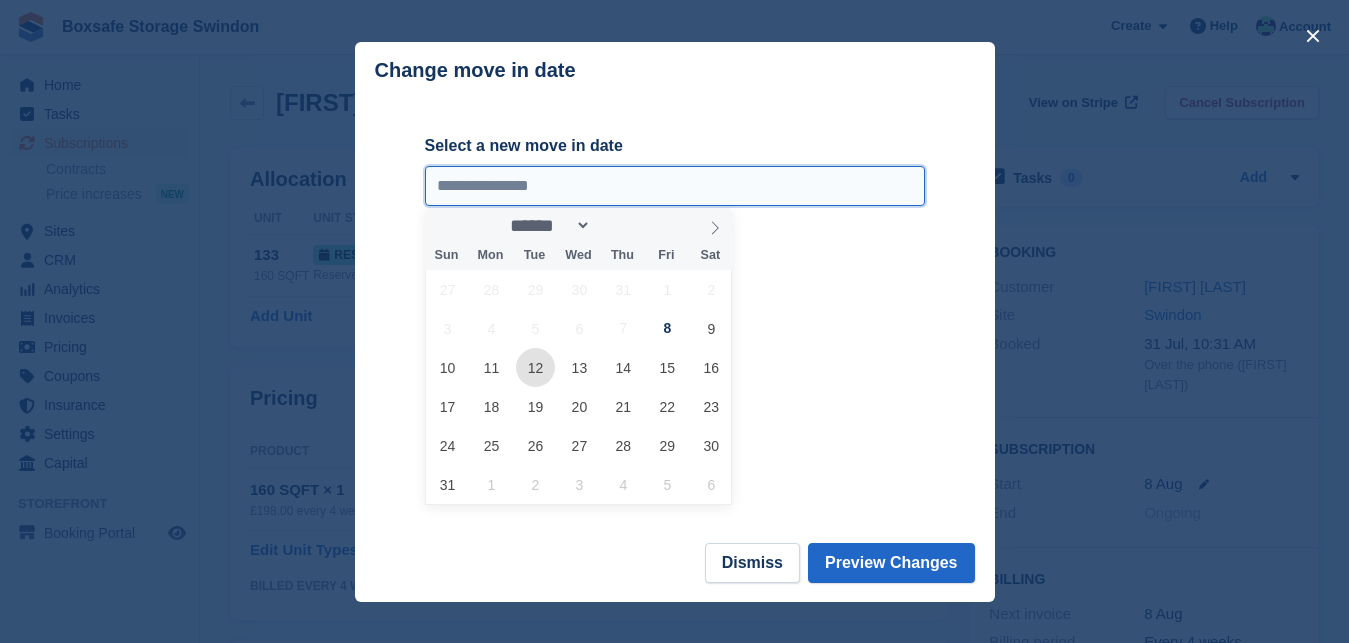 type on "**********" 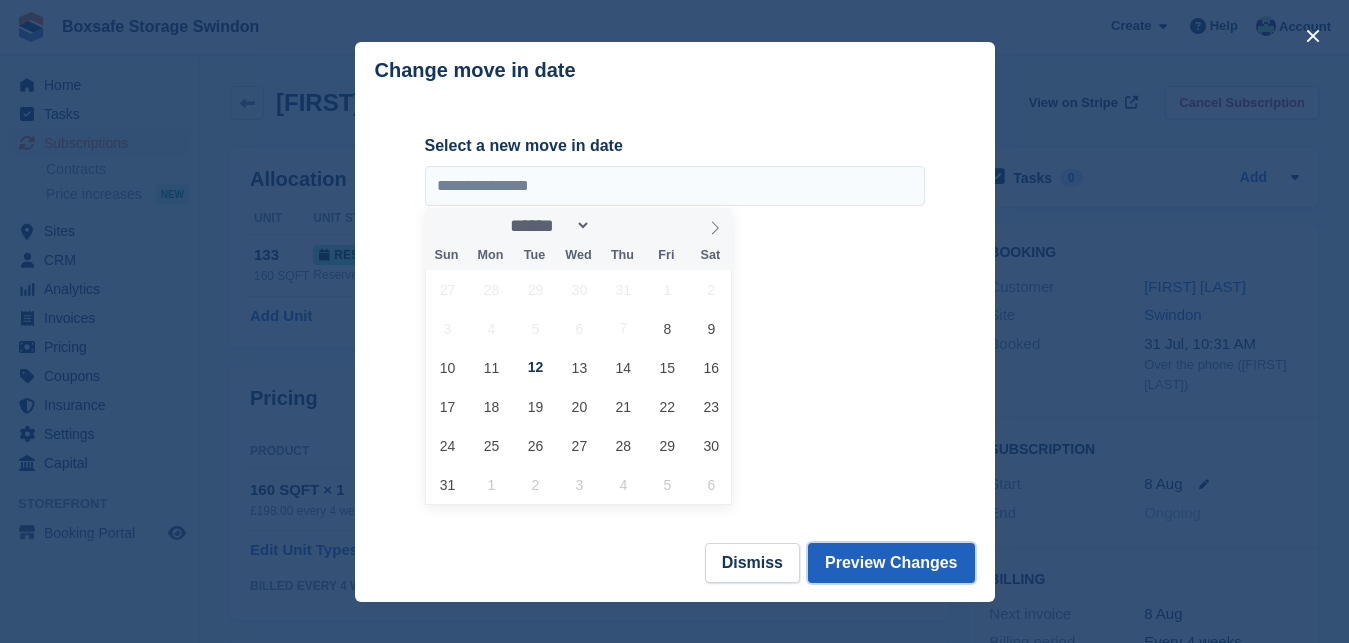 click on "Preview Changes" at bounding box center (891, 563) 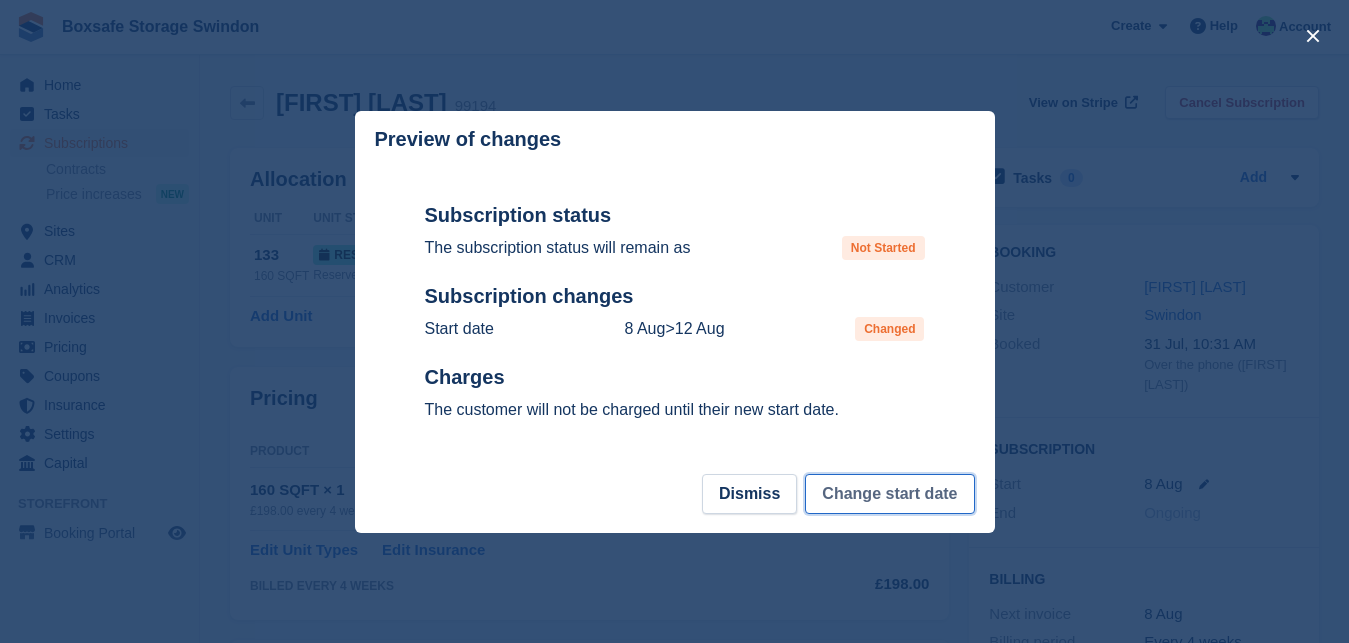 click on "Change start date" at bounding box center (889, 494) 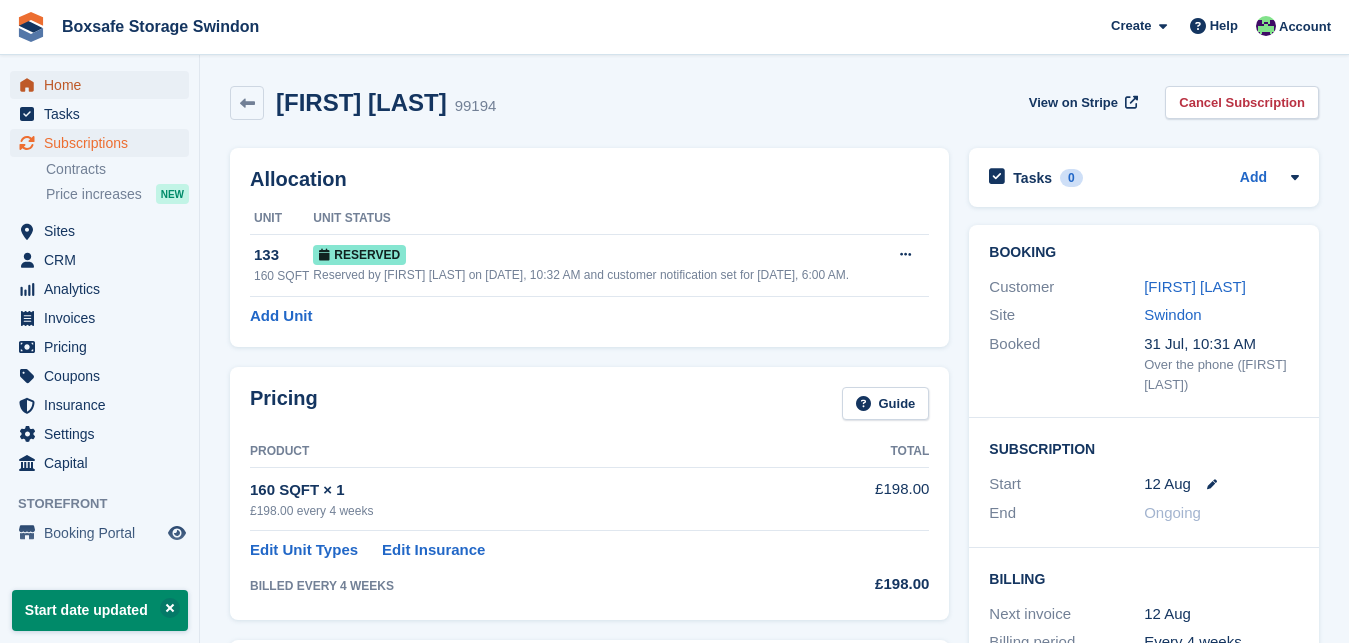 click on "Home" at bounding box center [104, 85] 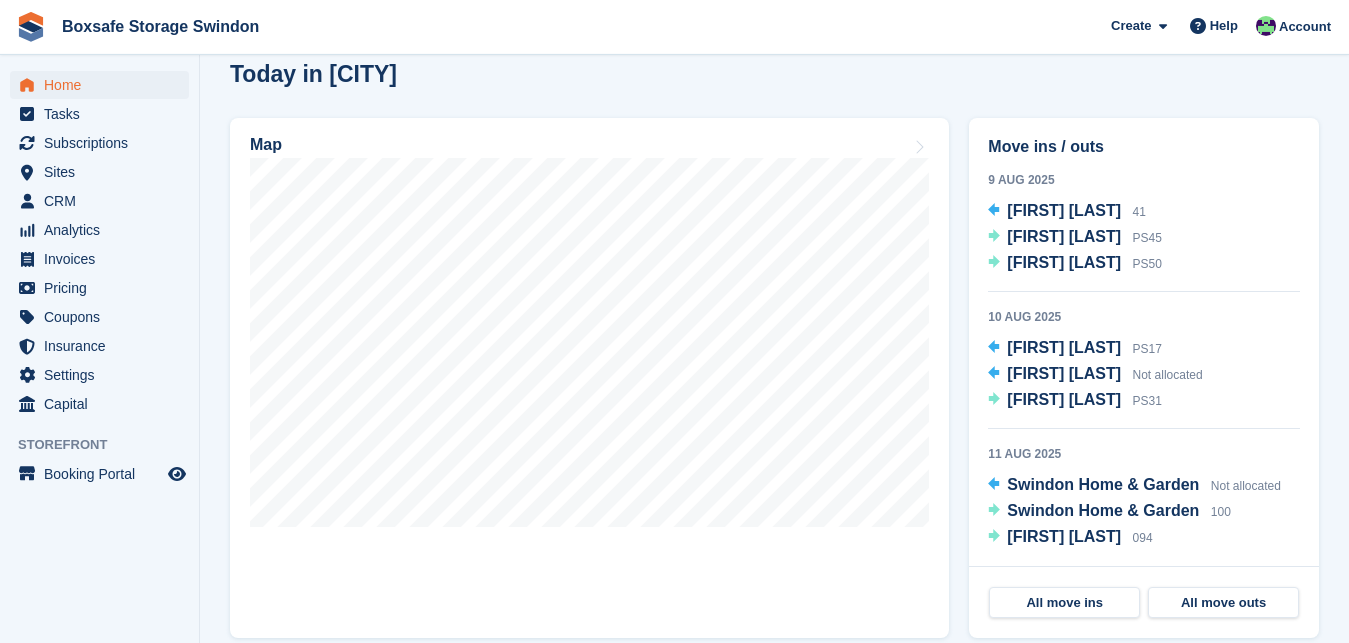 scroll, scrollTop: 552, scrollLeft: 0, axis: vertical 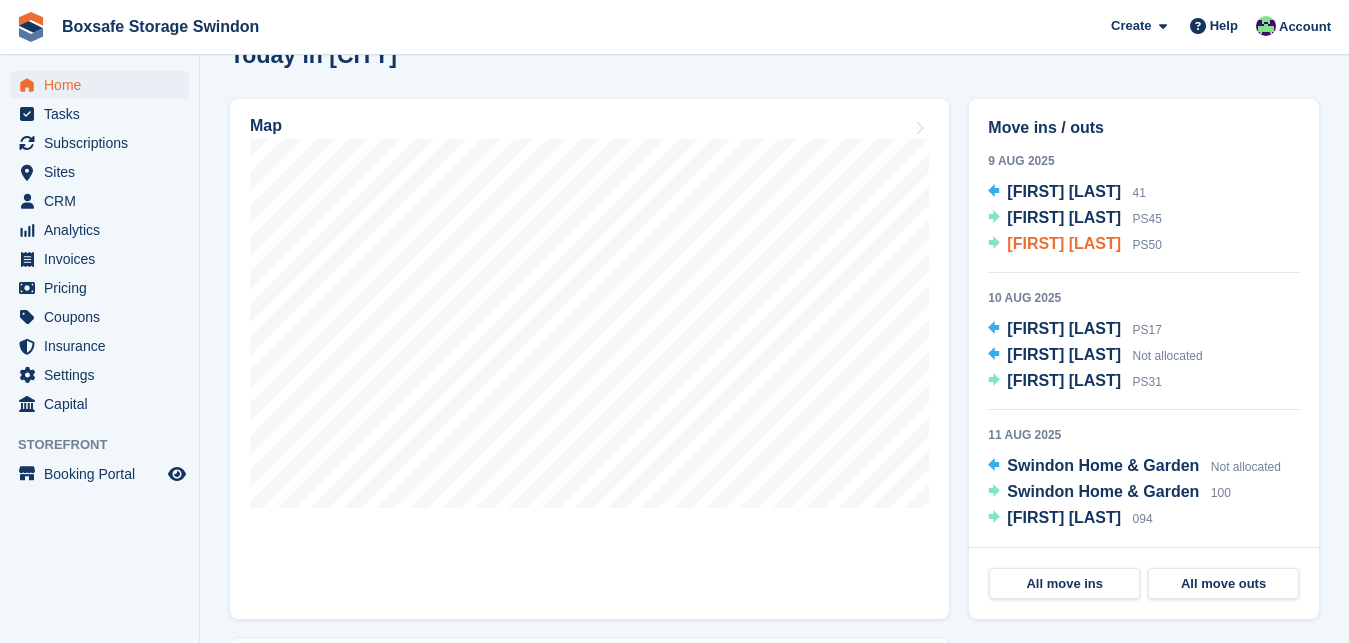 click on "[FIRST] [LAST]" at bounding box center (1064, 243) 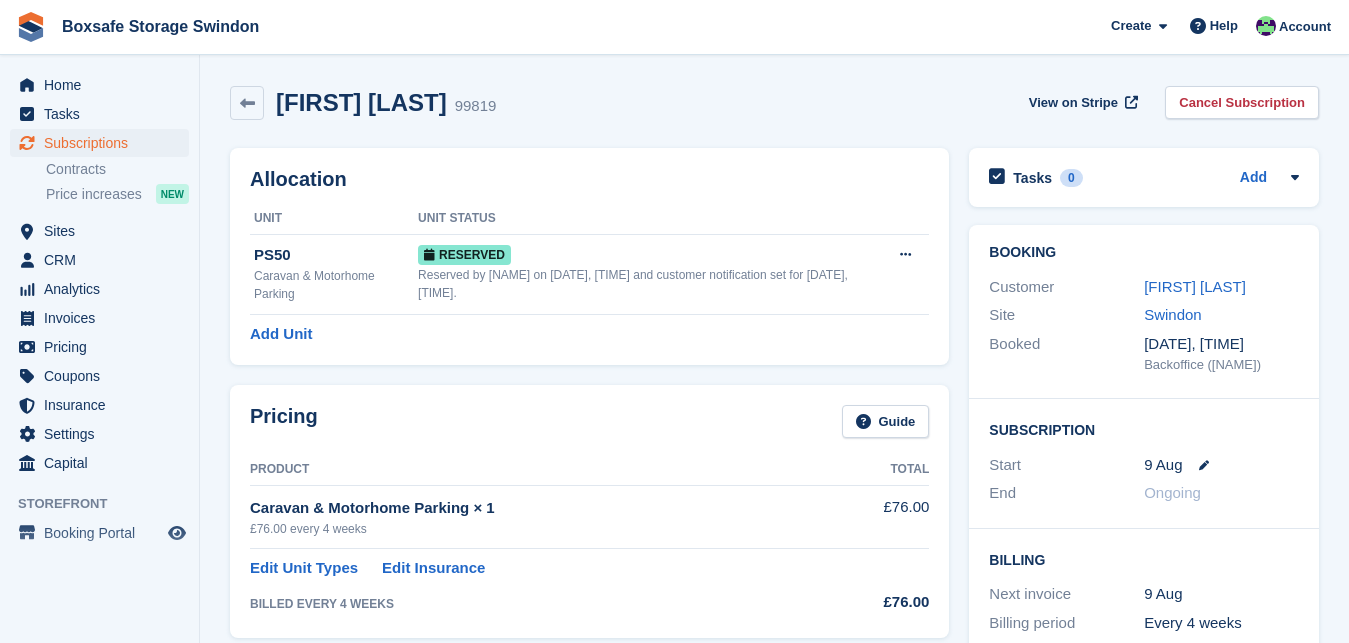 scroll, scrollTop: 0, scrollLeft: 0, axis: both 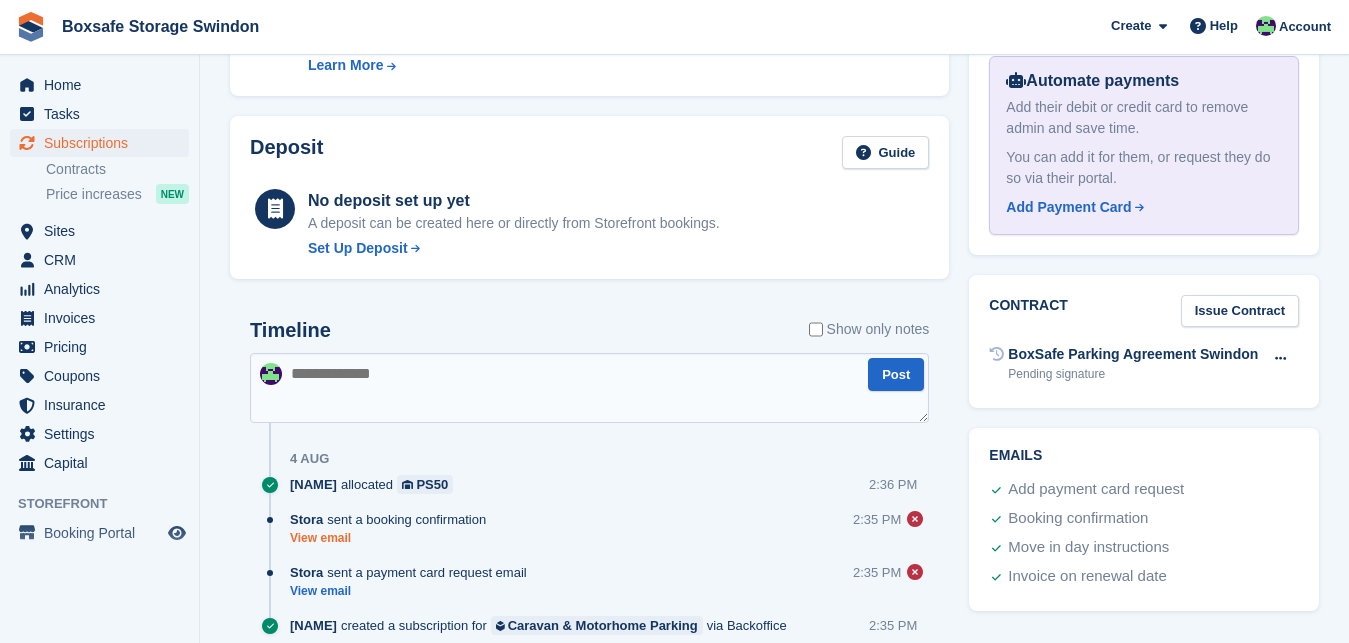 click on "View email" at bounding box center [393, 538] 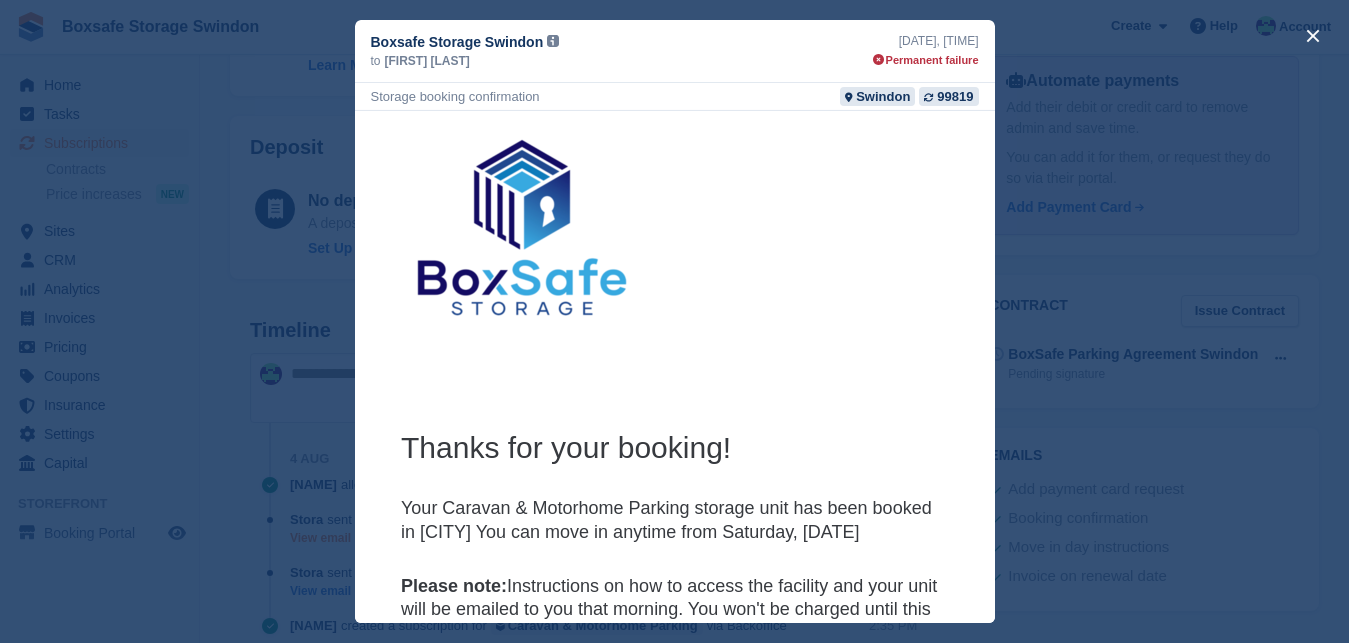 scroll, scrollTop: 0, scrollLeft: 0, axis: both 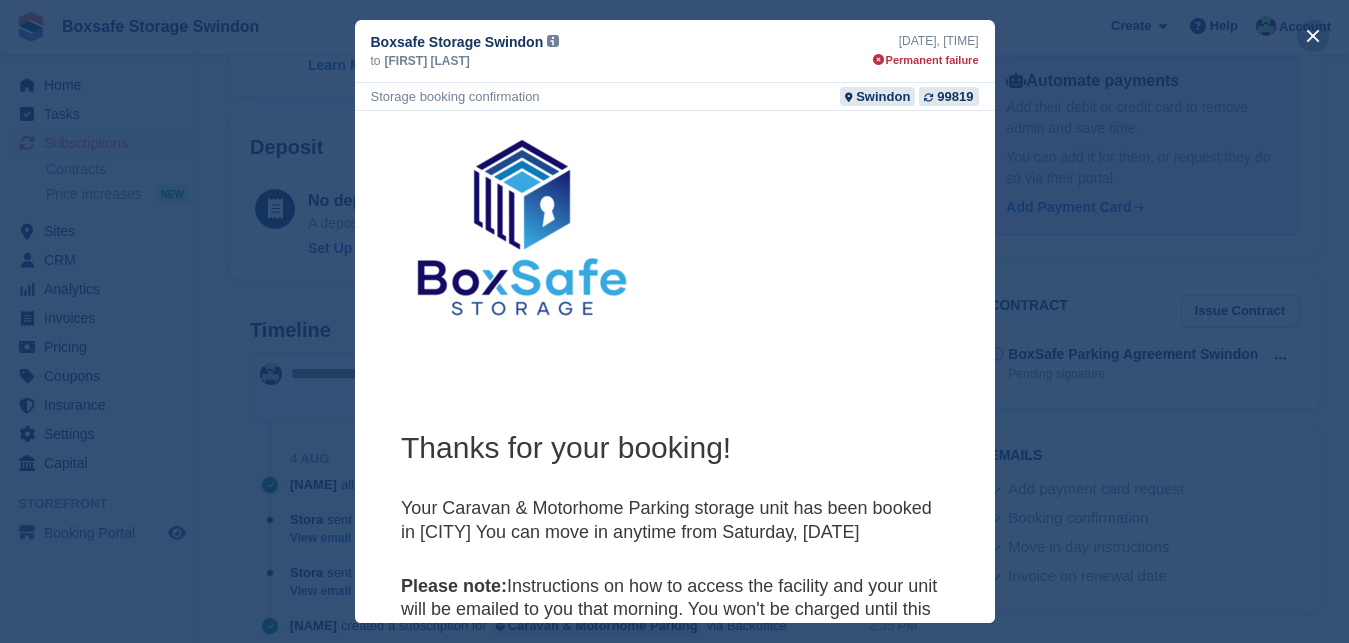 click at bounding box center (1313, 36) 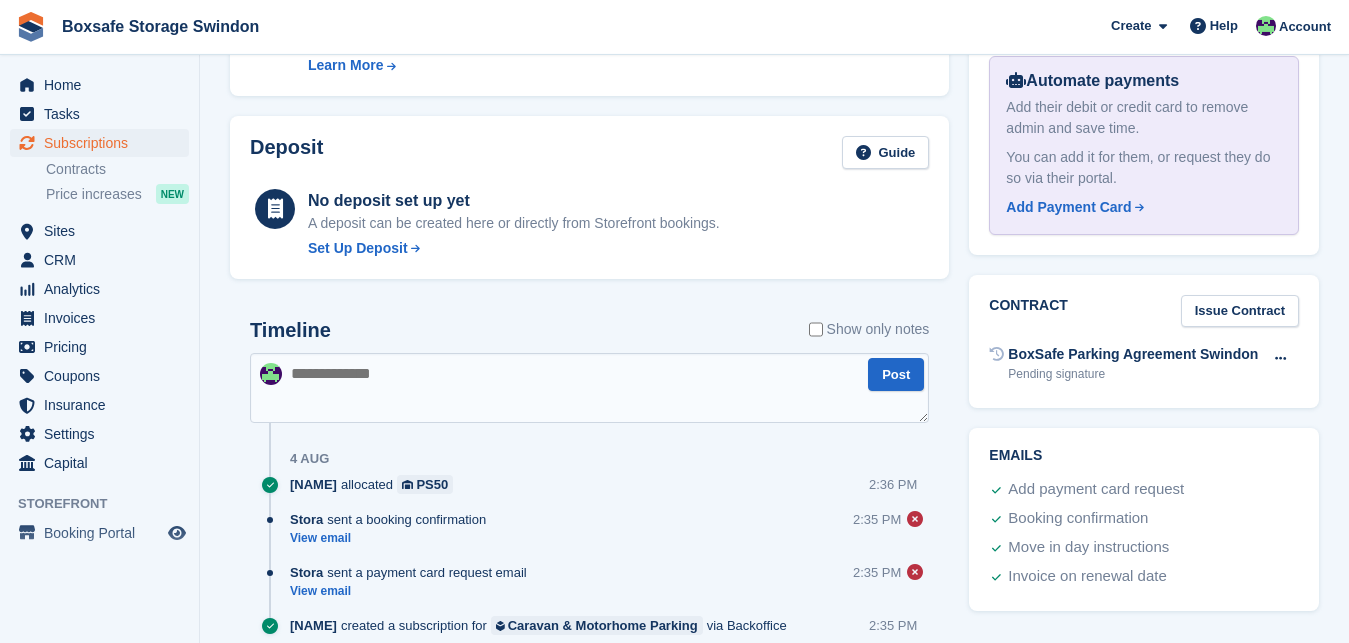 scroll, scrollTop: 0, scrollLeft: 0, axis: both 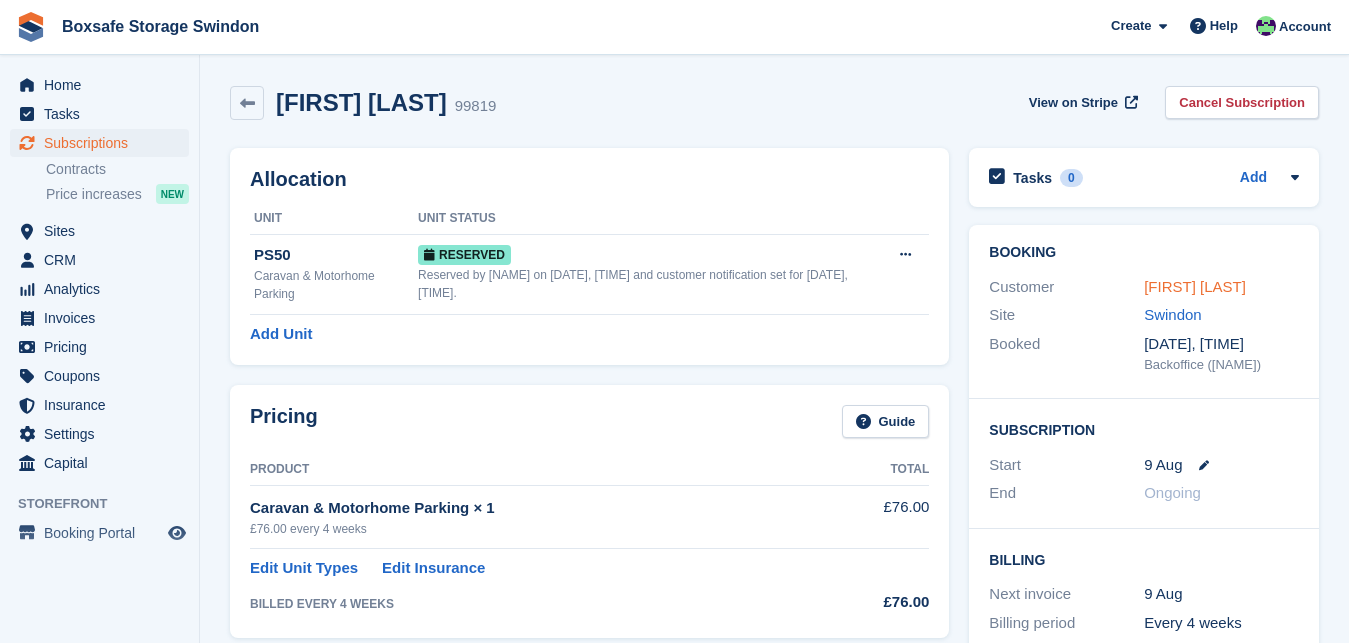click on "[FIRST] [LAST]" at bounding box center (1195, 286) 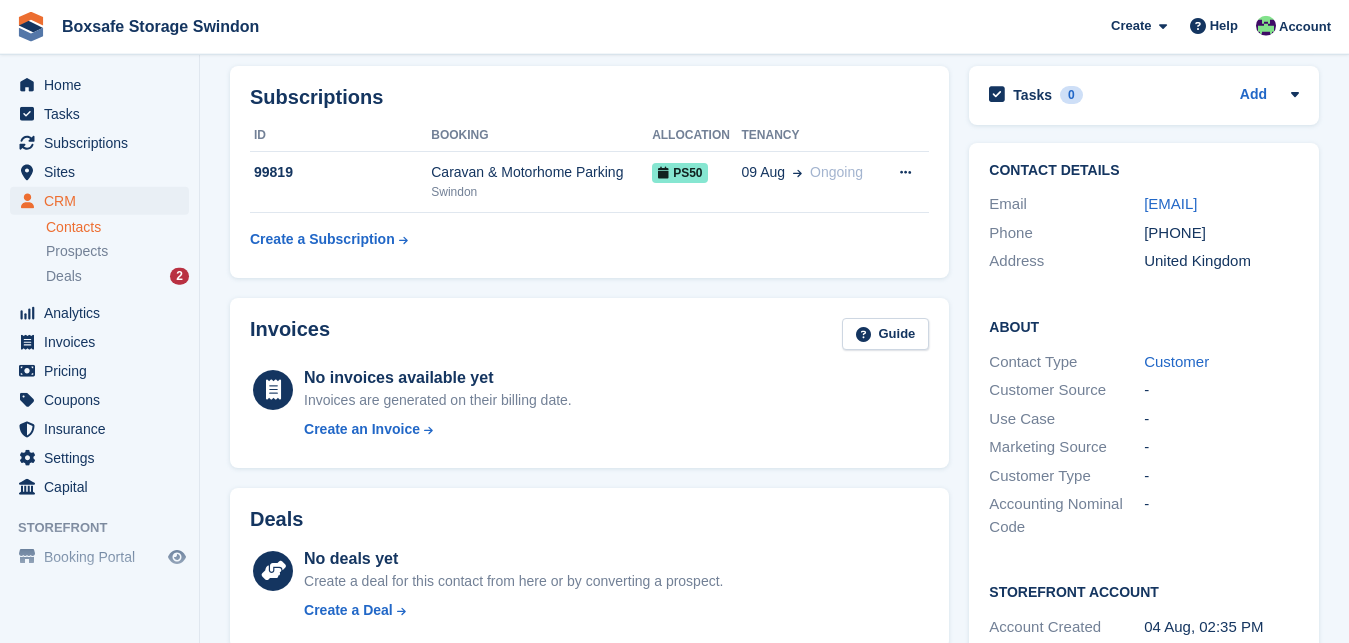 scroll, scrollTop: 209, scrollLeft: 0, axis: vertical 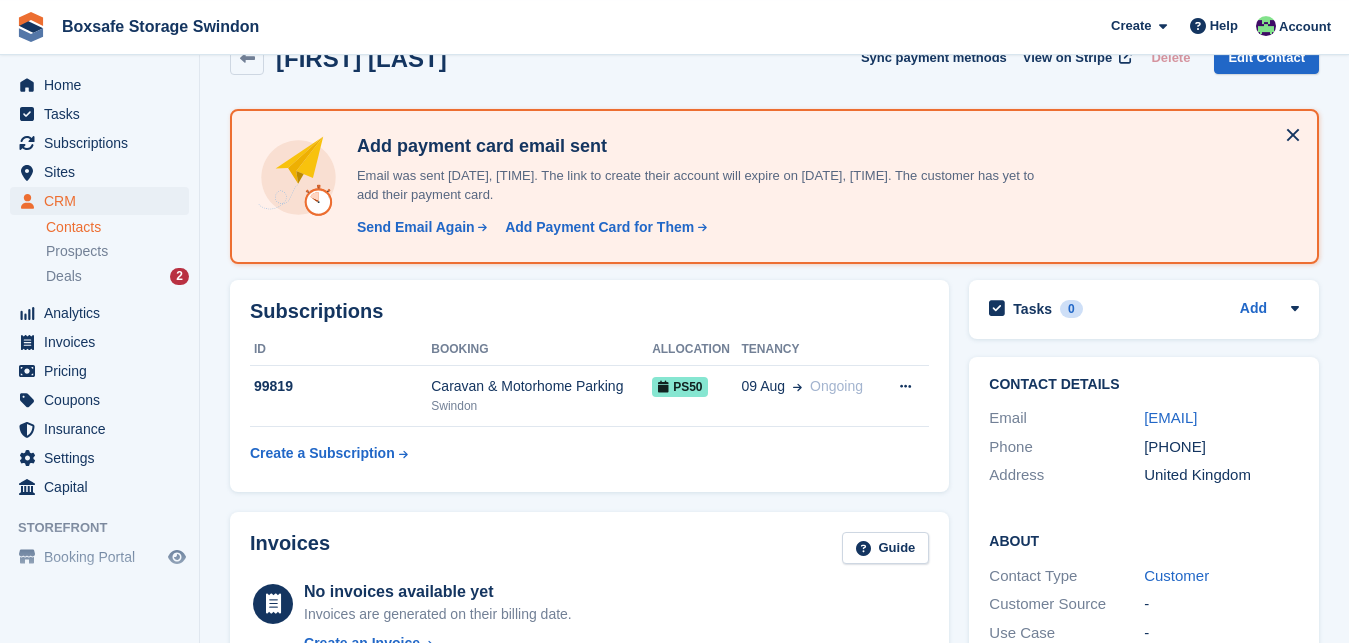 click on "Home
Tasks
Subscriptions
Subscriptions
Subscriptions
Contracts
Price increases
NEW
Contracts
Price increases
NEW
Sites
Sites
Sites
Swindon
Swindon" at bounding box center [99, 282] 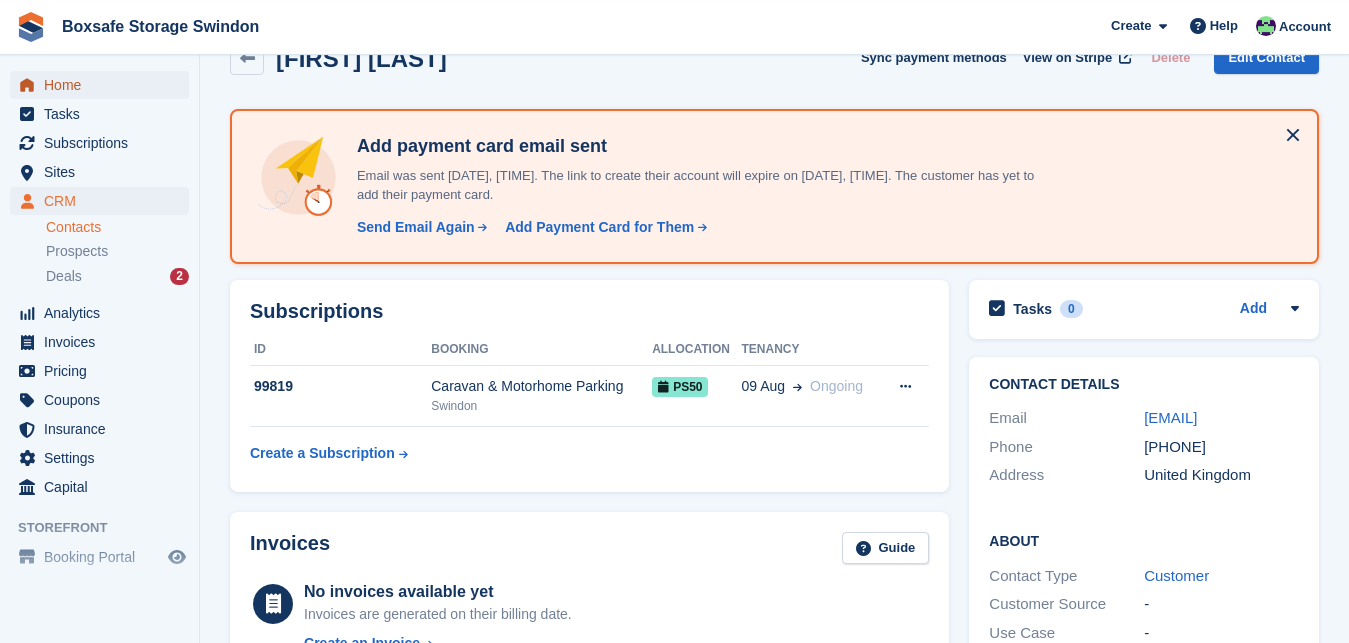 click on "Home" at bounding box center [104, 85] 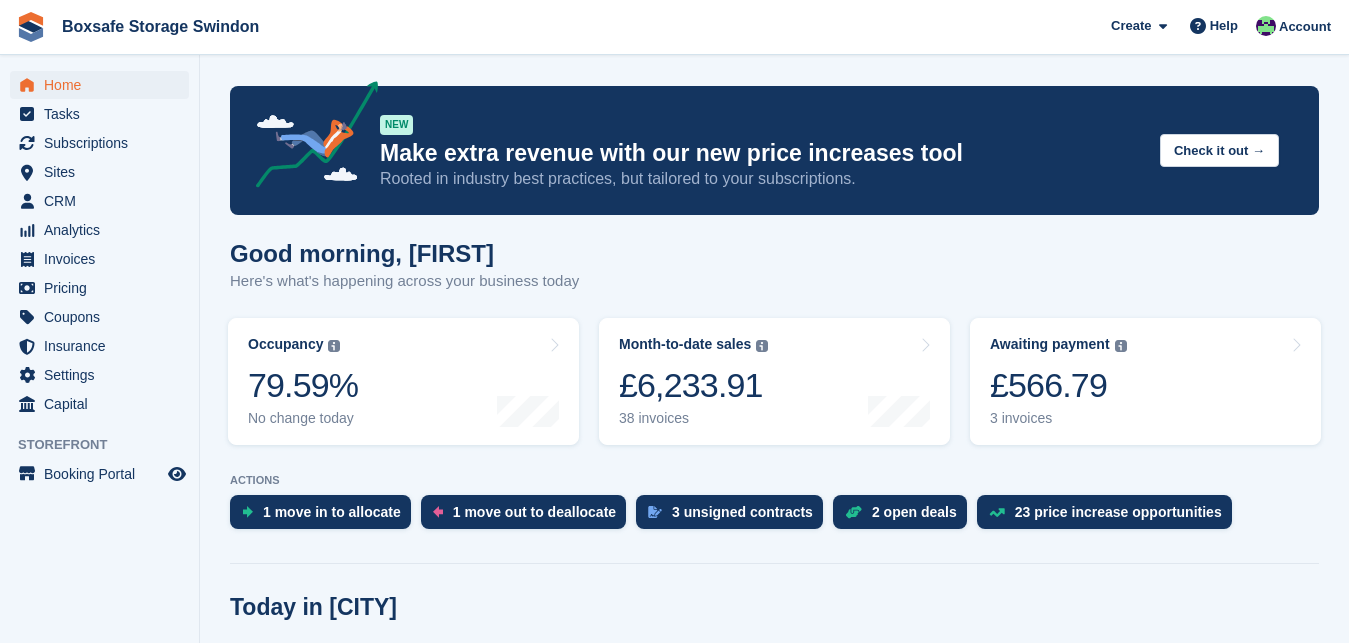 scroll, scrollTop: 0, scrollLeft: 0, axis: both 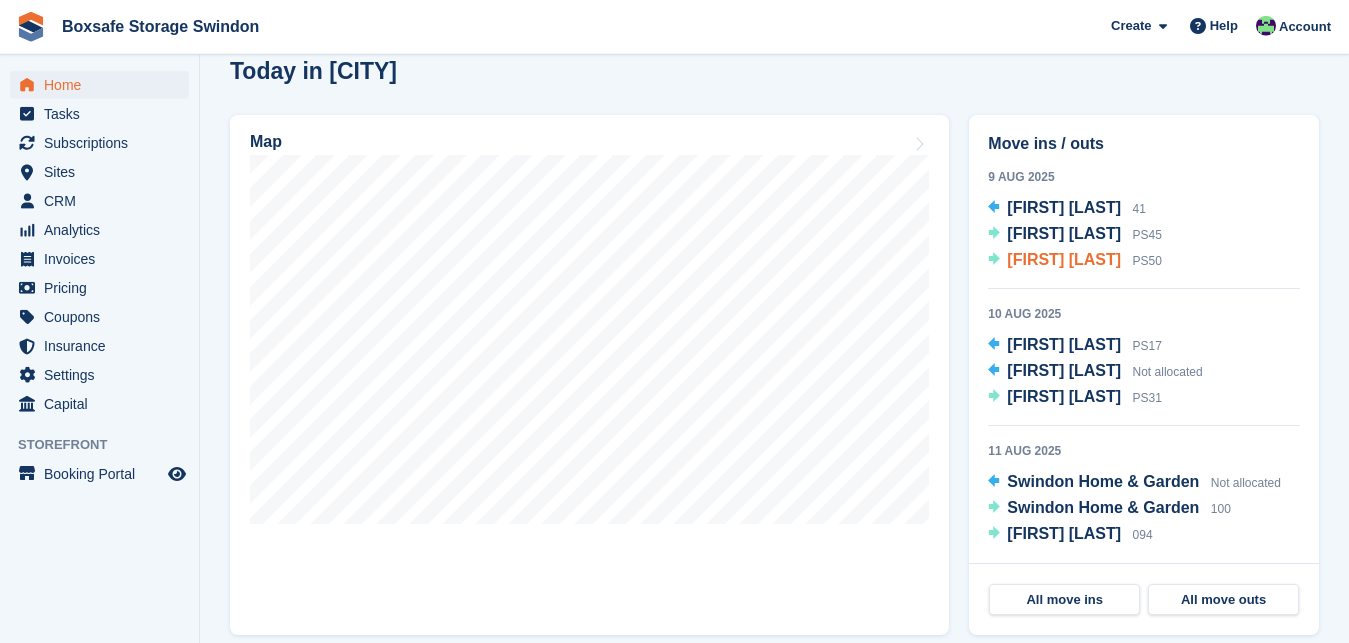 click on "[FIRST] [LAST]" at bounding box center [1064, 259] 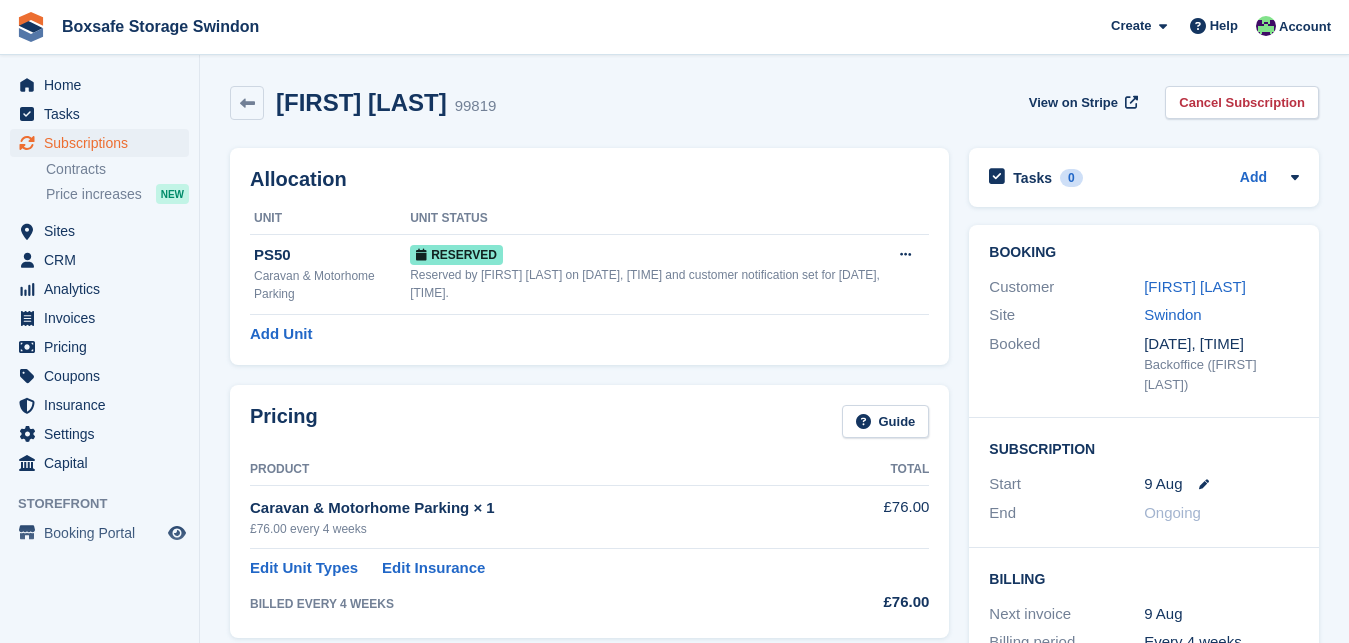 scroll, scrollTop: 0, scrollLeft: 0, axis: both 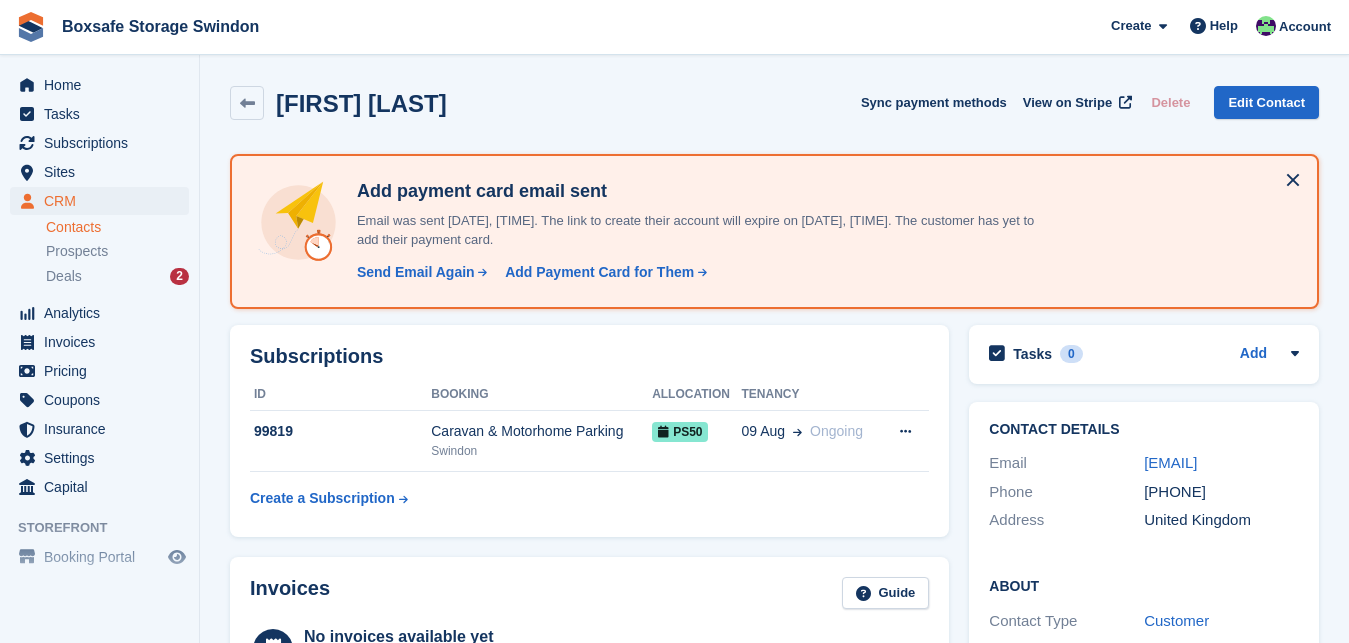 click on "Sync payment methods
View on Stripe
Delete
Edit Contact" at bounding box center [1090, 106] 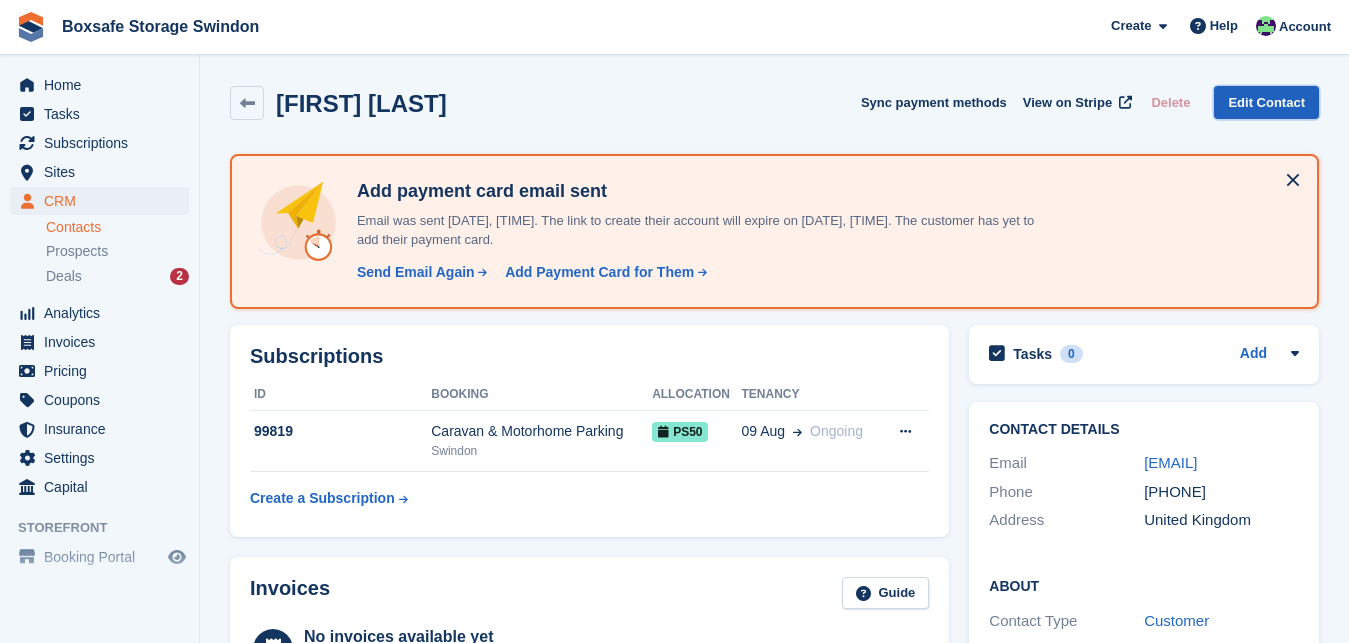 click on "Edit Contact" at bounding box center [1266, 102] 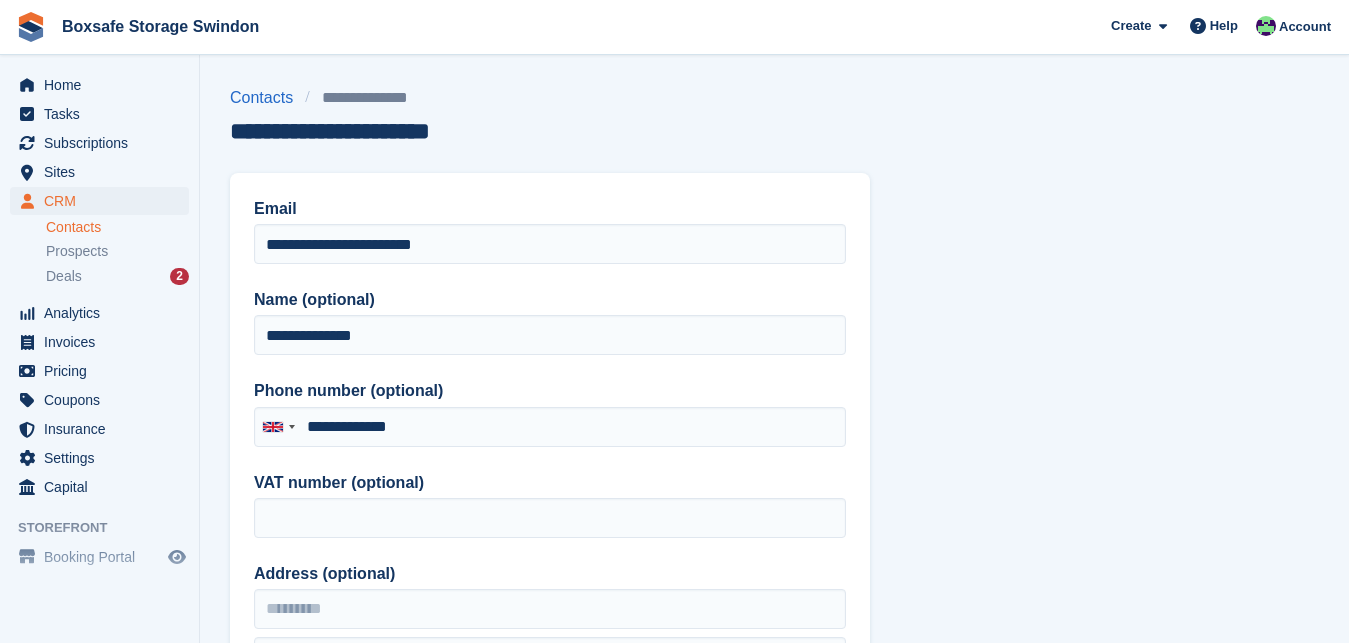 type on "**********" 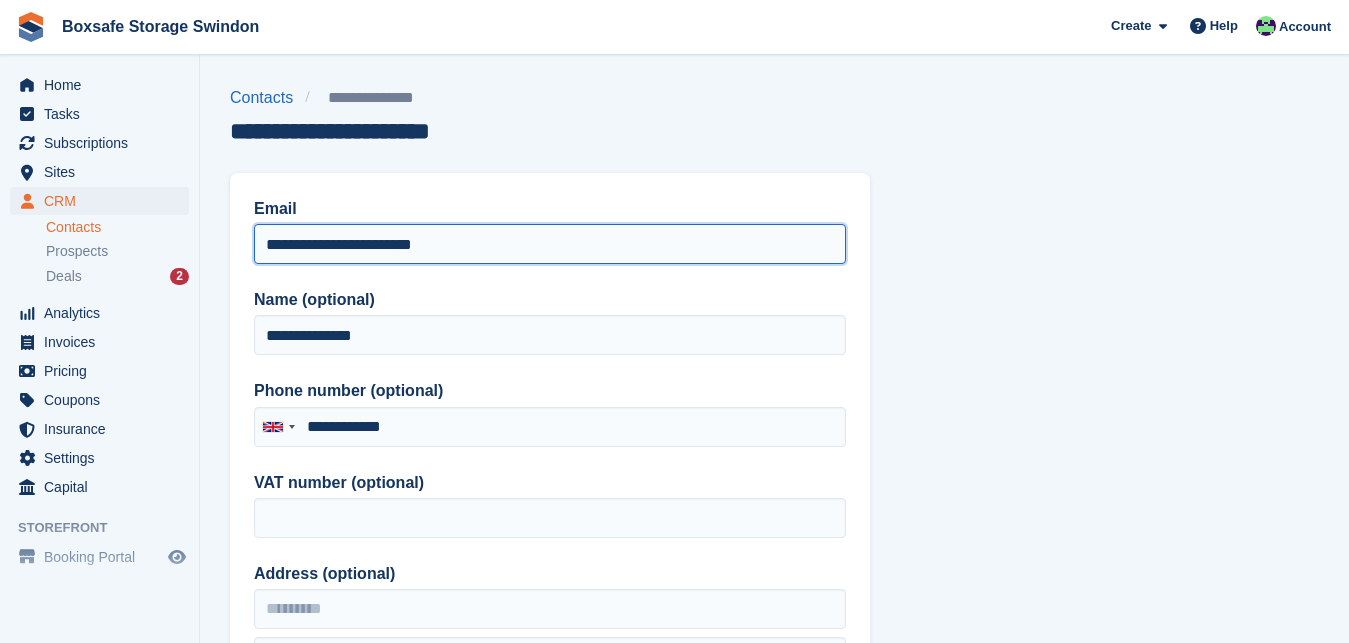 click on "**********" at bounding box center [550, 244] 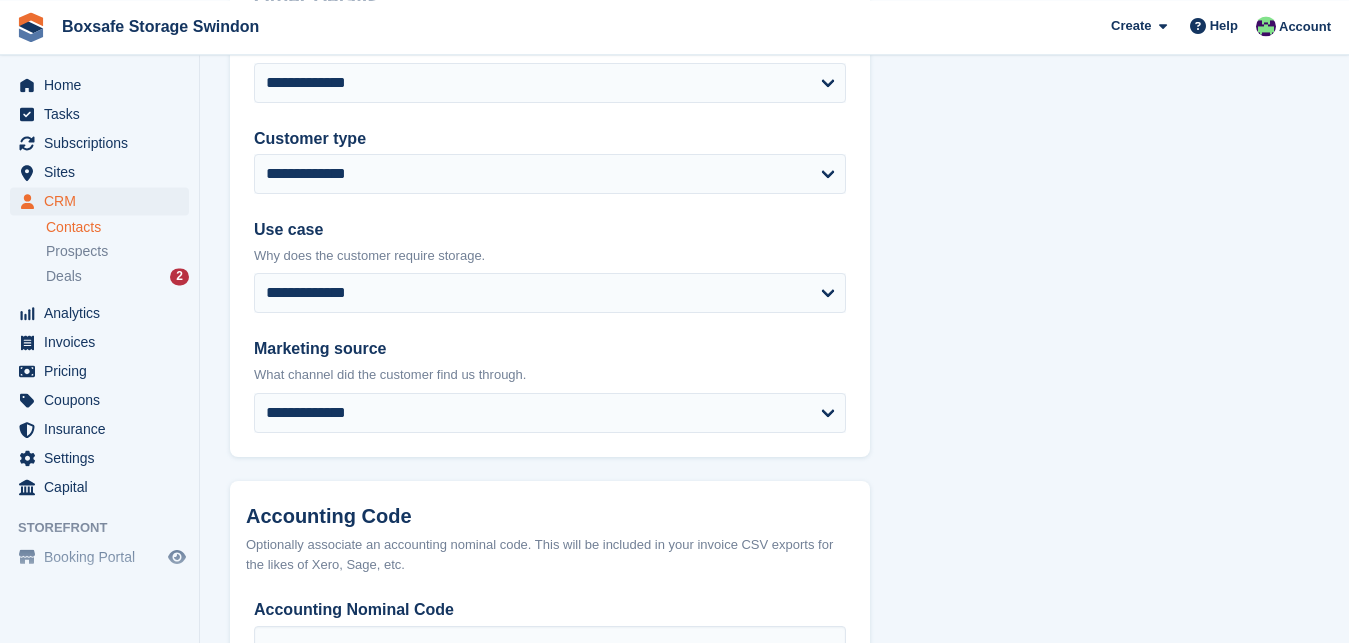scroll, scrollTop: 1061, scrollLeft: 0, axis: vertical 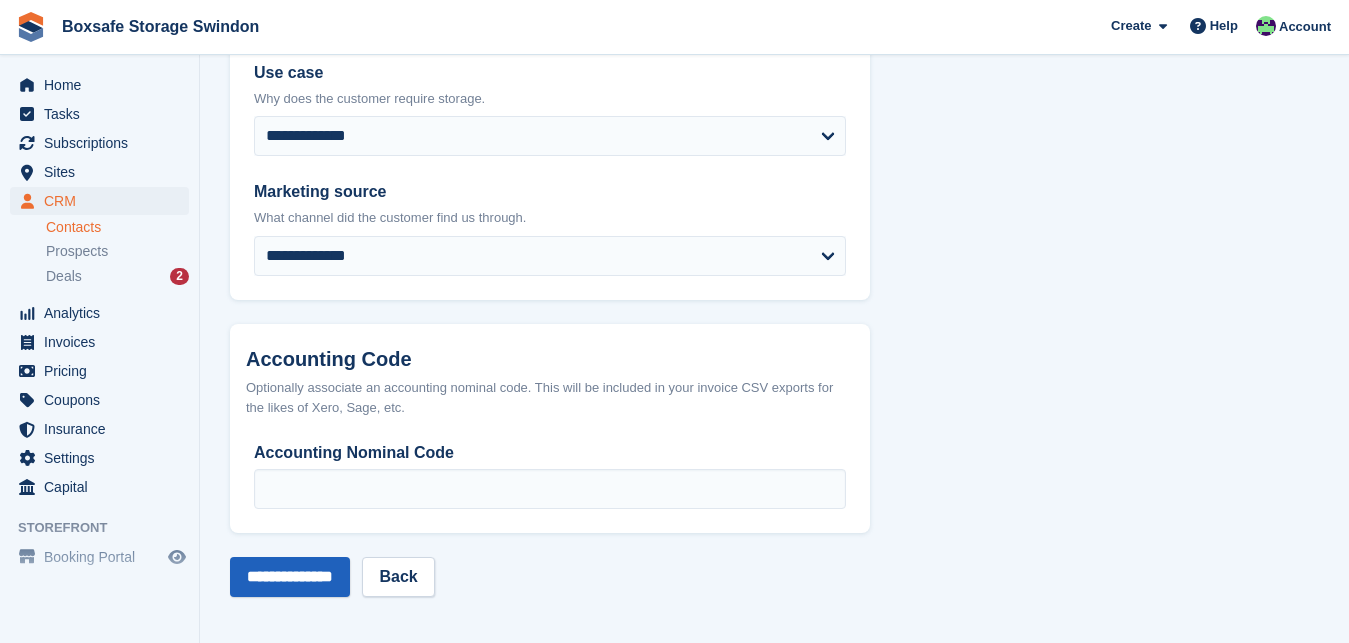 type on "**********" 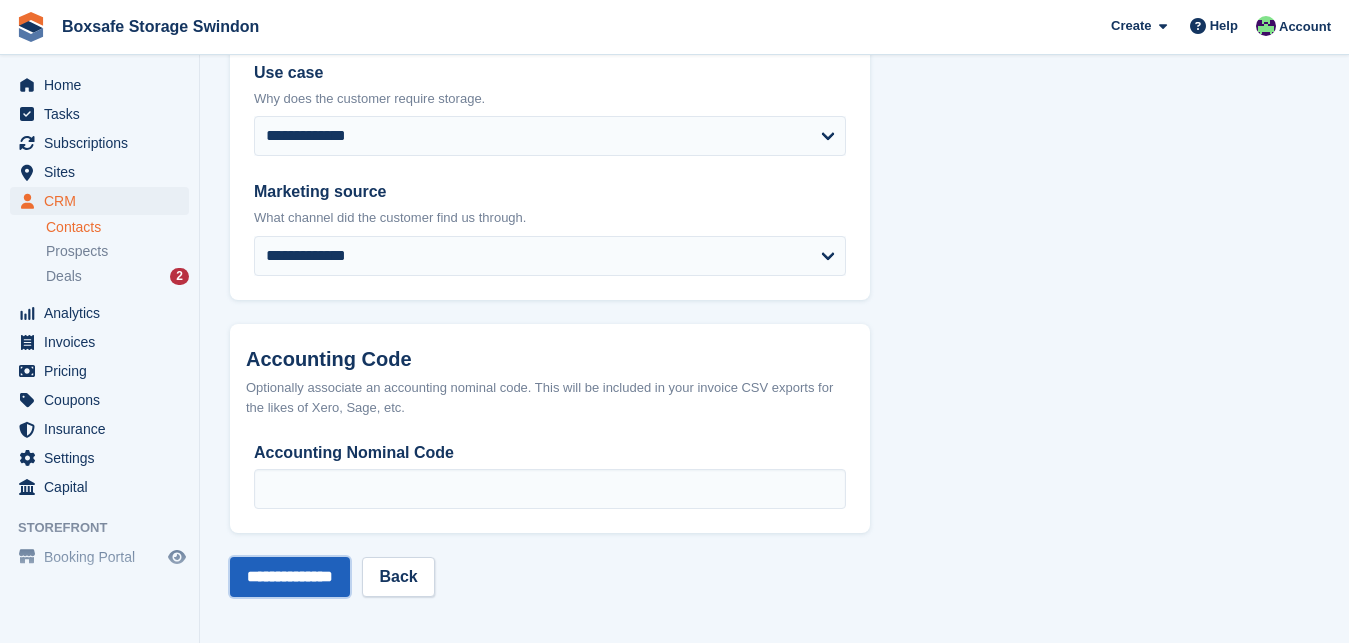 click on "**********" at bounding box center [290, 577] 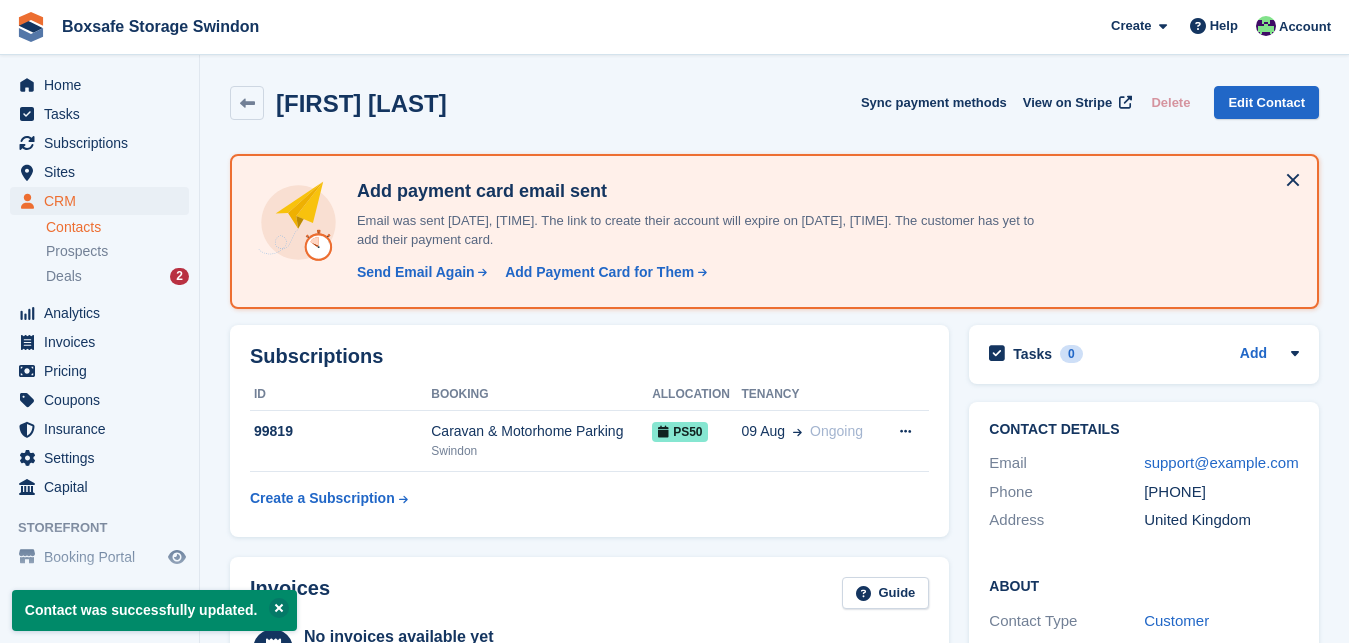 scroll, scrollTop: 0, scrollLeft: 0, axis: both 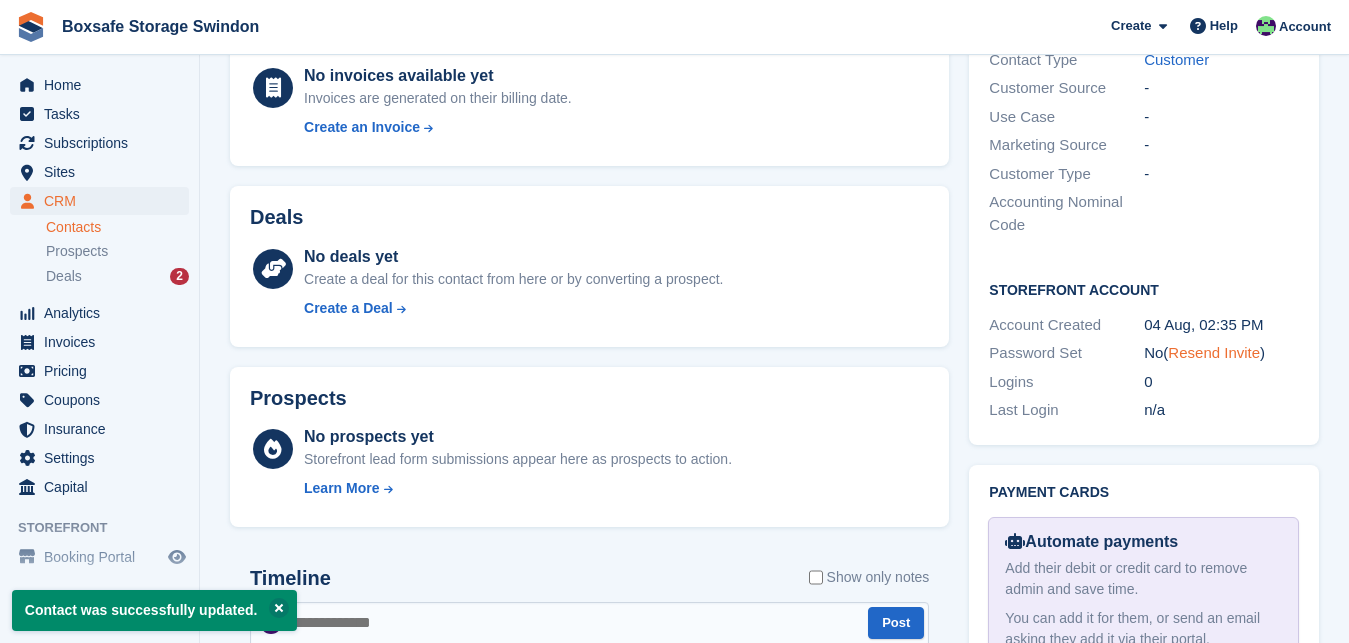 click on "Resend Invite" at bounding box center [1214, 352] 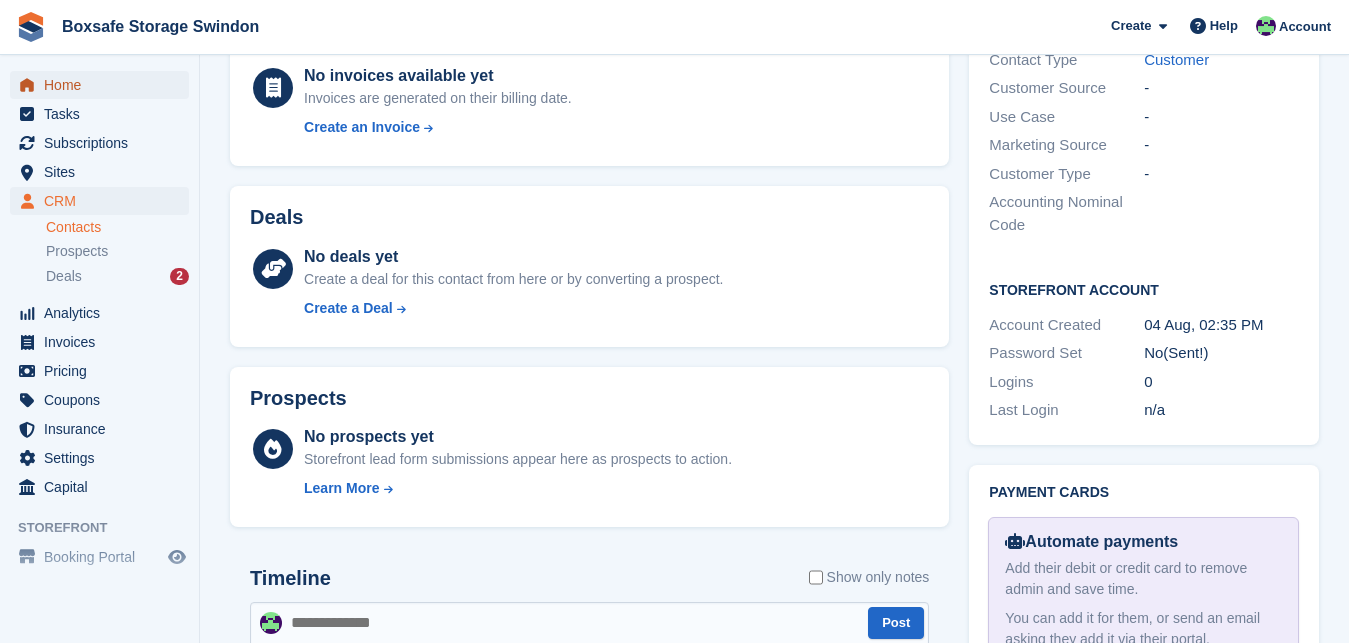 click on "Home" at bounding box center [104, 85] 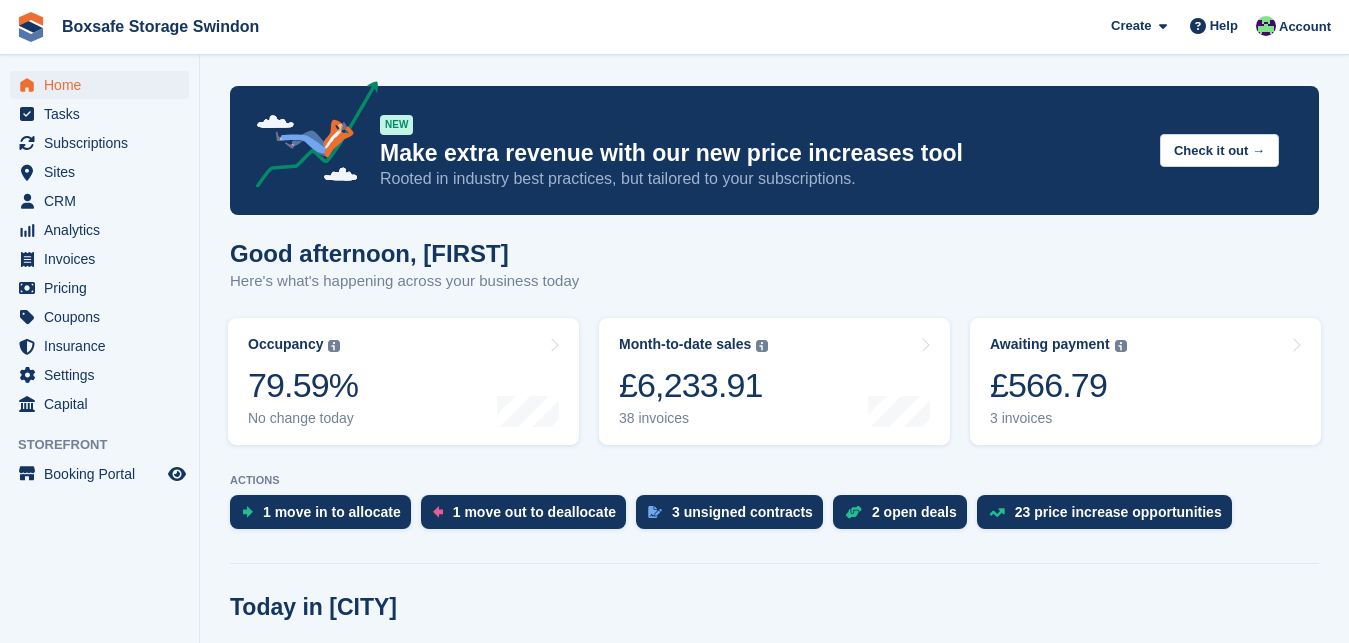 scroll, scrollTop: 0, scrollLeft: 0, axis: both 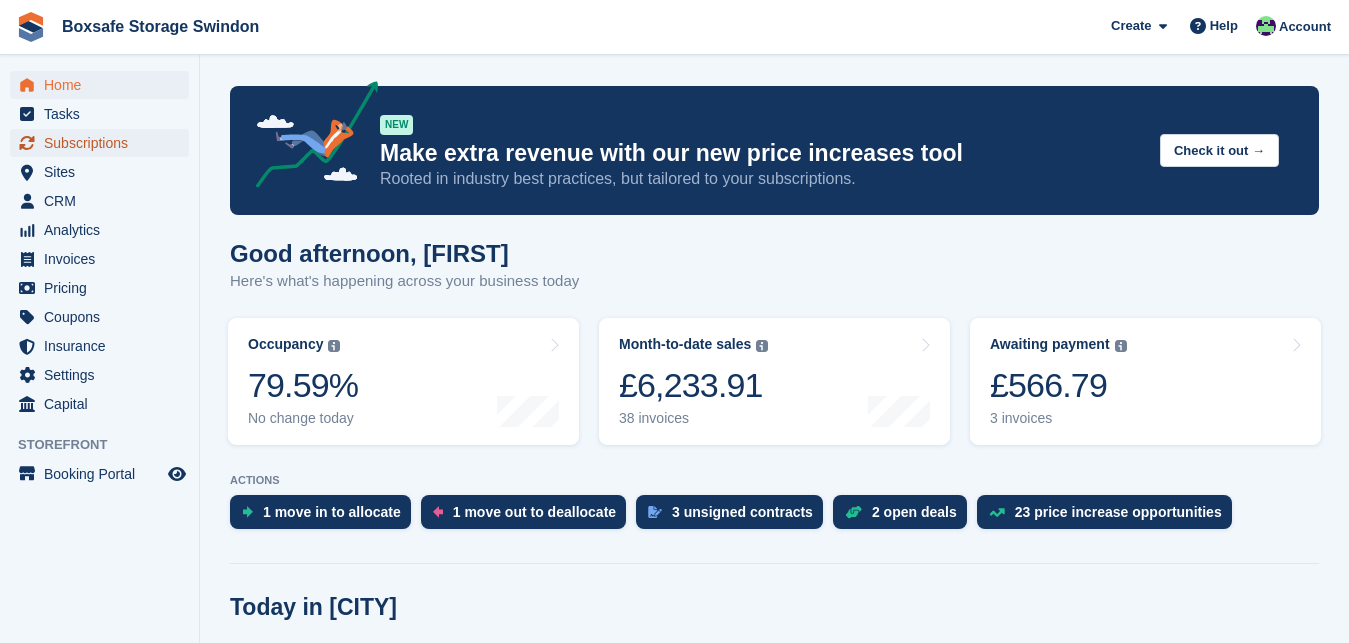 click on "Subscriptions" at bounding box center [104, 143] 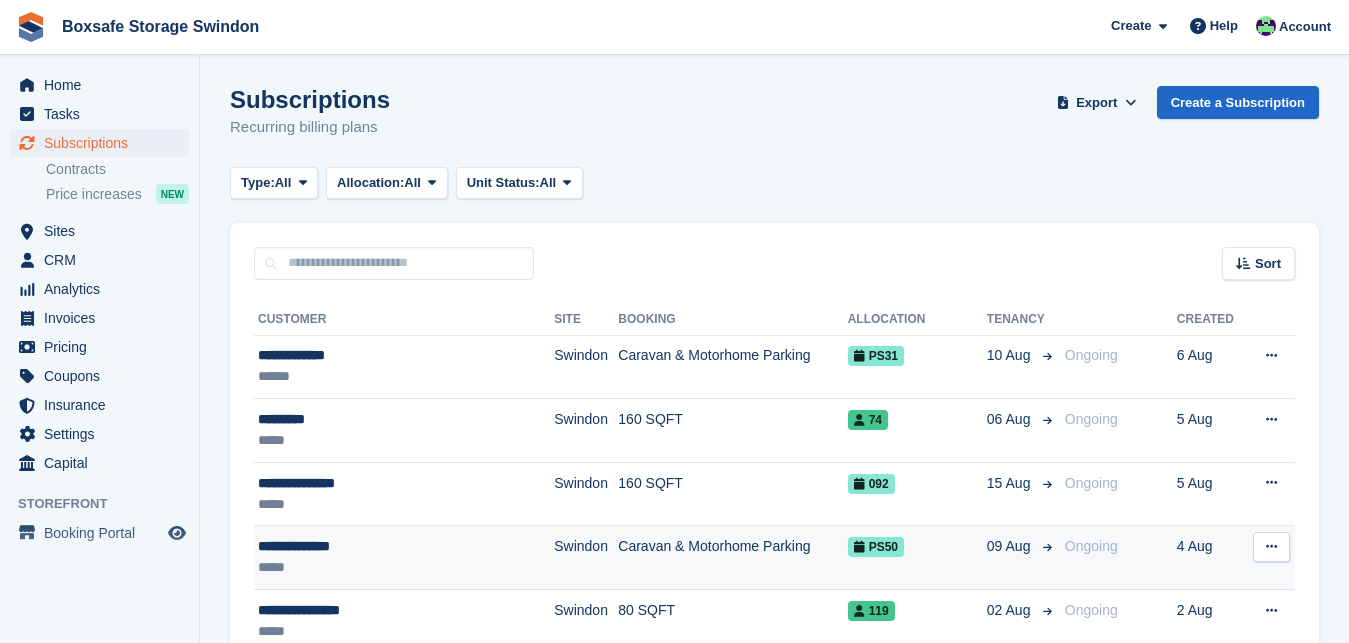 scroll, scrollTop: 0, scrollLeft: 0, axis: both 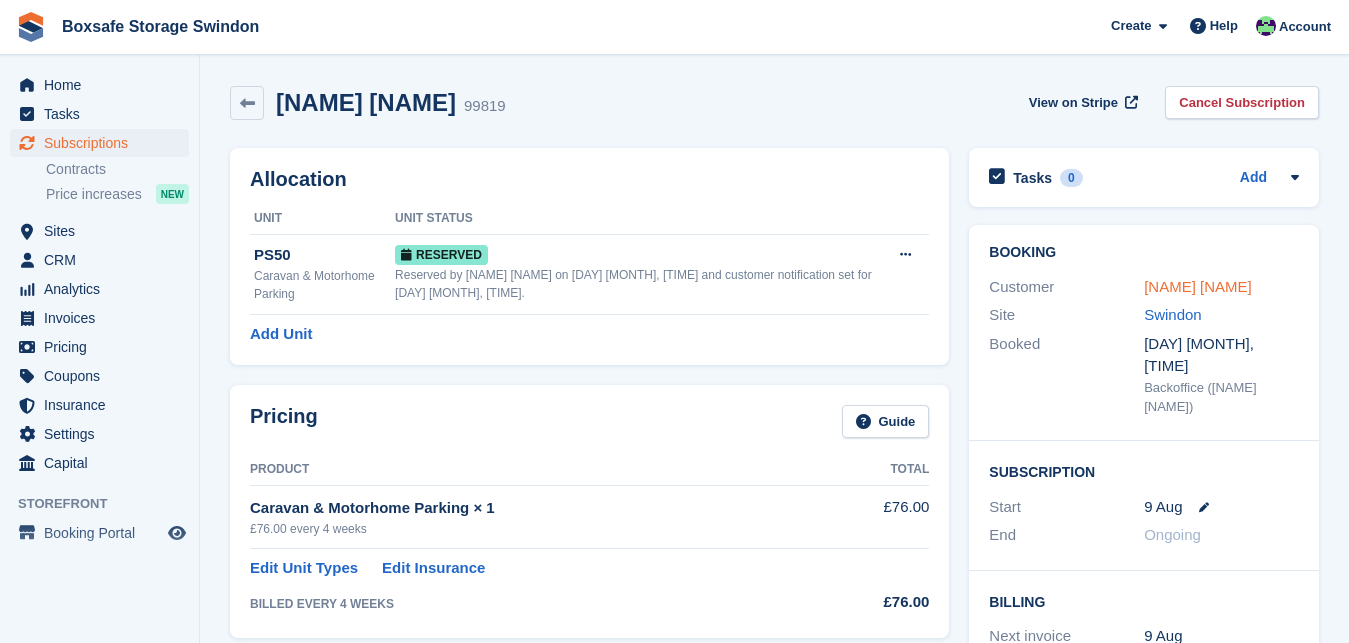 click on "[FIRST] [LAST]" at bounding box center (1198, 286) 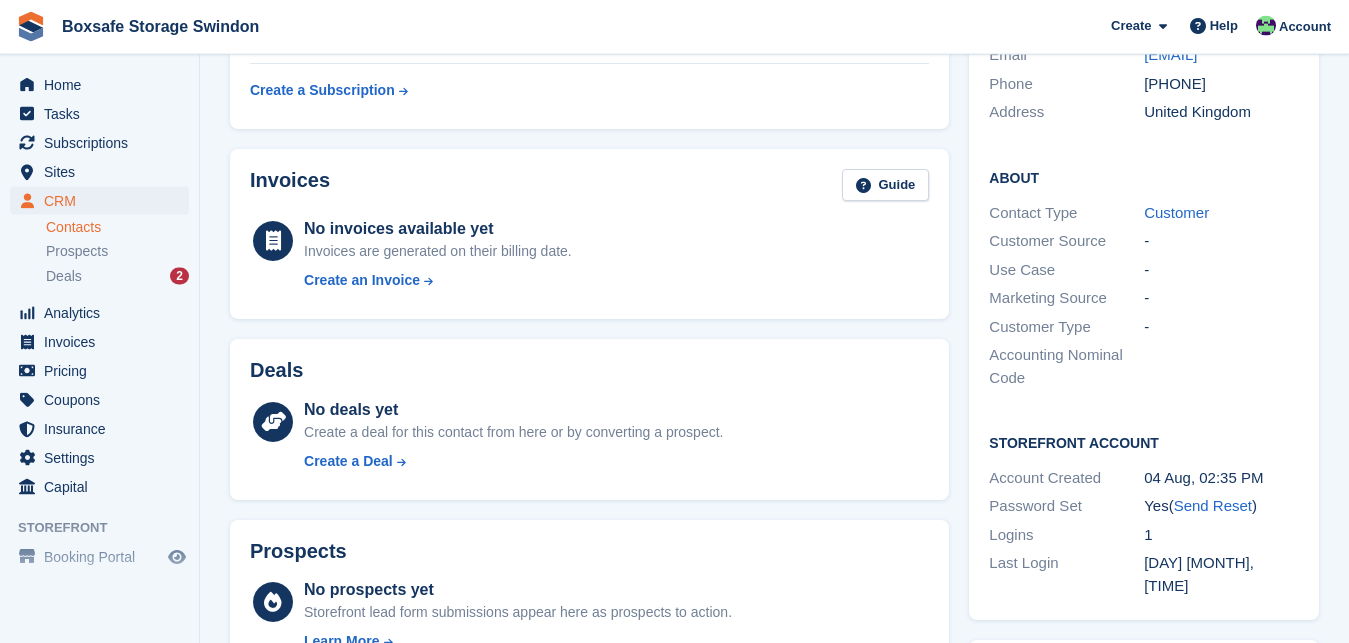 scroll, scrollTop: 406, scrollLeft: 0, axis: vertical 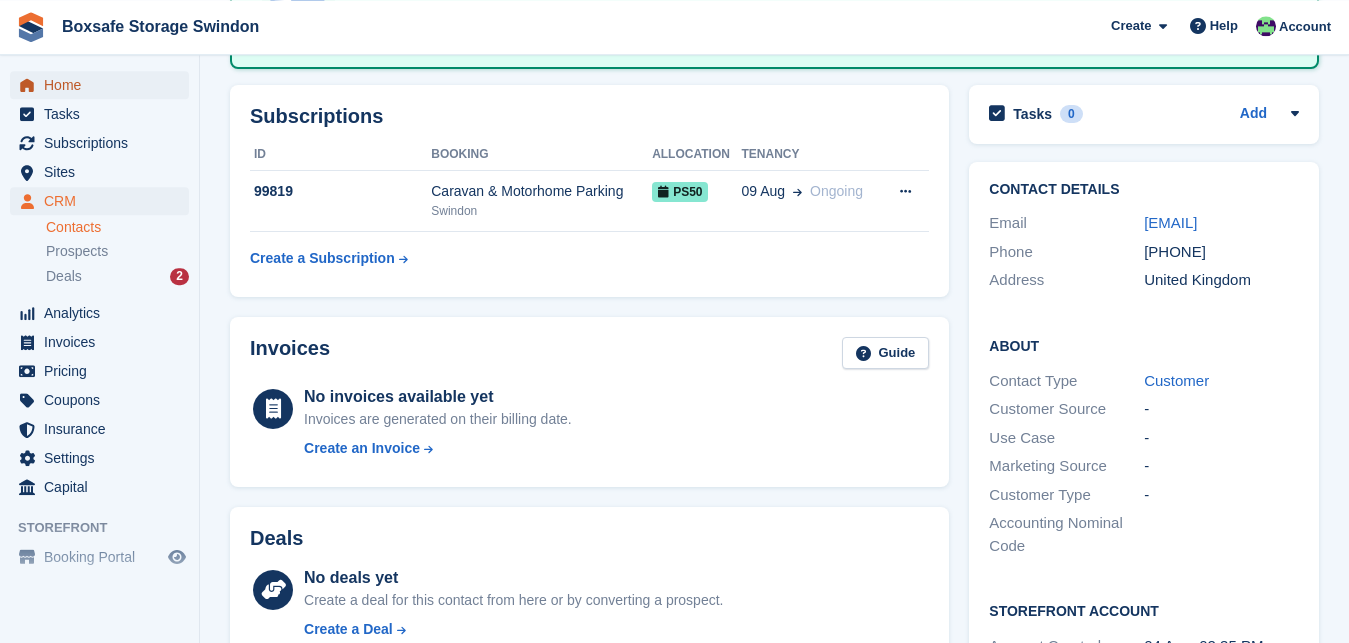 click on "Home" at bounding box center [104, 85] 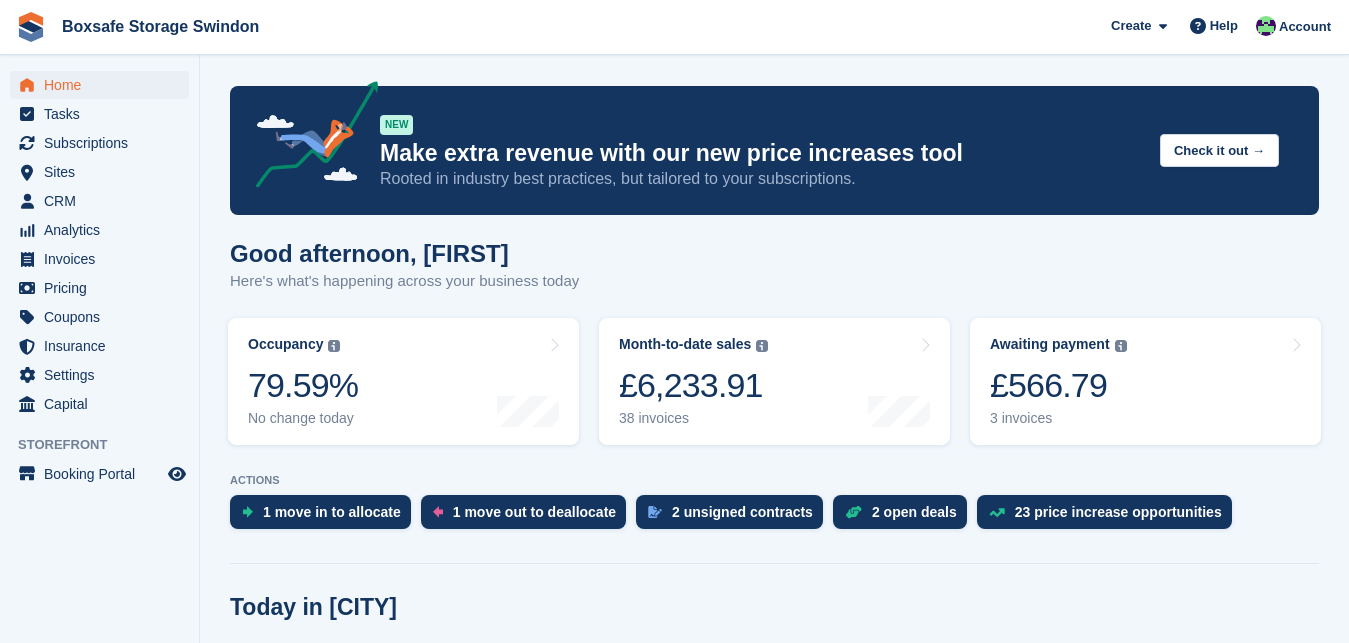 scroll, scrollTop: 520, scrollLeft: 0, axis: vertical 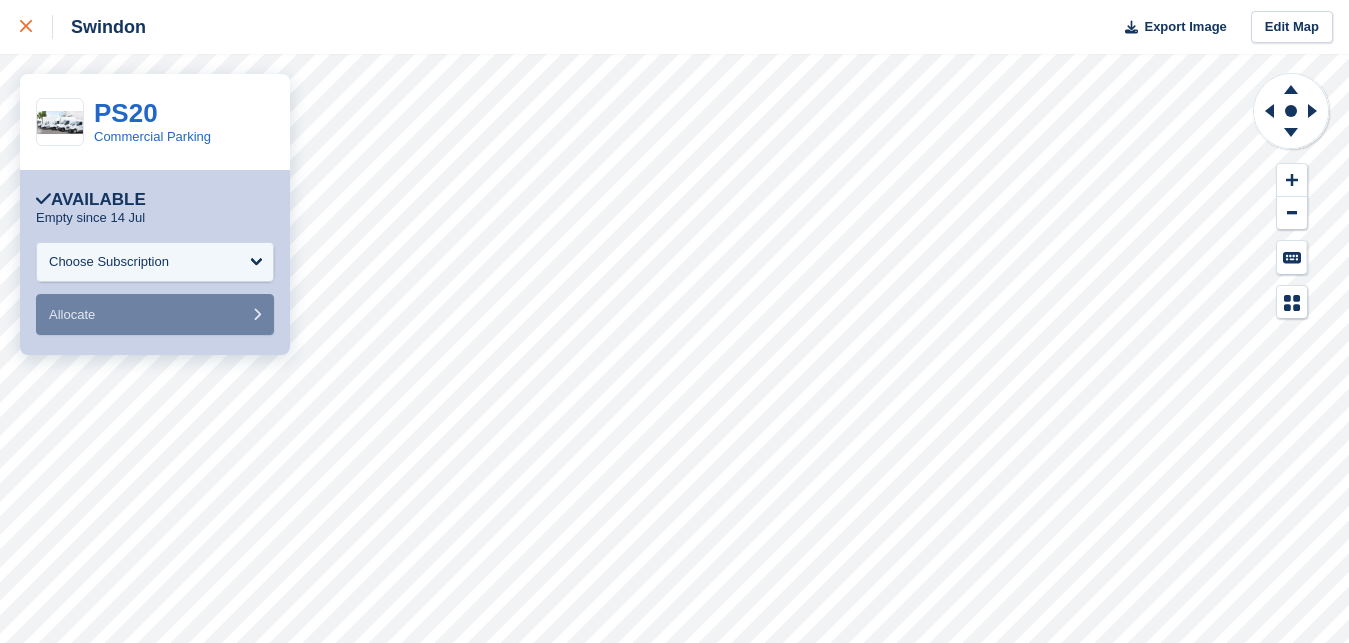 click 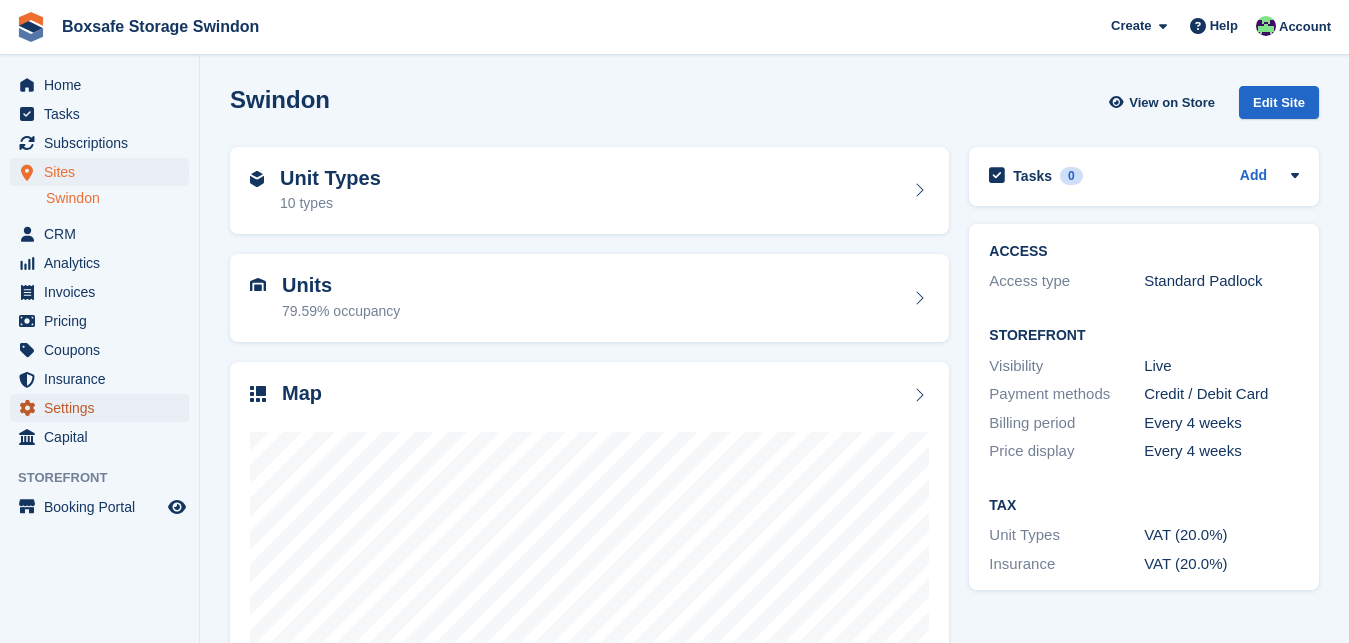 click on "Settings" at bounding box center (104, 408) 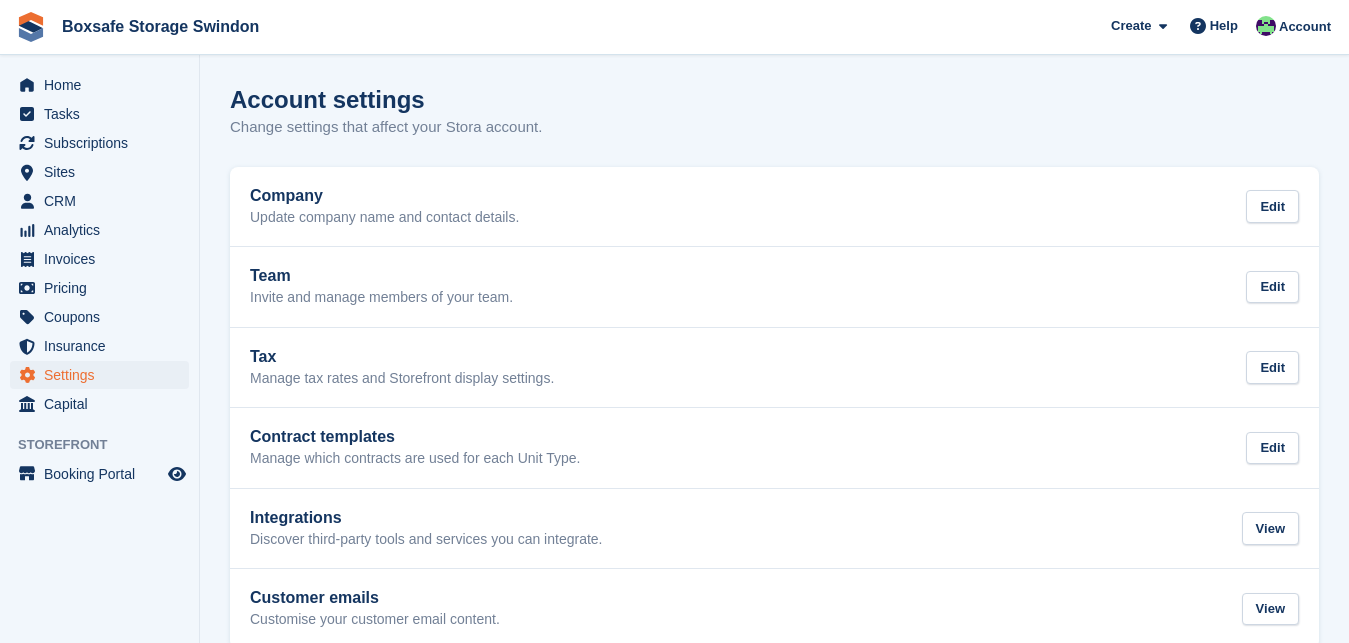 scroll, scrollTop: 0, scrollLeft: 0, axis: both 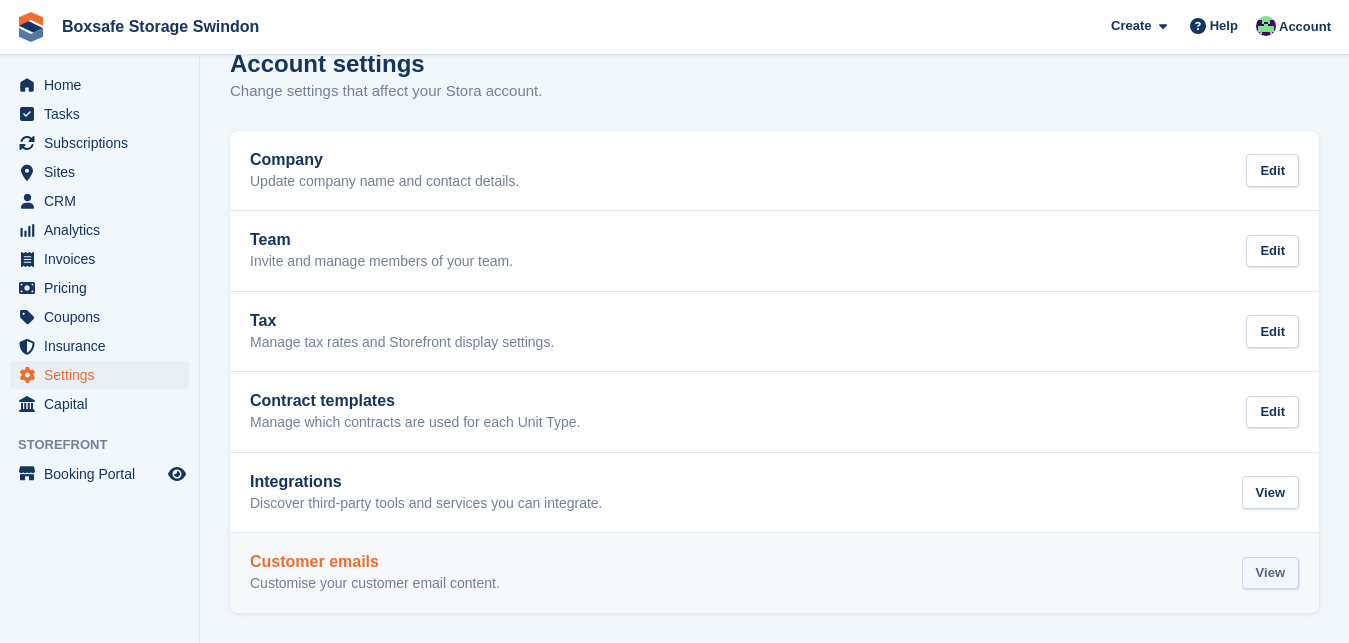 click on "View" at bounding box center (1270, 573) 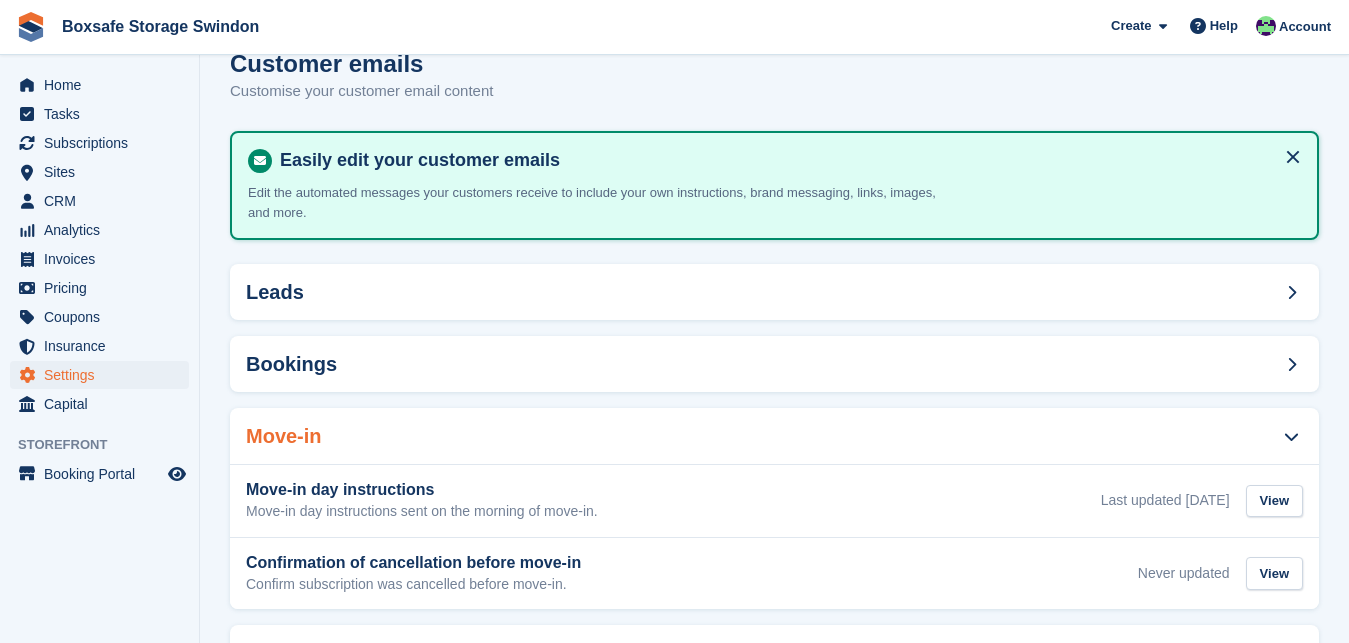 scroll, scrollTop: 0, scrollLeft: 0, axis: both 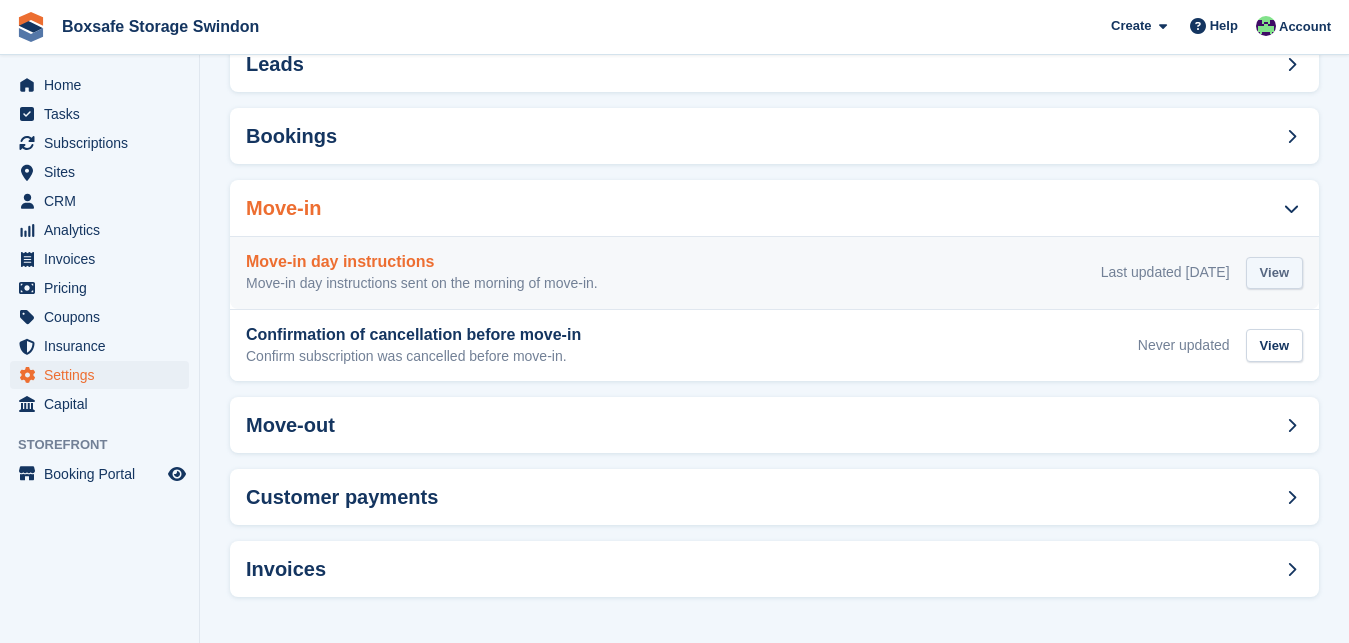 click on "View" at bounding box center (1274, 273) 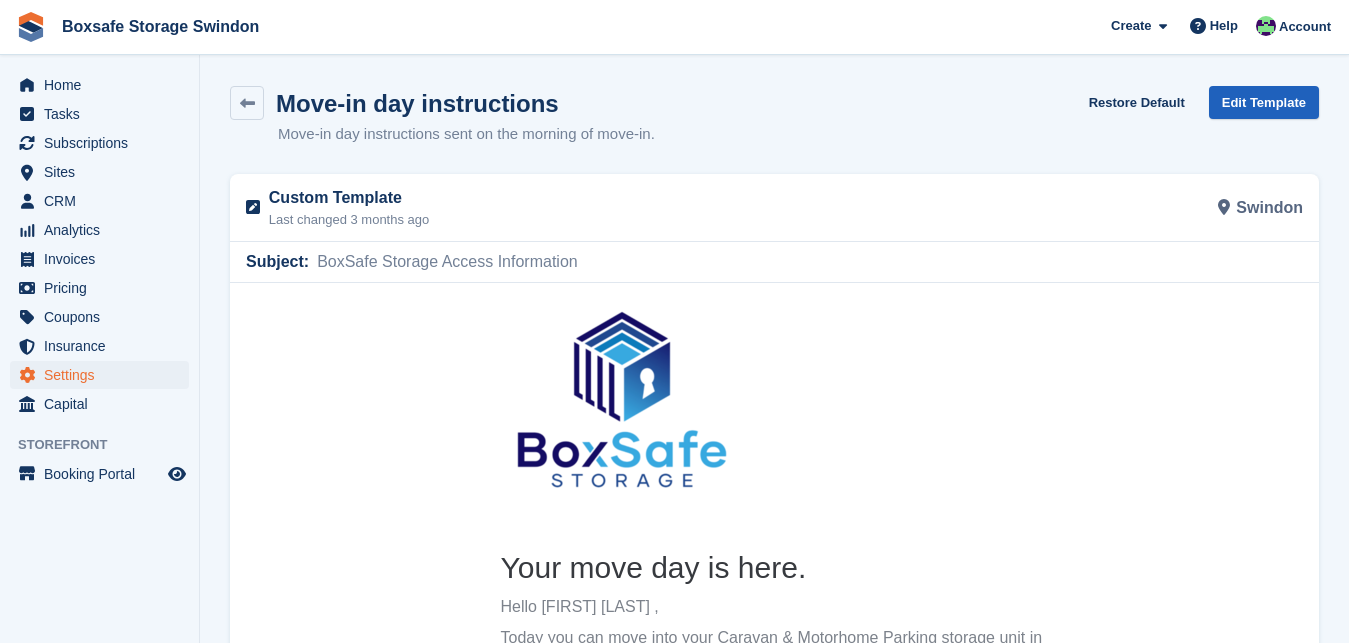 scroll, scrollTop: 0, scrollLeft: 0, axis: both 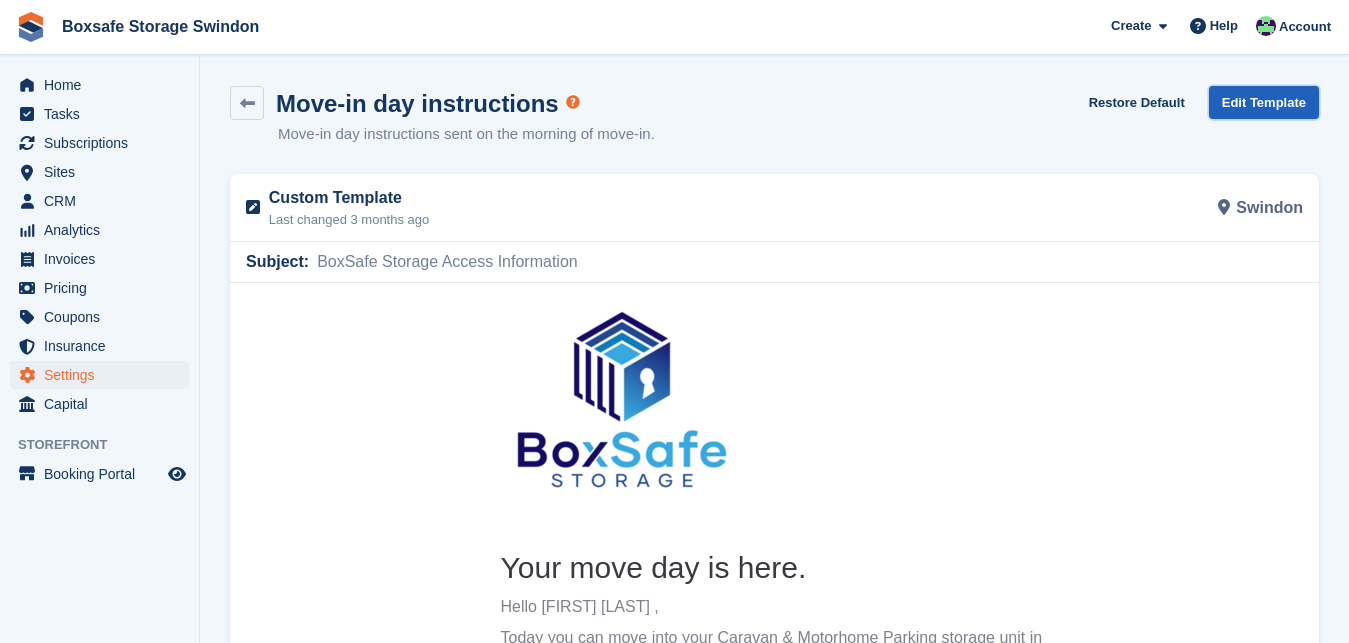 click on "Edit Template" at bounding box center [1264, 102] 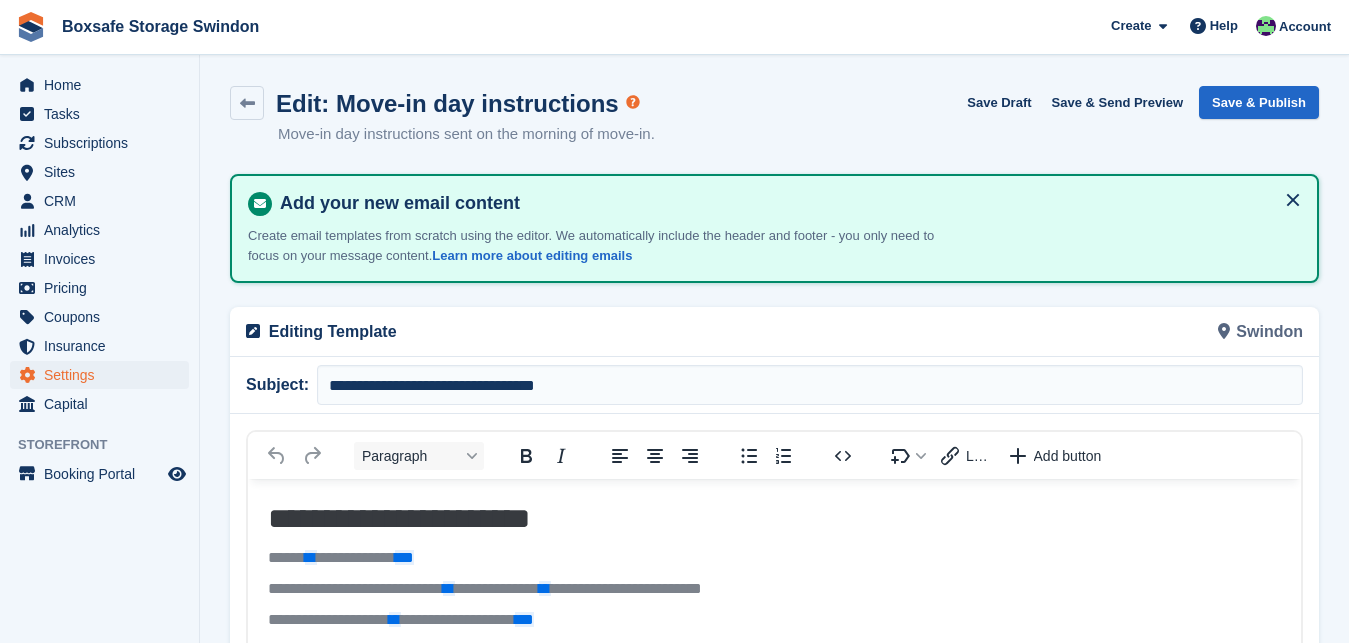 scroll, scrollTop: 0, scrollLeft: 0, axis: both 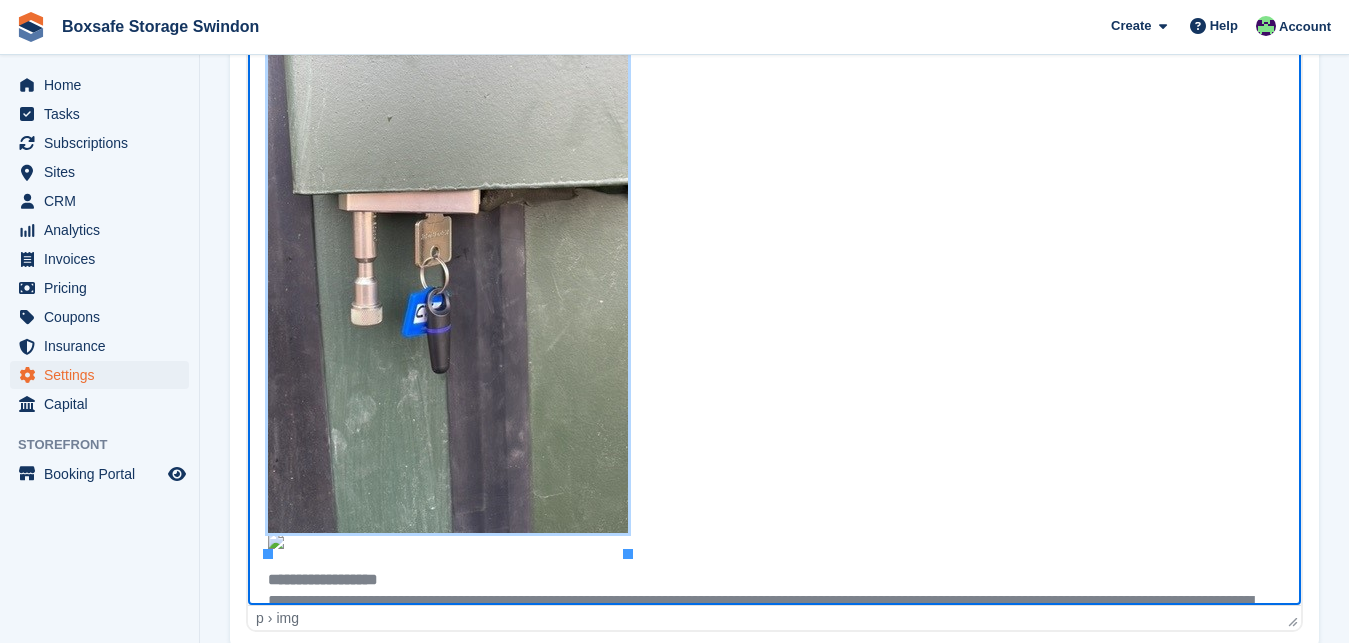 click at bounding box center [448, 213] 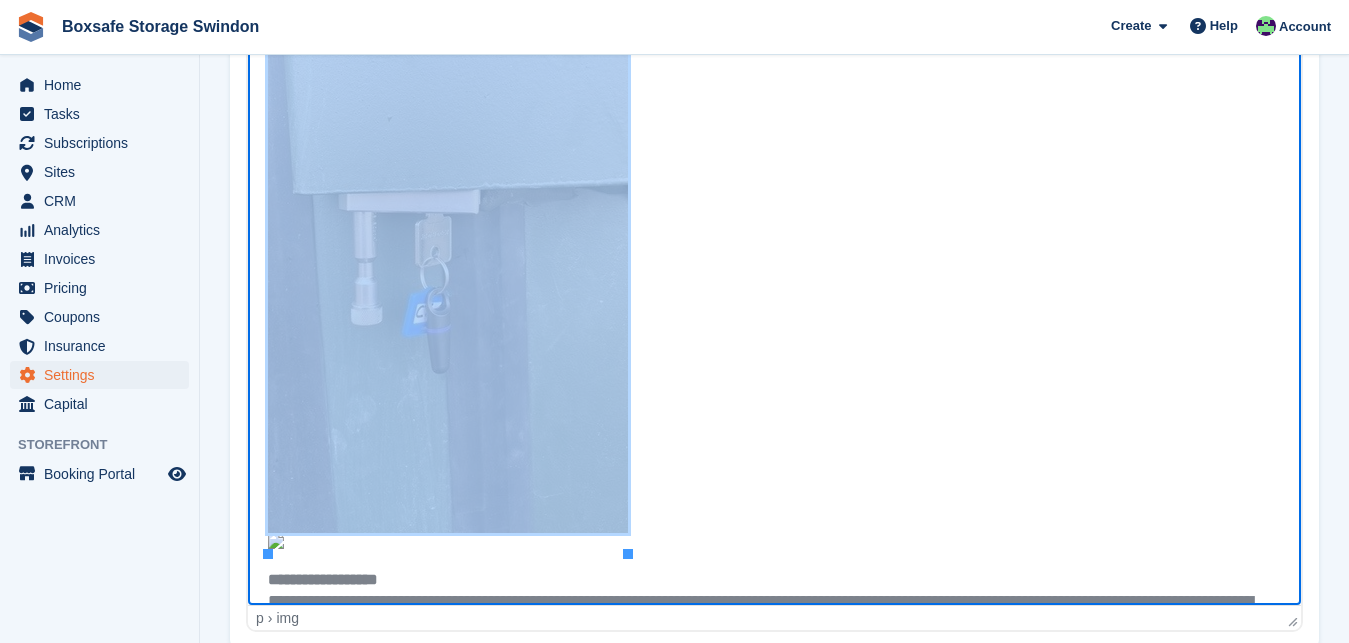 type 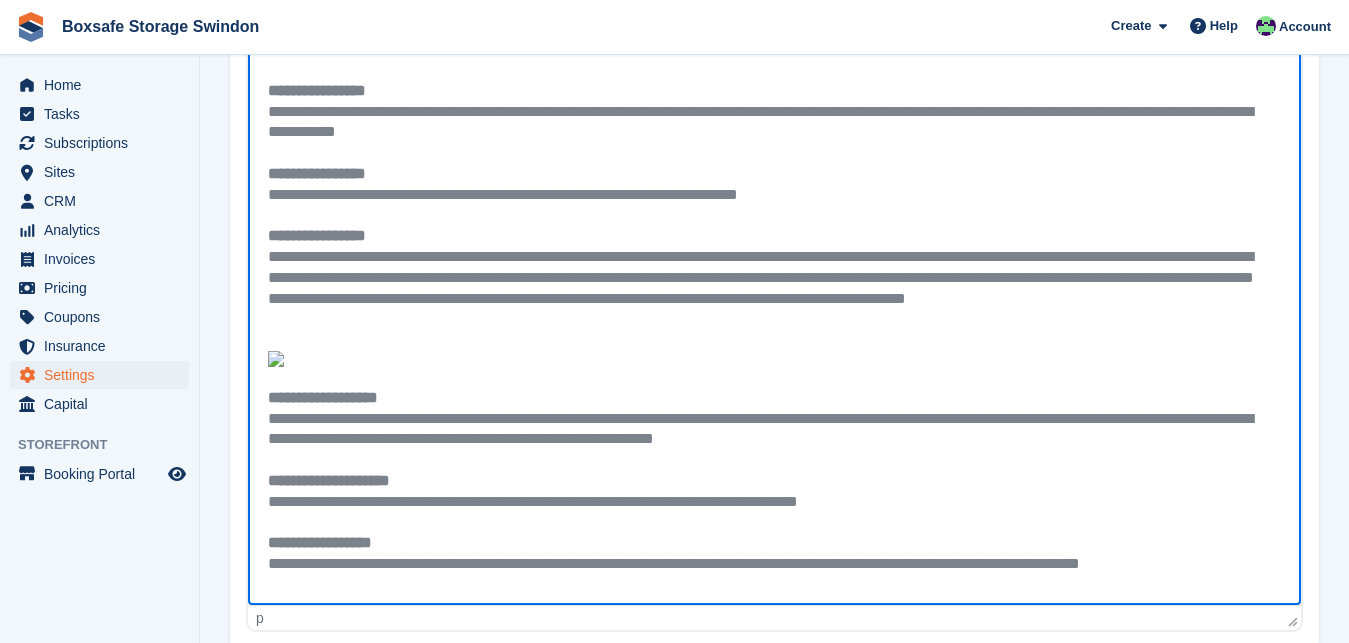 scroll, scrollTop: 458, scrollLeft: 0, axis: vertical 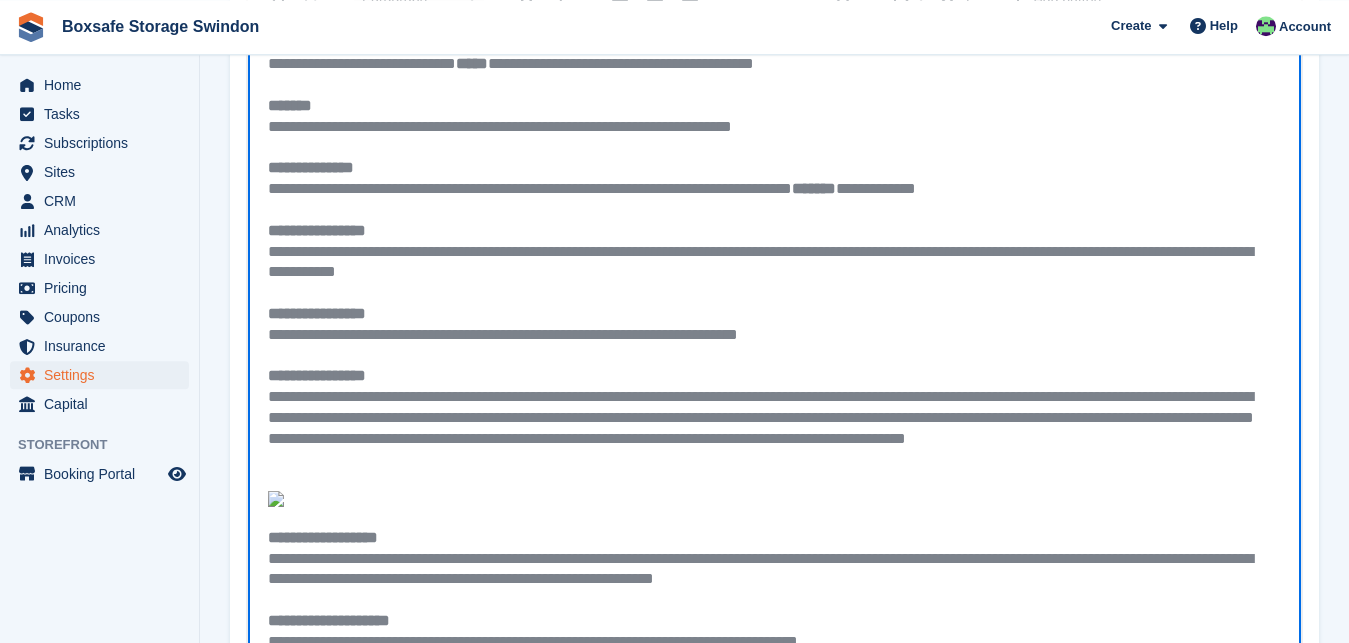 click at bounding box center [774, 499] 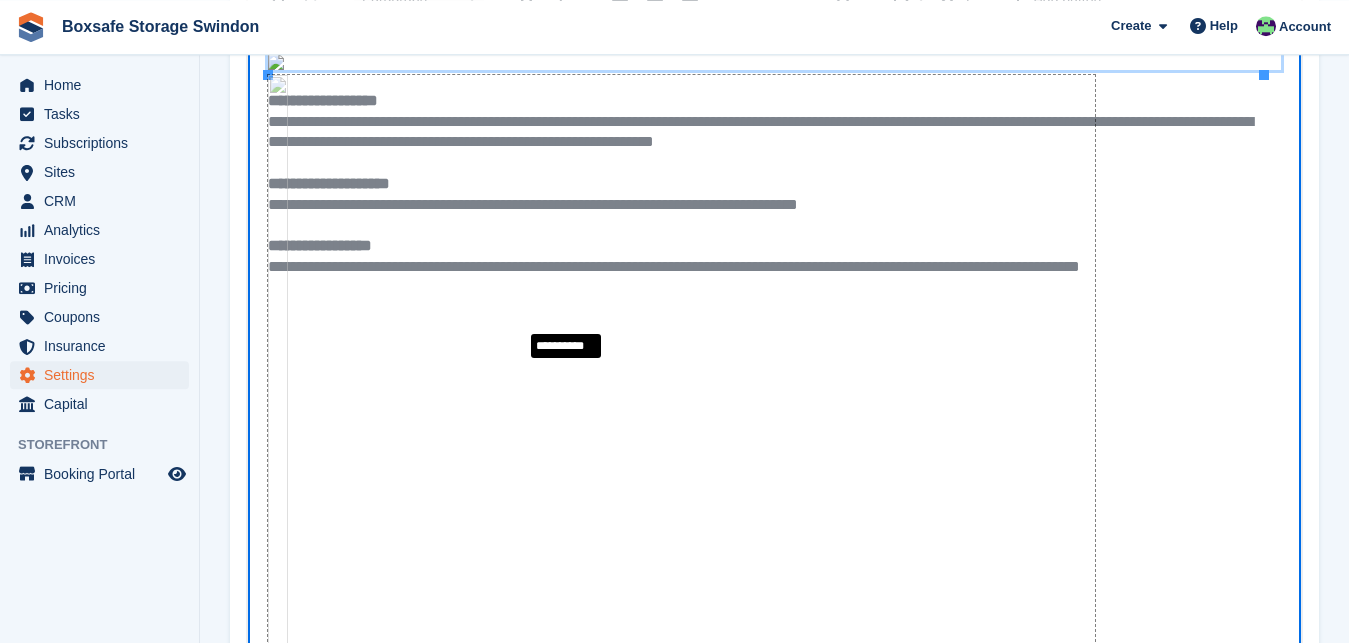 drag, startPoint x: 269, startPoint y: 74, endPoint x: 529, endPoint y: 336, distance: 369.11246 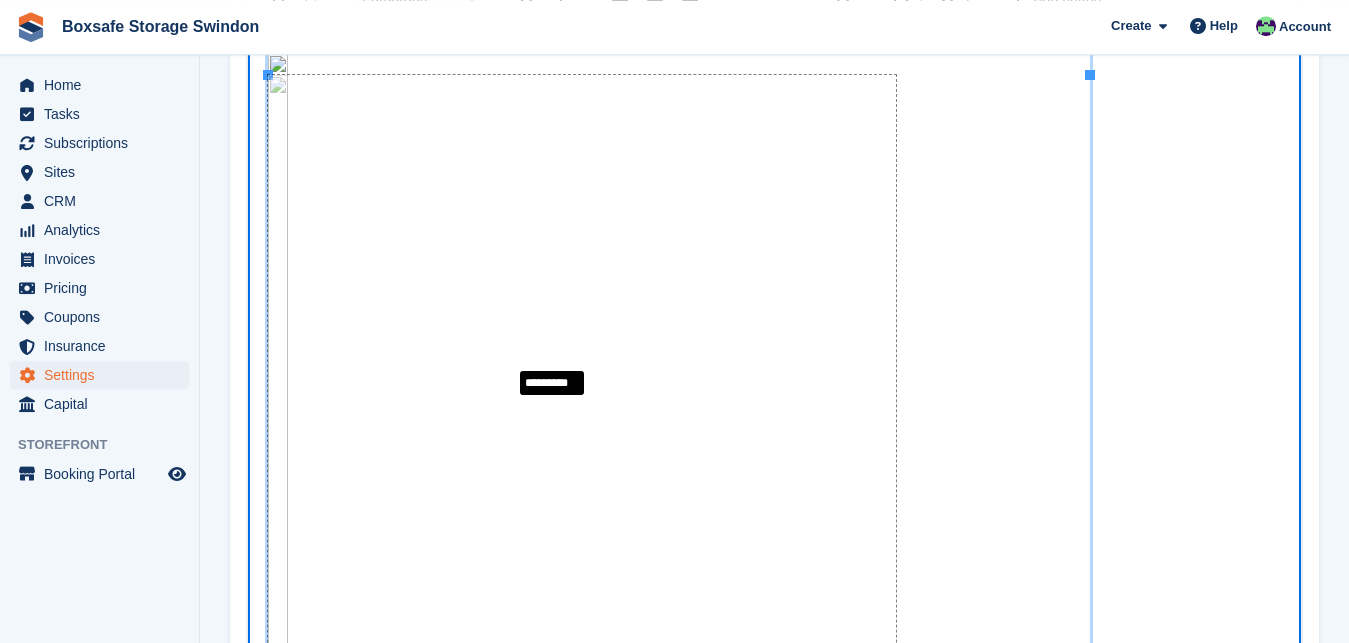 drag, startPoint x: 268, startPoint y: 75, endPoint x: 535, endPoint y: 387, distance: 410.64948 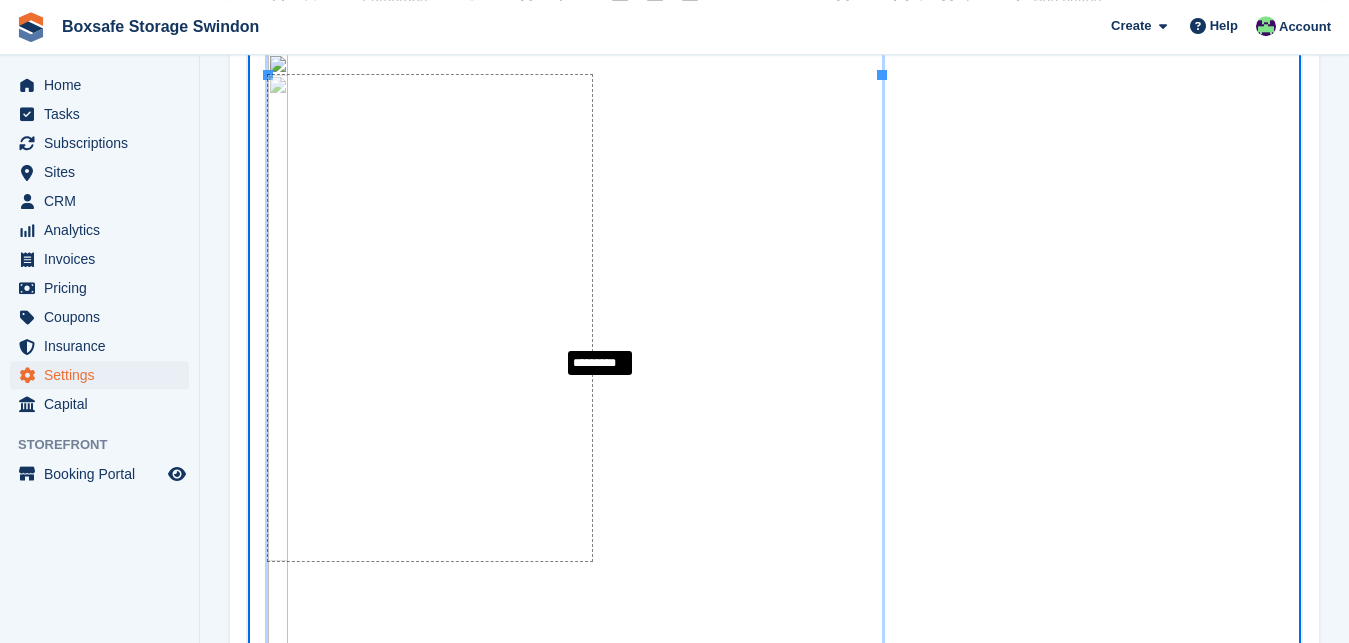 drag, startPoint x: 268, startPoint y: 76, endPoint x: 584, endPoint y: 382, distance: 439.87726 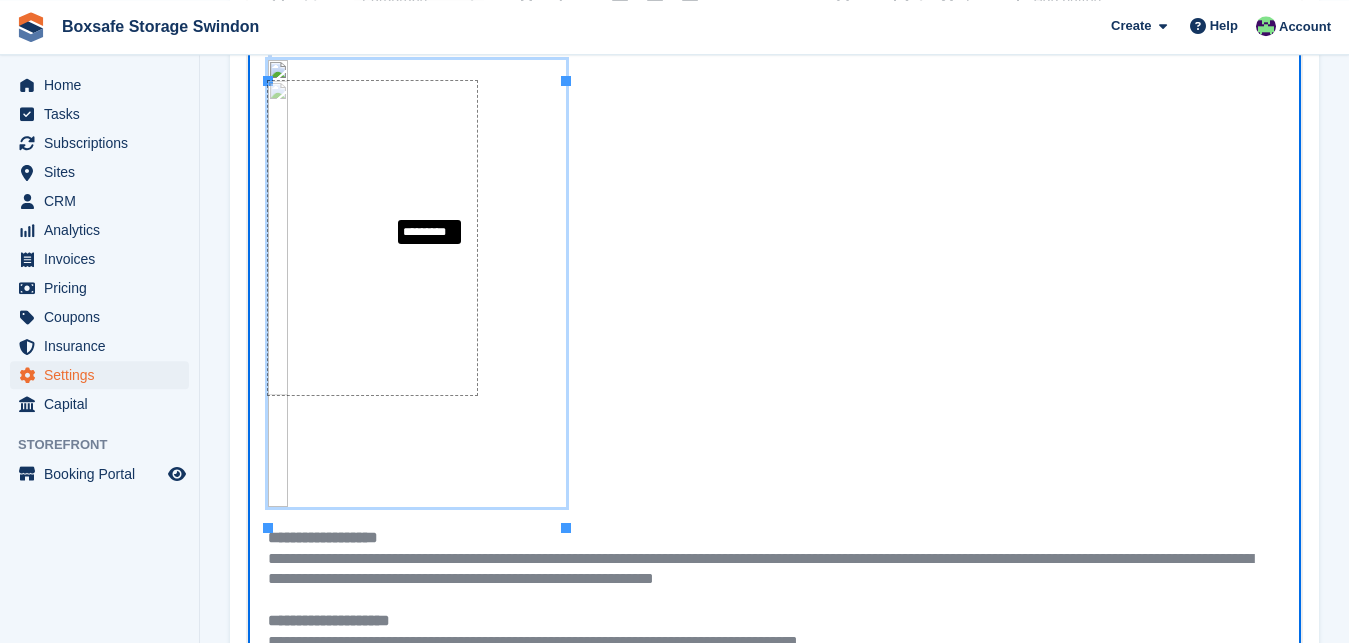 drag, startPoint x: 270, startPoint y: 76, endPoint x: 421, endPoint y: 251, distance: 231.14066 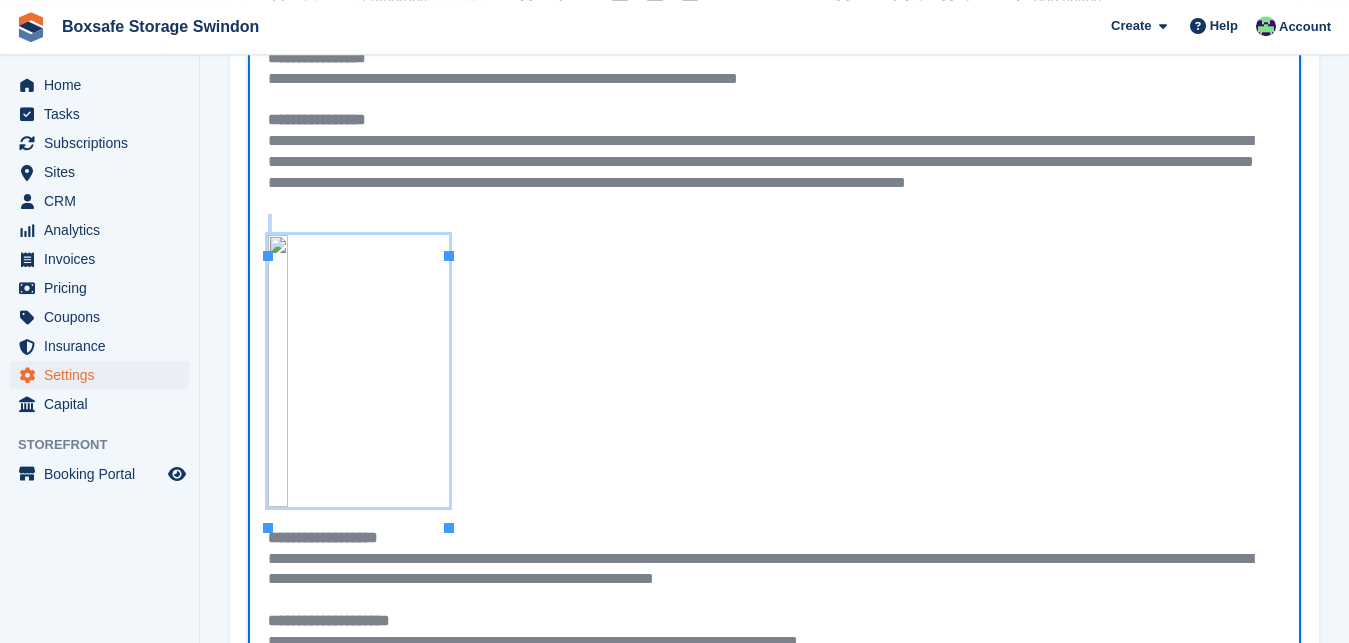 scroll, scrollTop: 628, scrollLeft: 0, axis: vertical 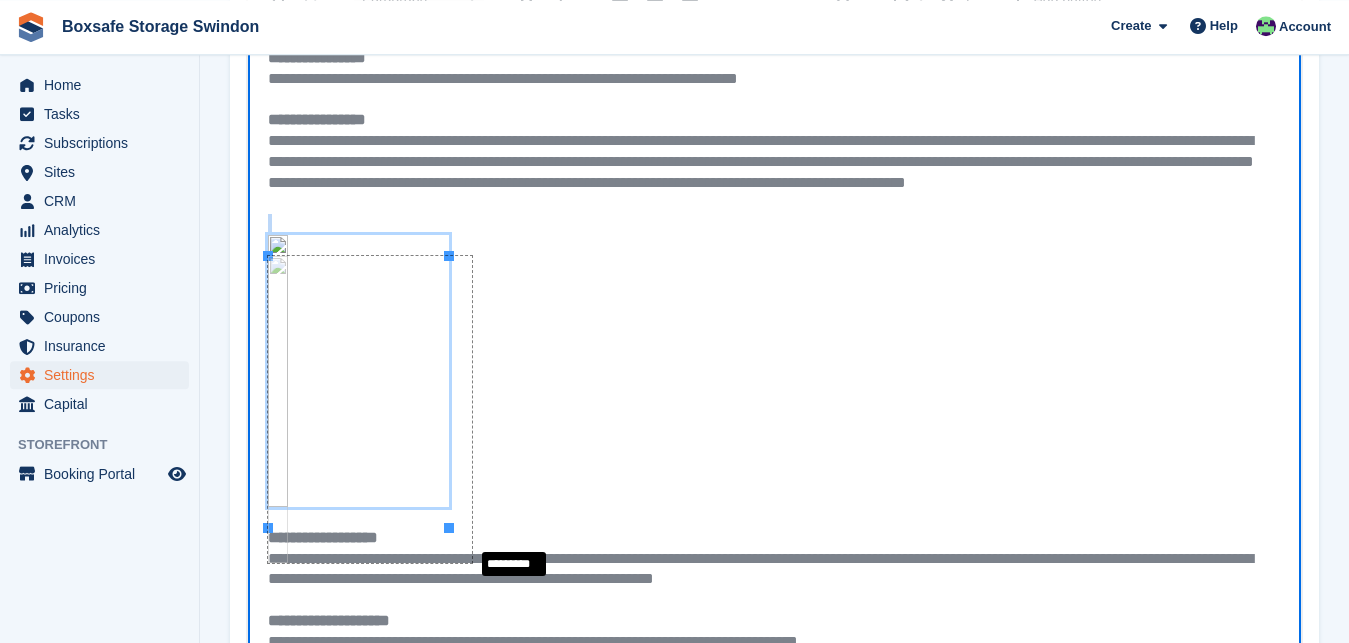 drag, startPoint x: 452, startPoint y: 503, endPoint x: 475, endPoint y: 522, distance: 29.832869 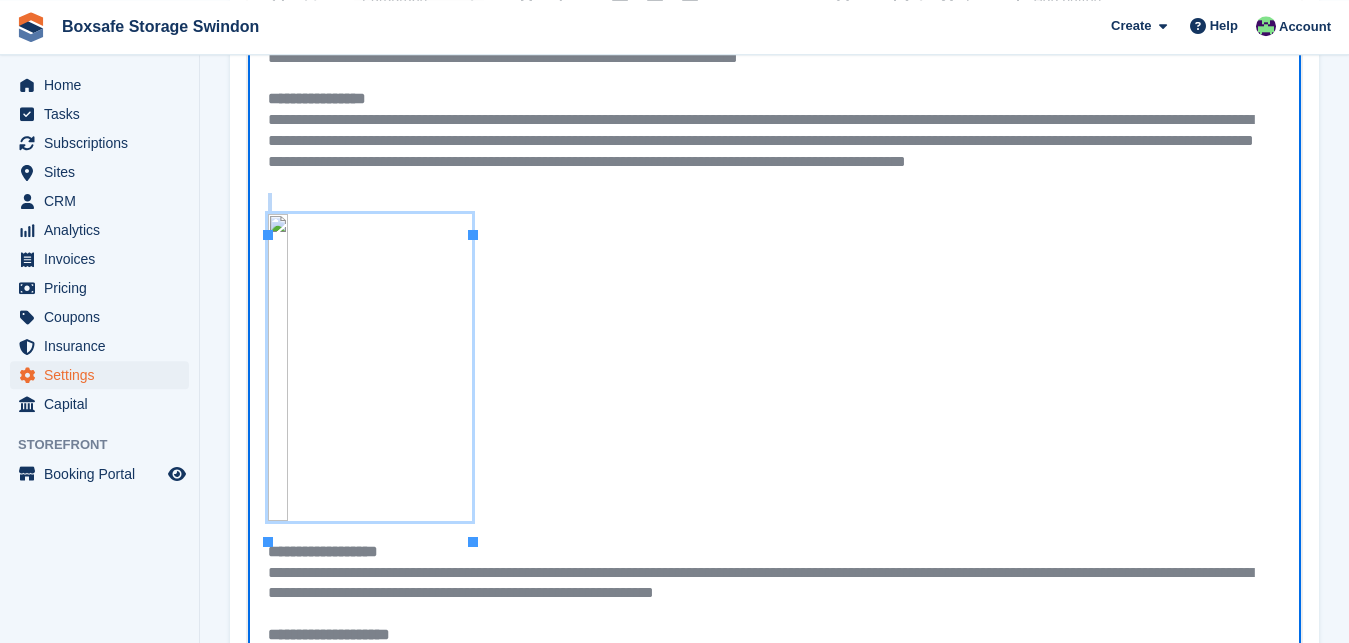 click on "**********" at bounding box center (774, 243) 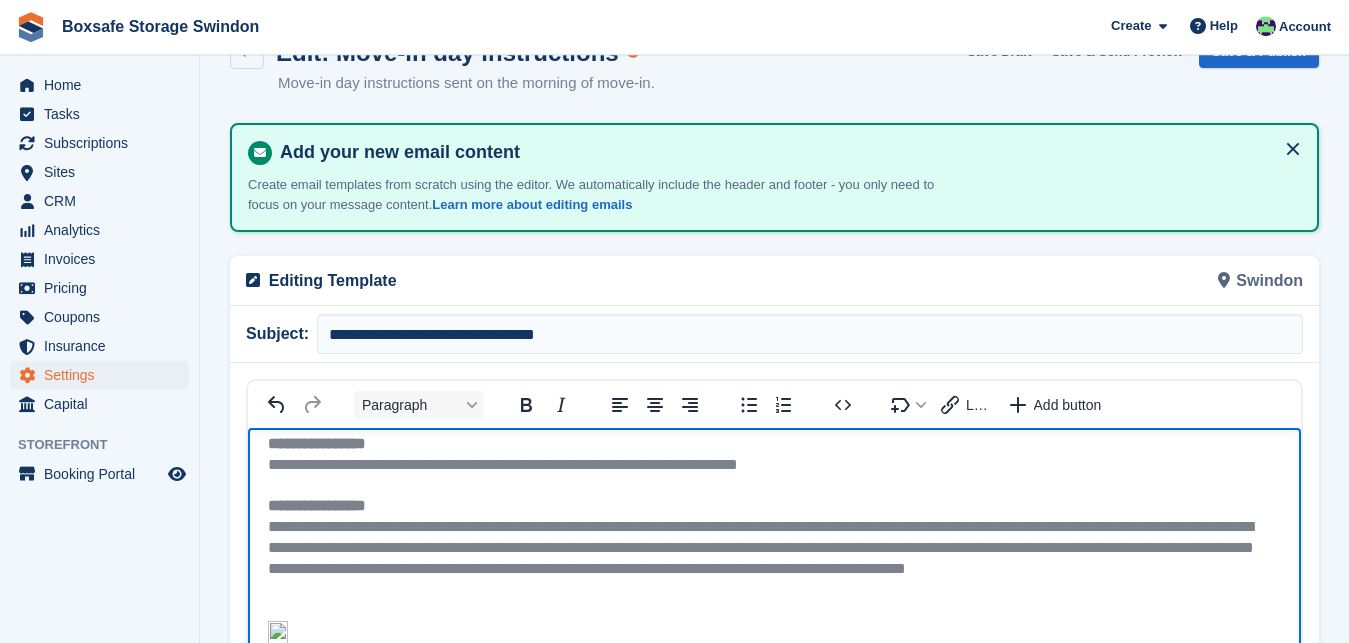 scroll, scrollTop: 0, scrollLeft: 0, axis: both 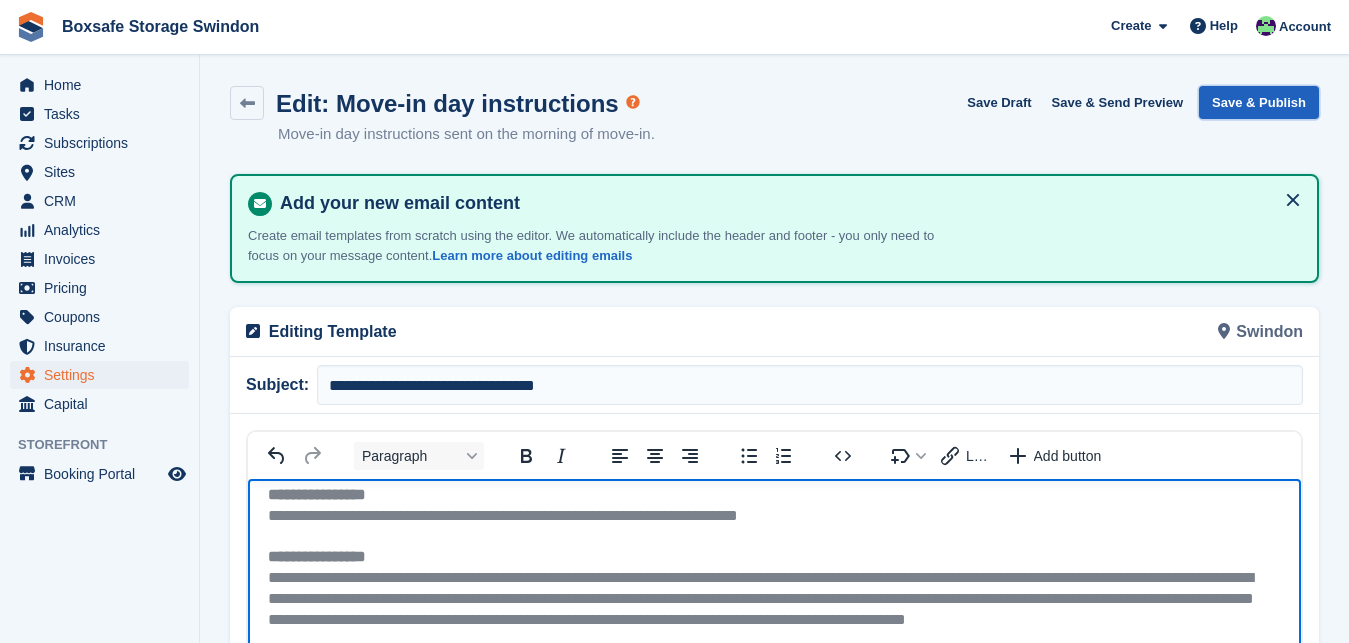 click on "Save & Publish" at bounding box center (1259, 102) 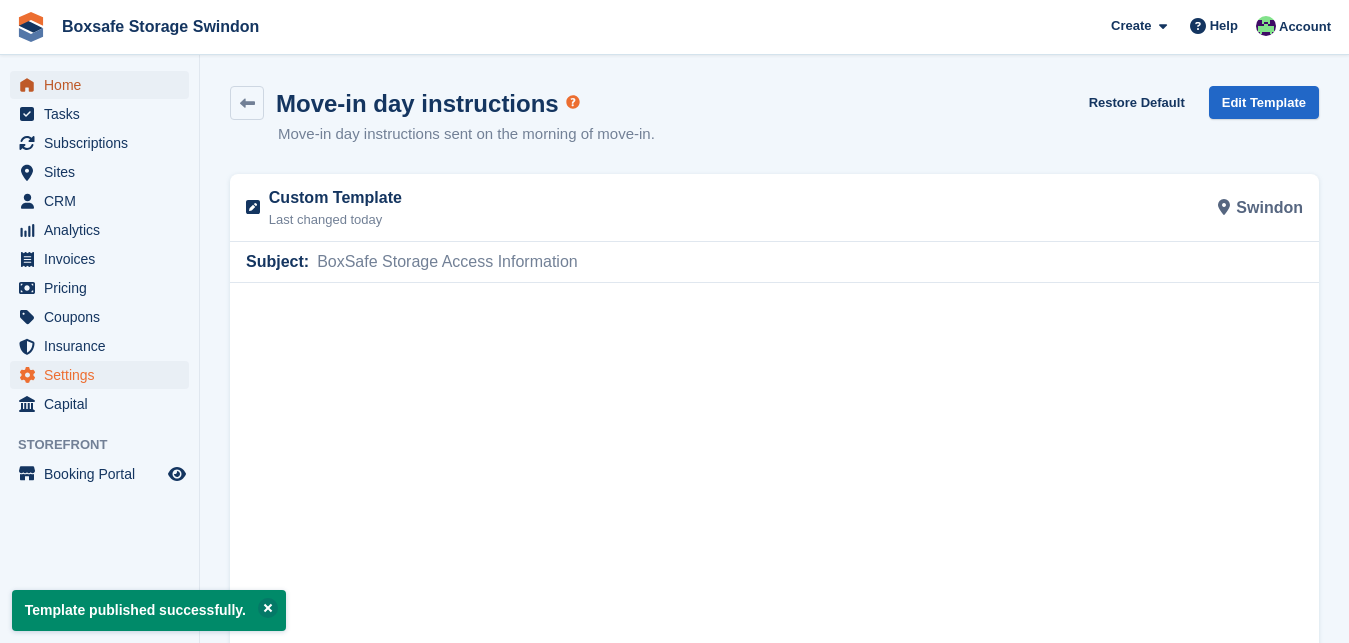 click on "Home" at bounding box center [104, 85] 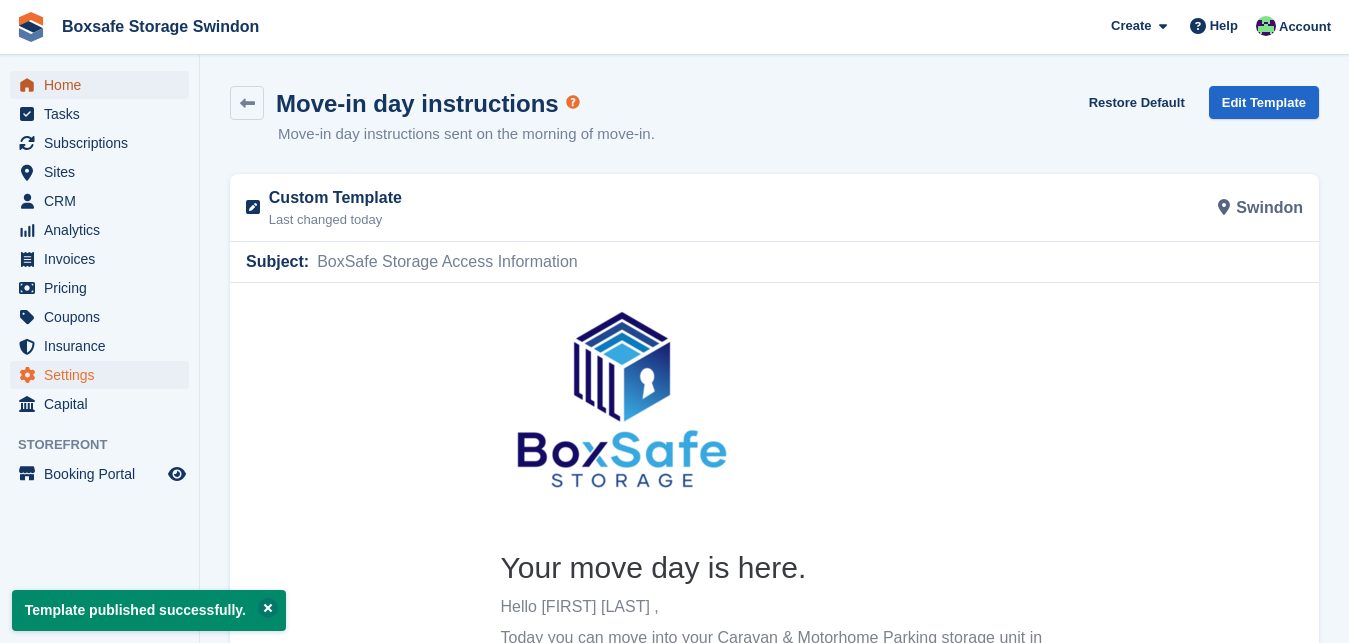 scroll, scrollTop: 0, scrollLeft: 0, axis: both 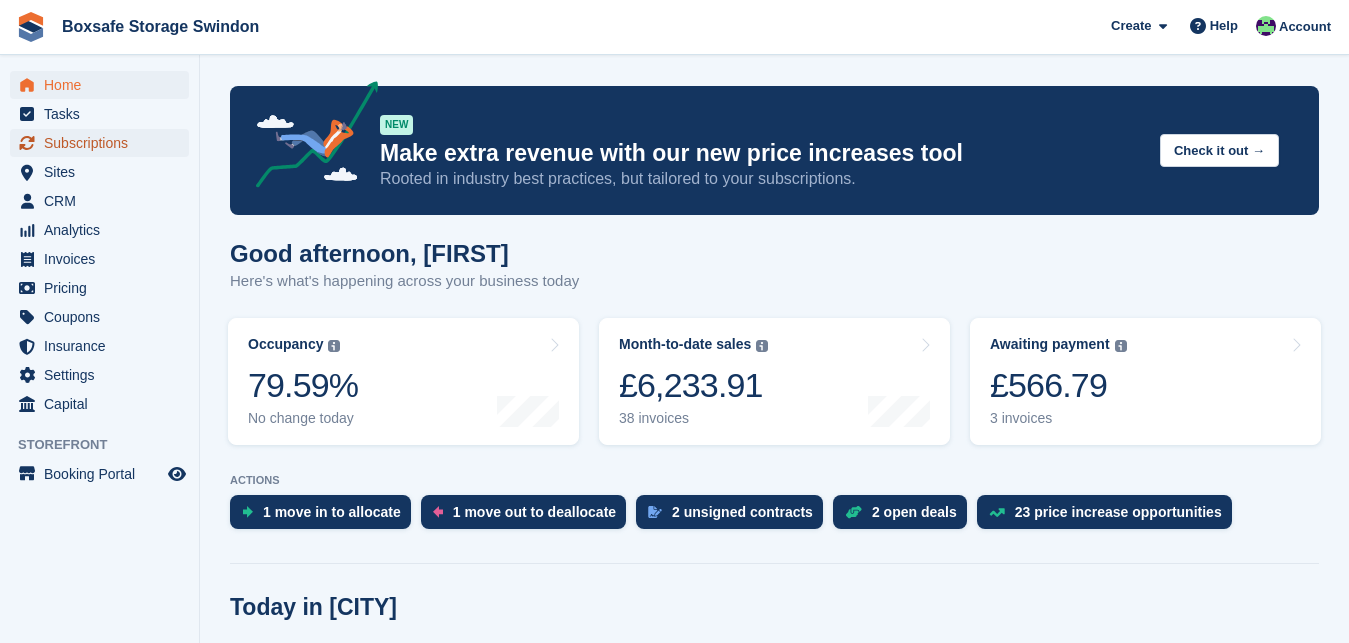 click on "Subscriptions" at bounding box center [104, 143] 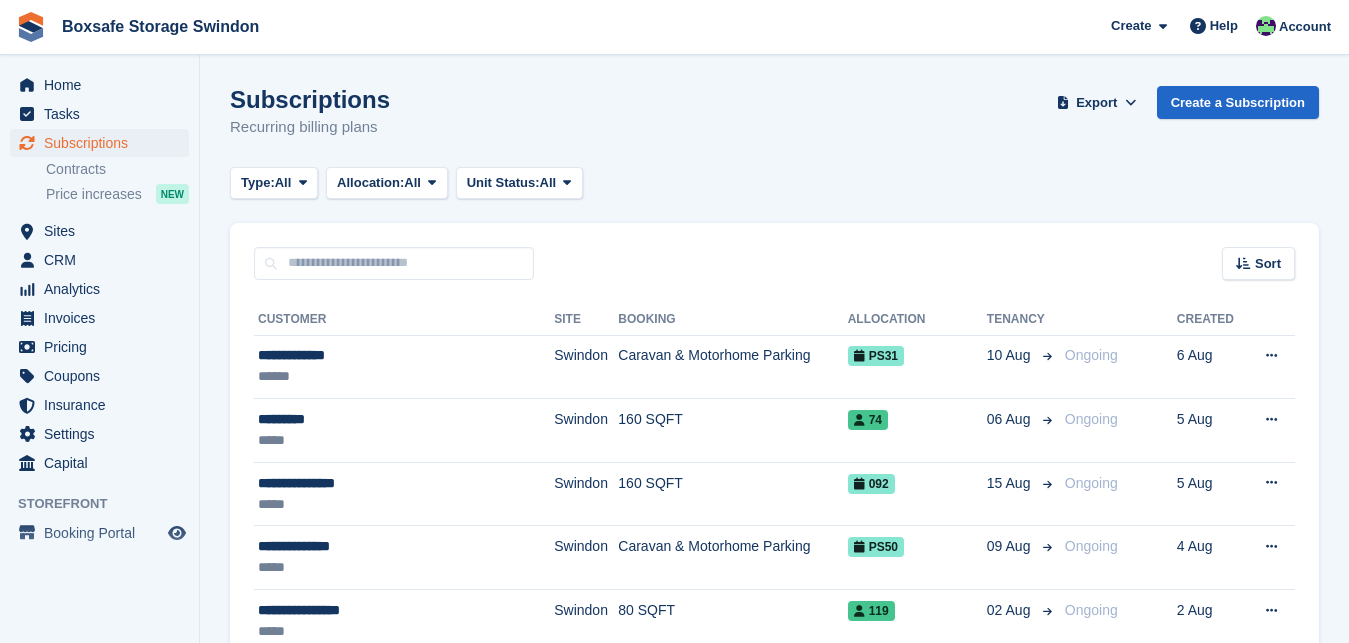 scroll, scrollTop: 0, scrollLeft: 0, axis: both 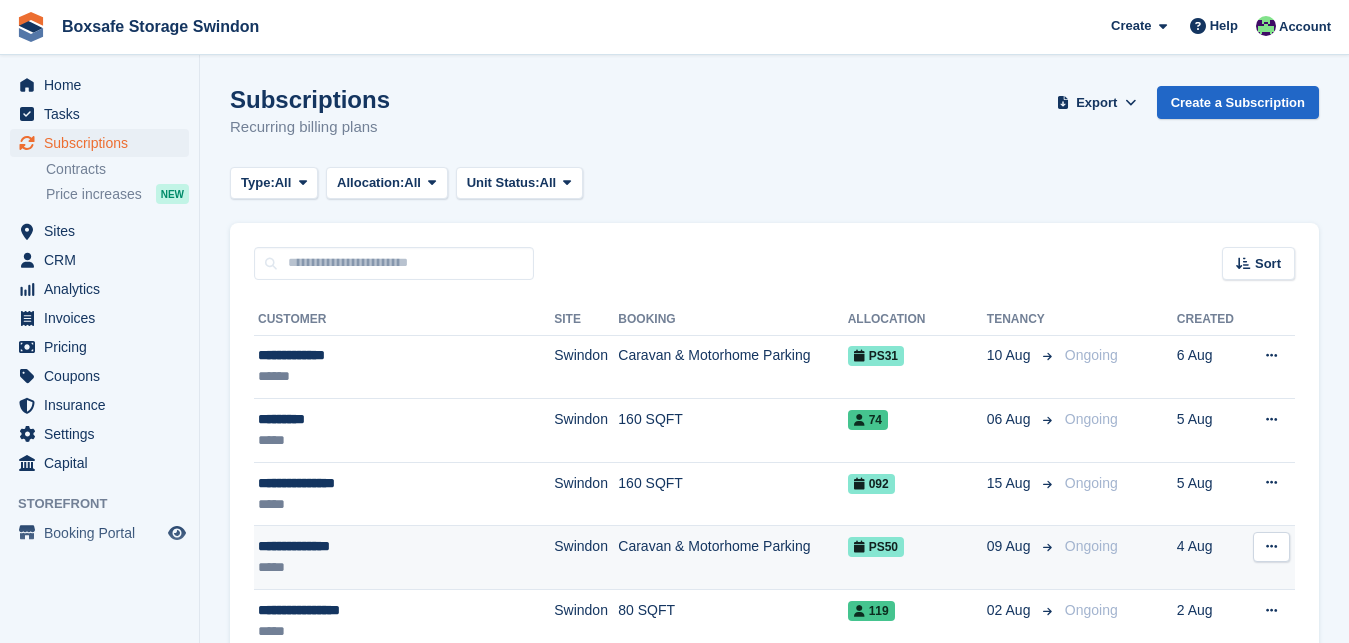 click on "**********" at bounding box center (382, 546) 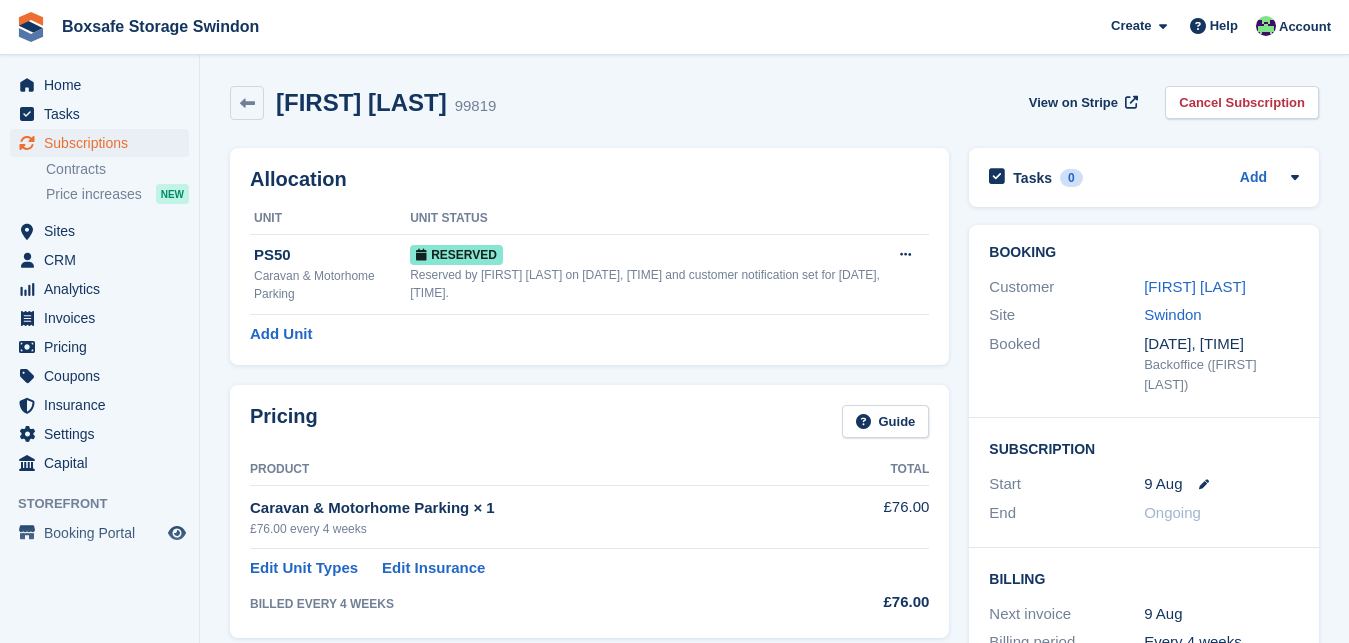 scroll, scrollTop: 0, scrollLeft: 0, axis: both 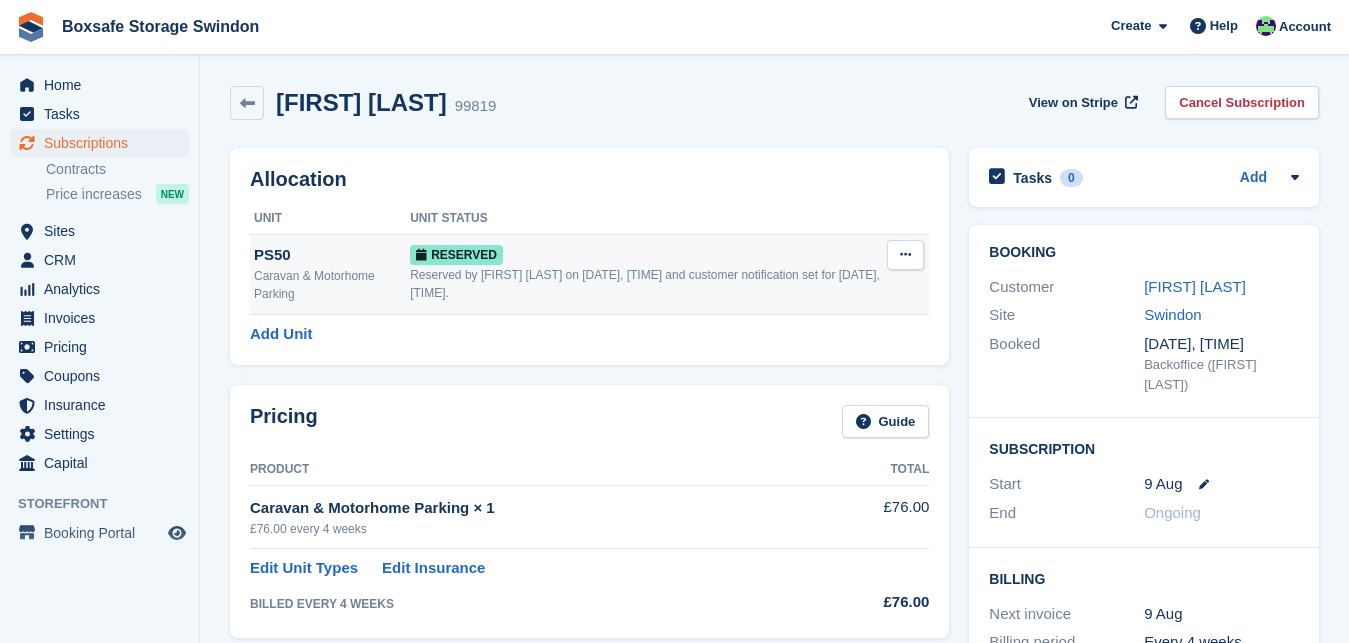 click on "Caravan & Motorhome Parking" at bounding box center [332, 285] 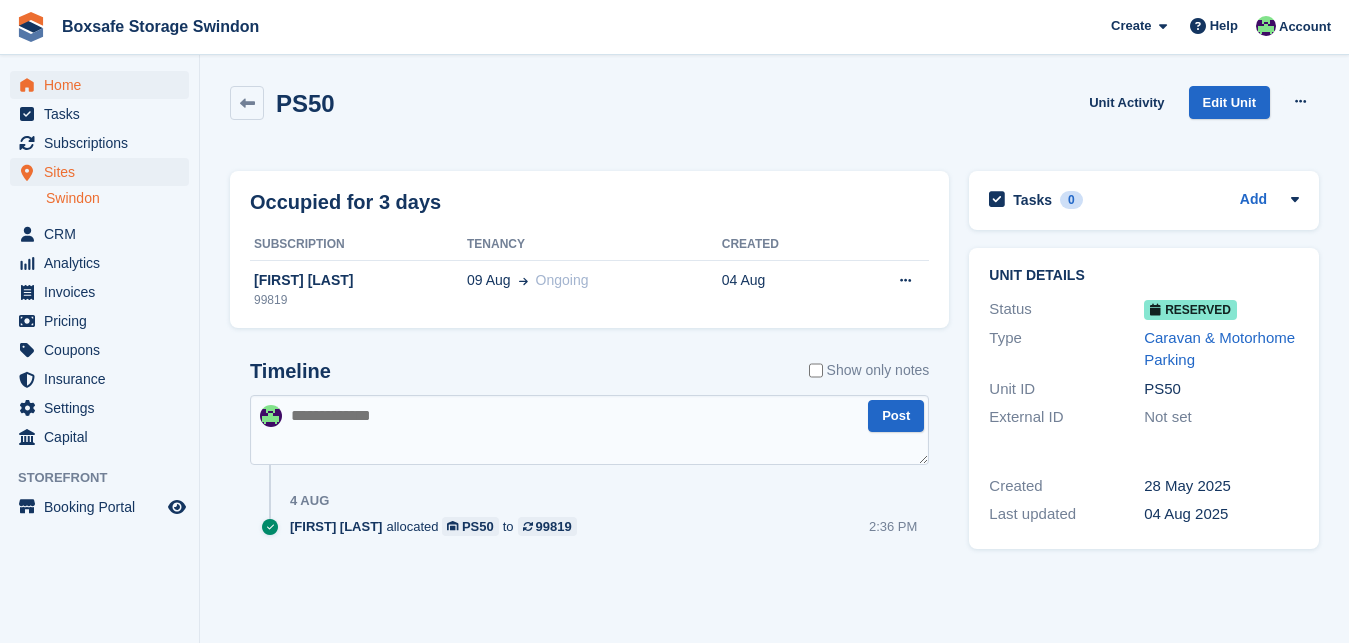 scroll, scrollTop: 0, scrollLeft: 0, axis: both 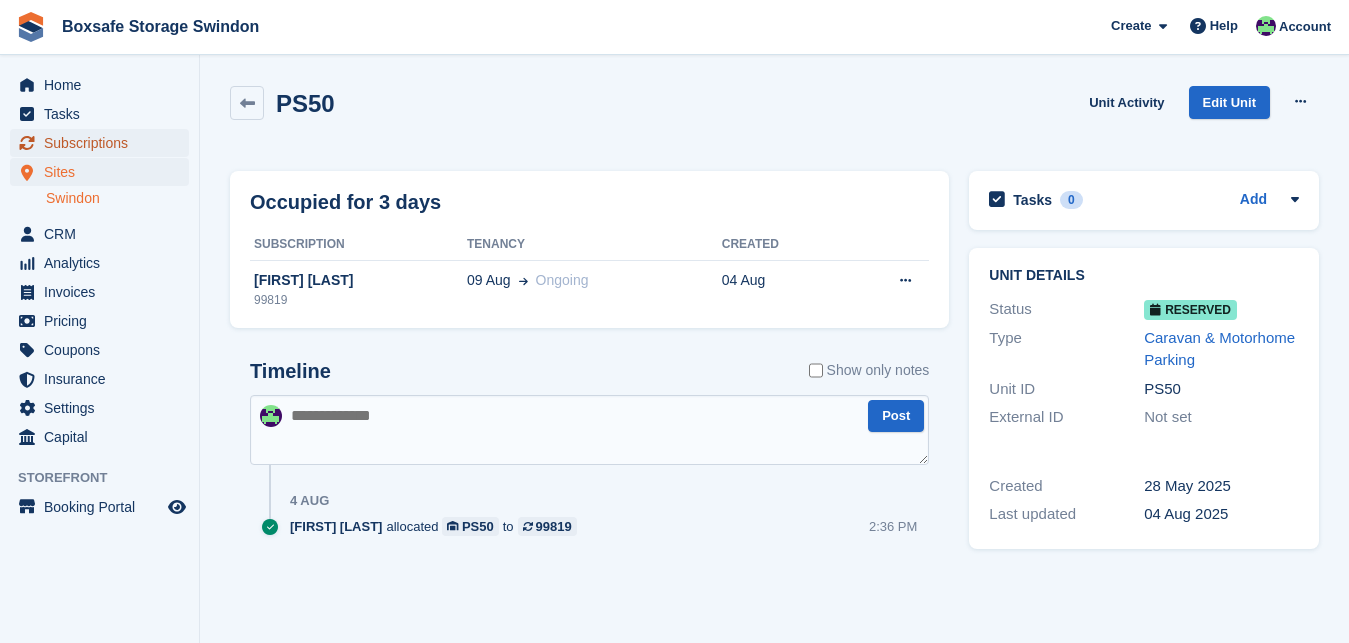 click on "Subscriptions" at bounding box center [104, 143] 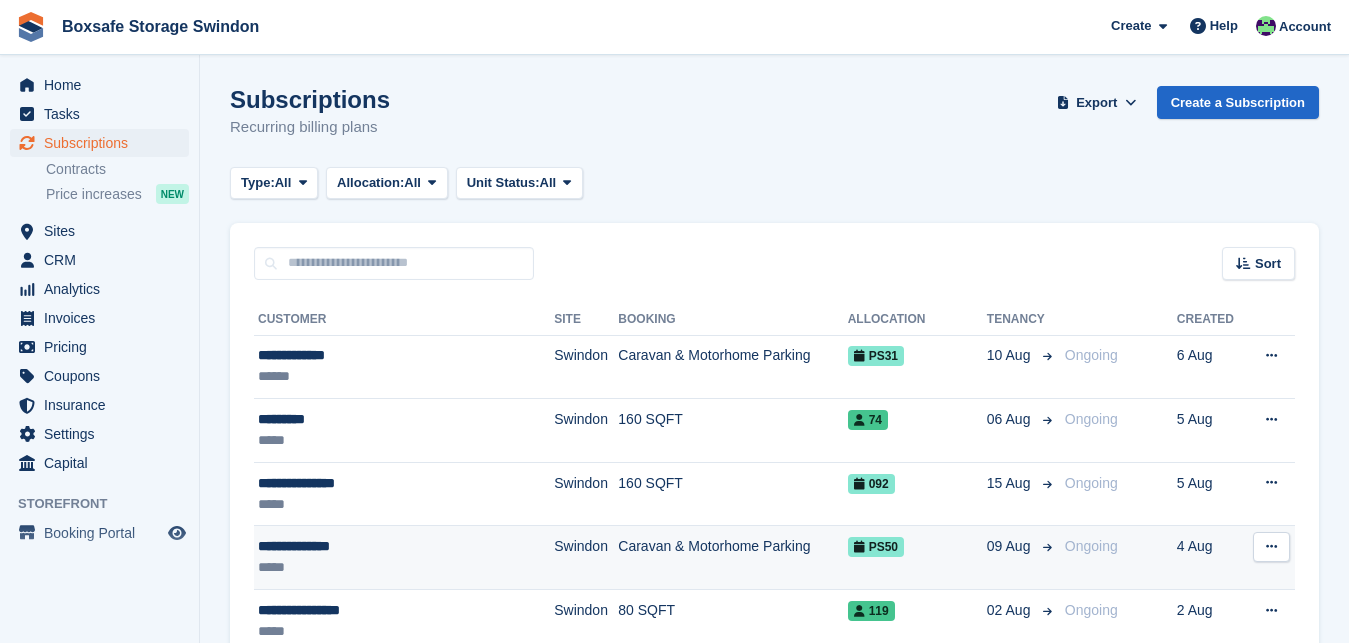 click on "**********" at bounding box center [382, 546] 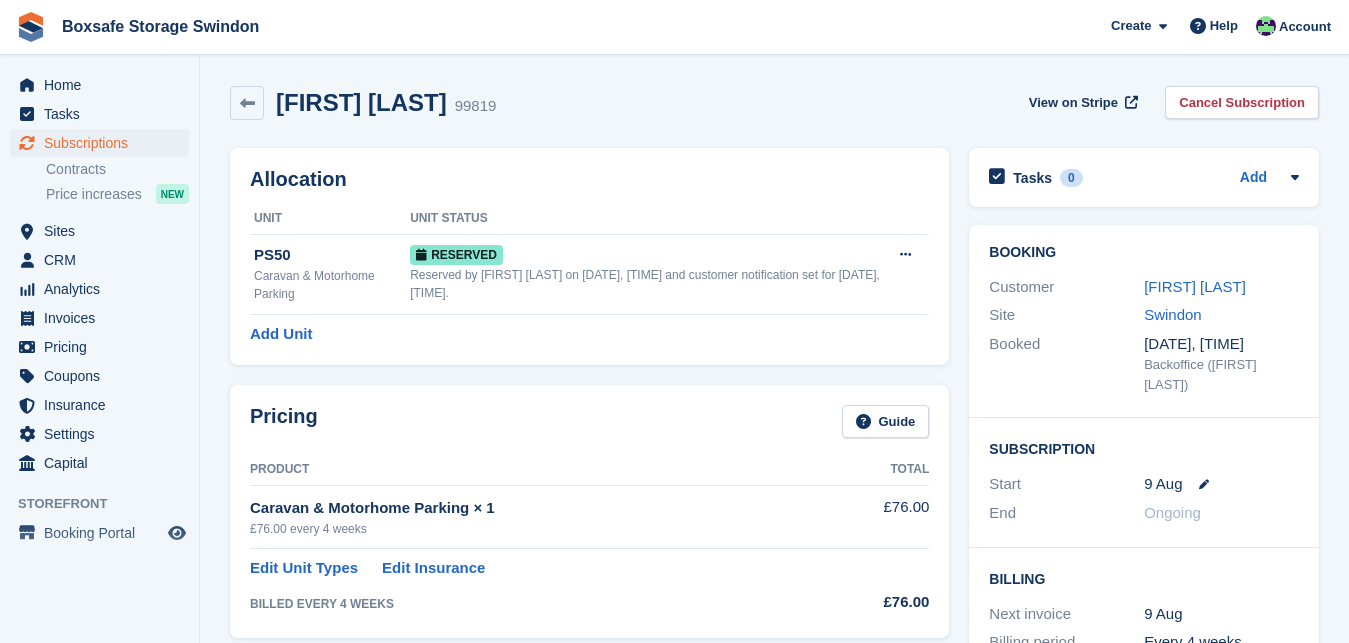 scroll, scrollTop: 392, scrollLeft: 0, axis: vertical 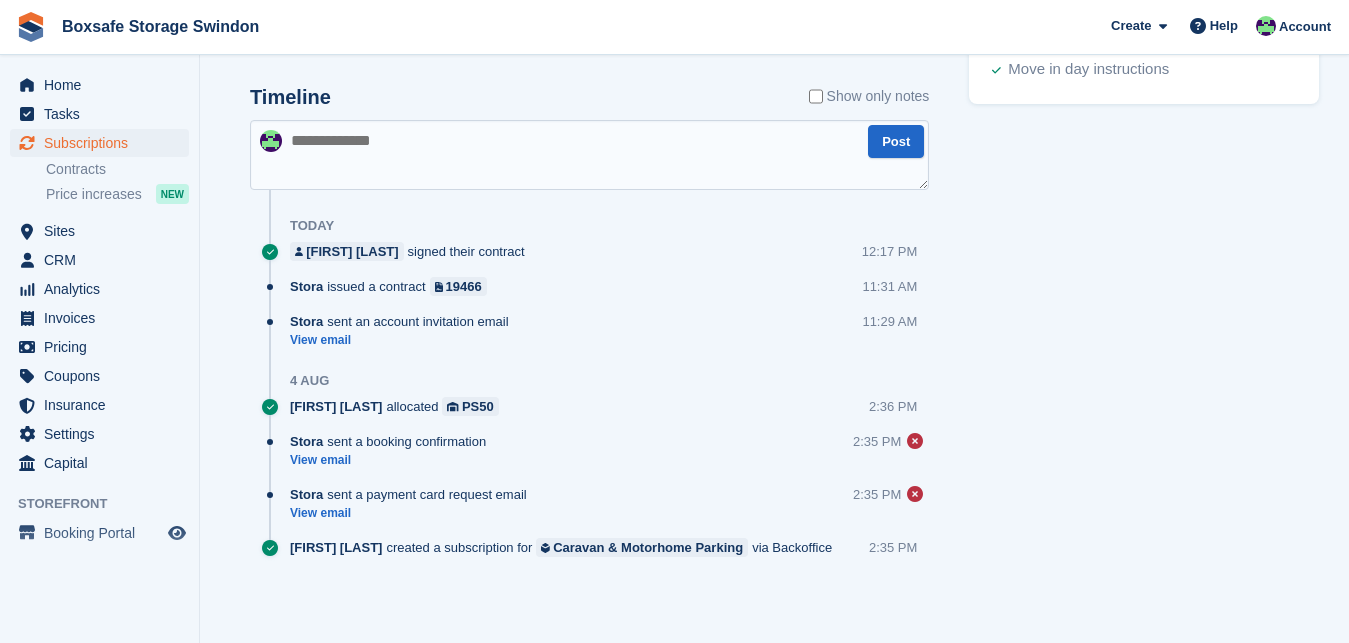 click at bounding box center (589, 155) 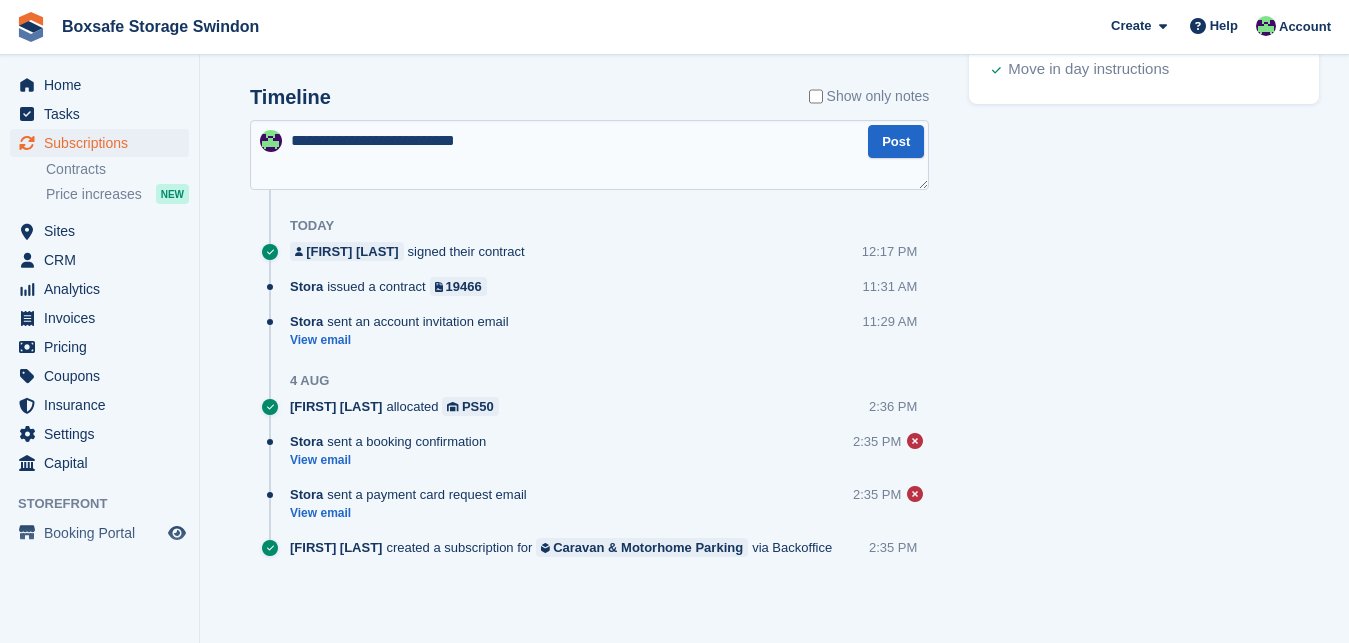 type on "**********" 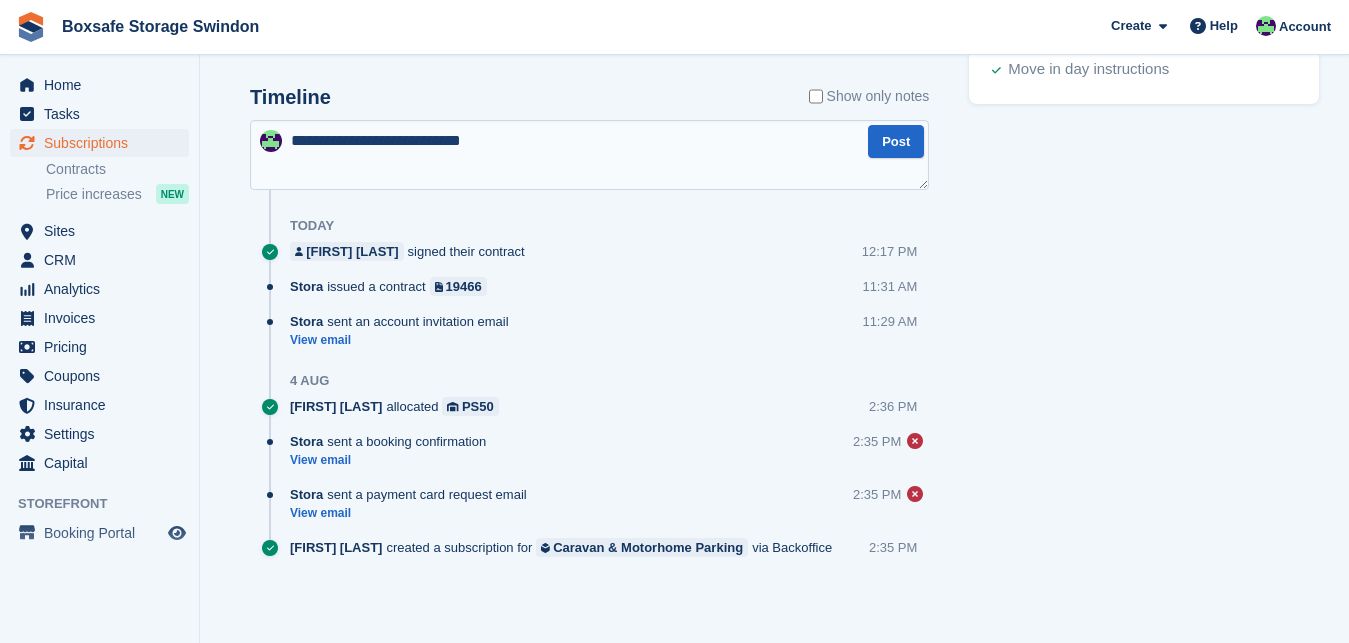 type 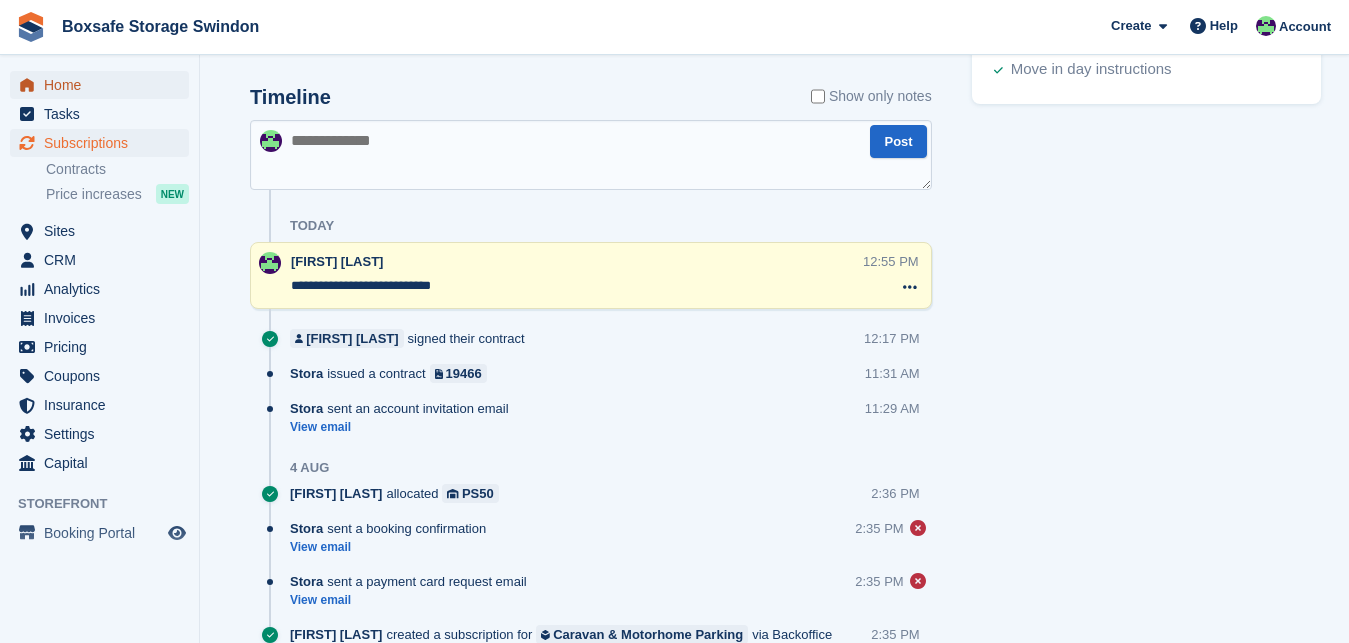 click on "Home" at bounding box center [104, 85] 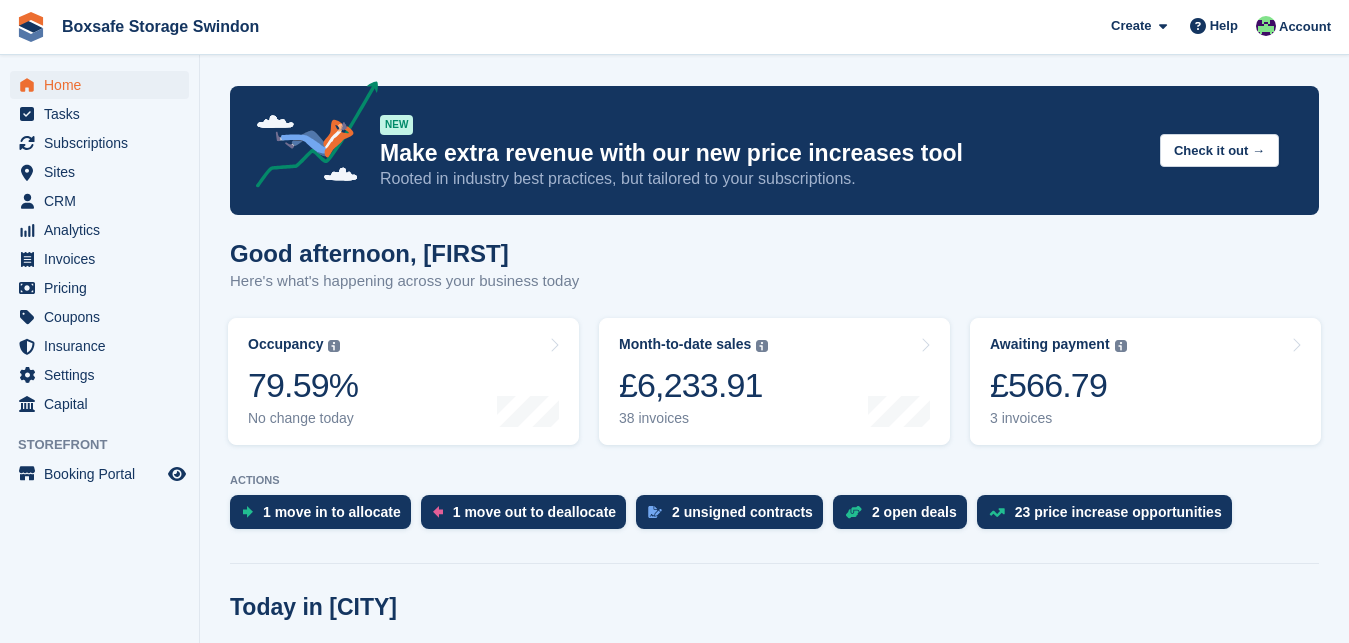 scroll, scrollTop: 0, scrollLeft: 0, axis: both 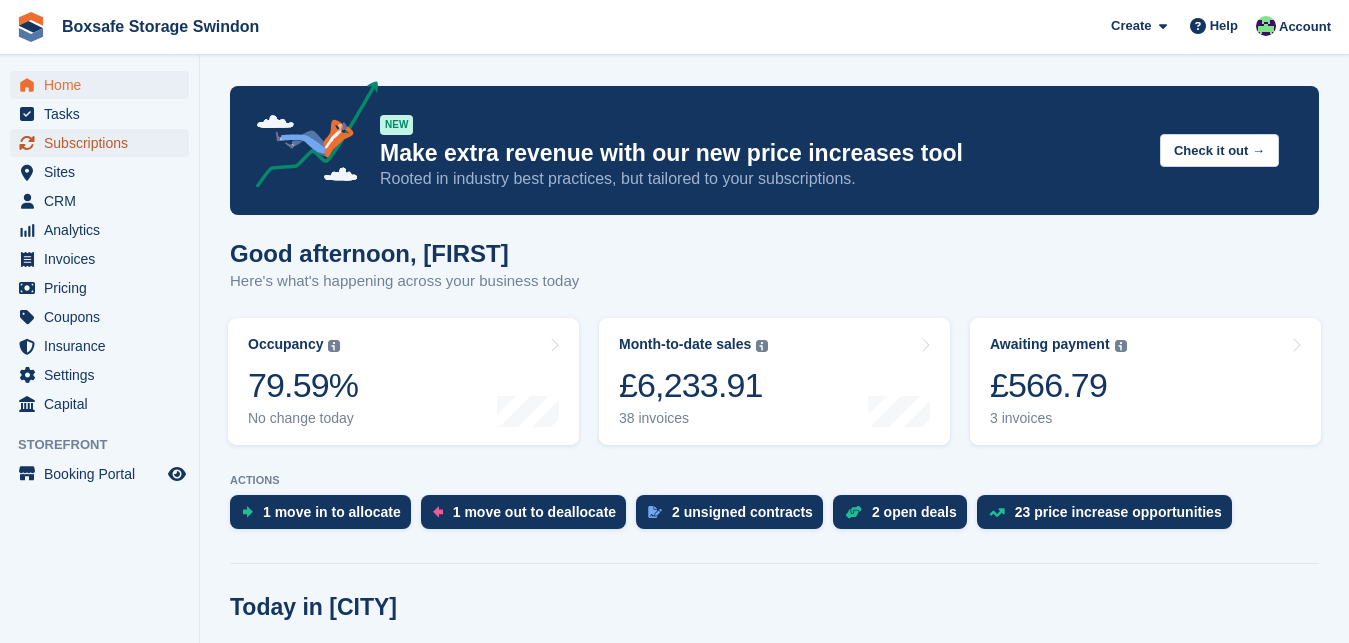click on "Subscriptions" at bounding box center (104, 143) 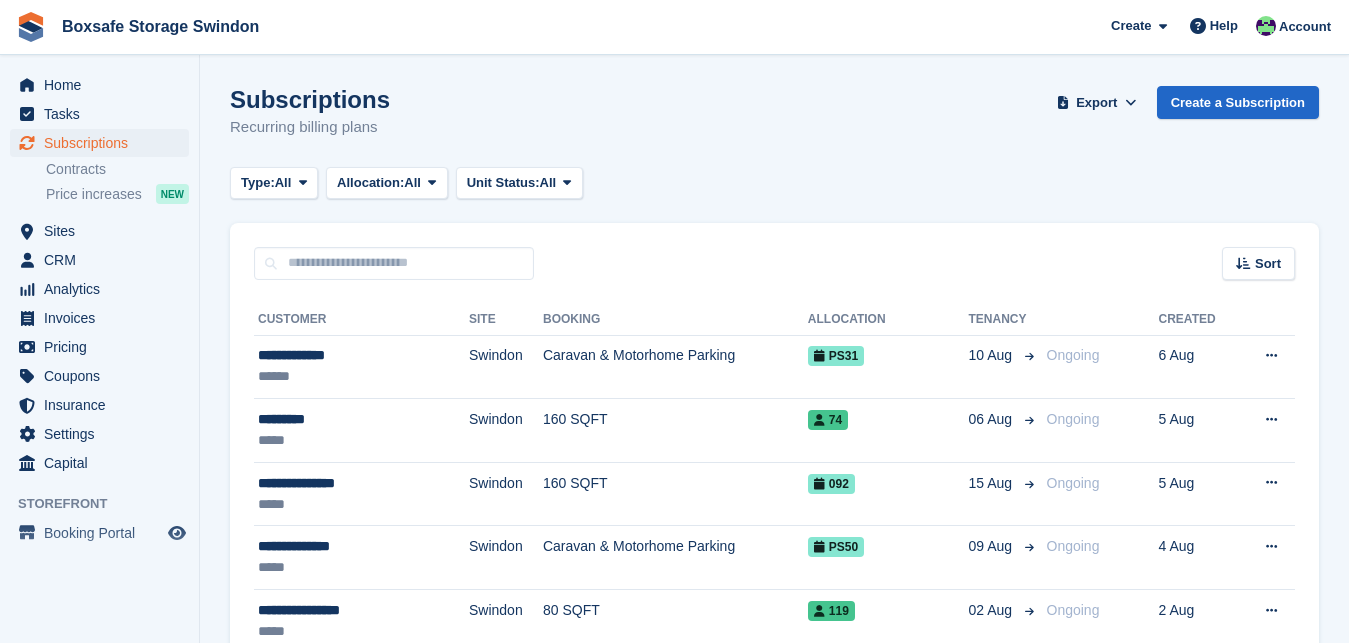 click on "**********" at bounding box center [363, 546] 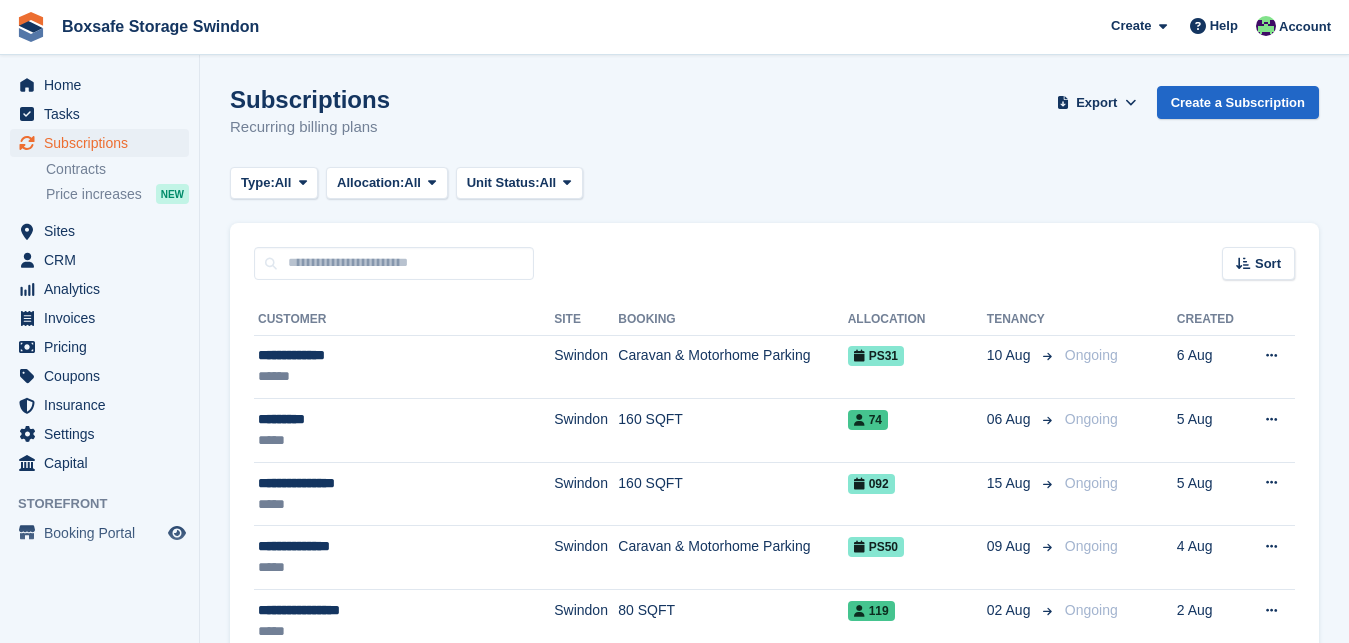 scroll, scrollTop: 0, scrollLeft: 0, axis: both 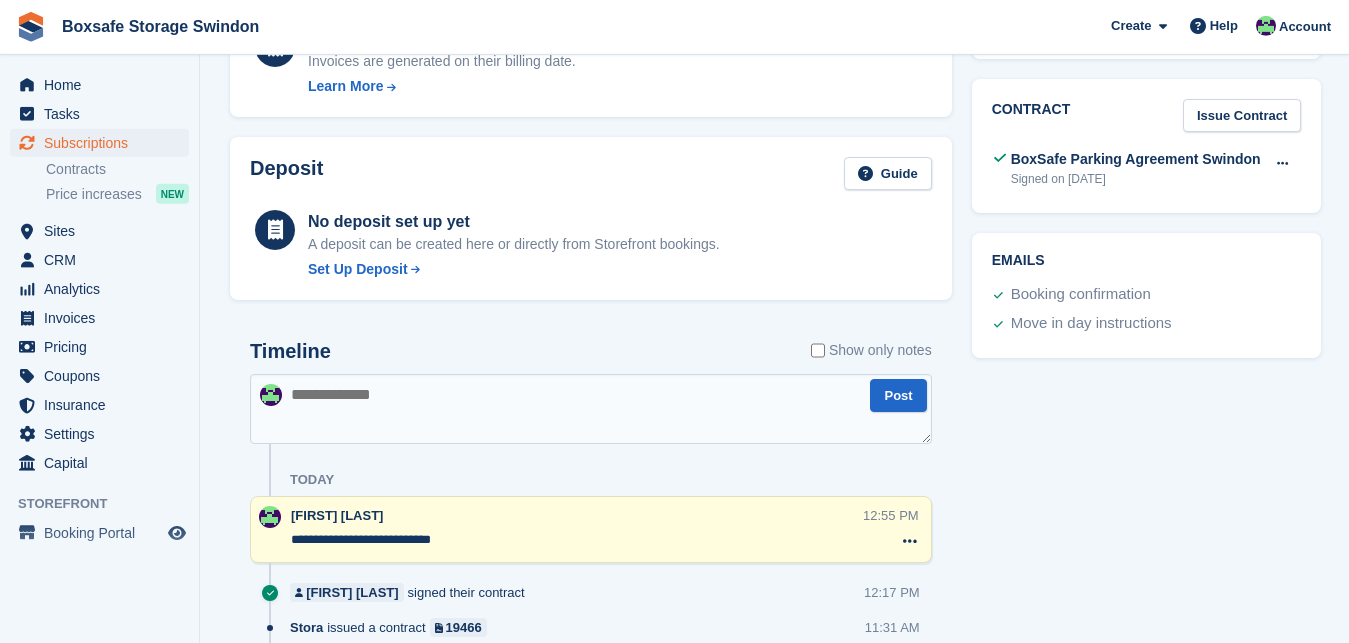 click at bounding box center [591, 409] 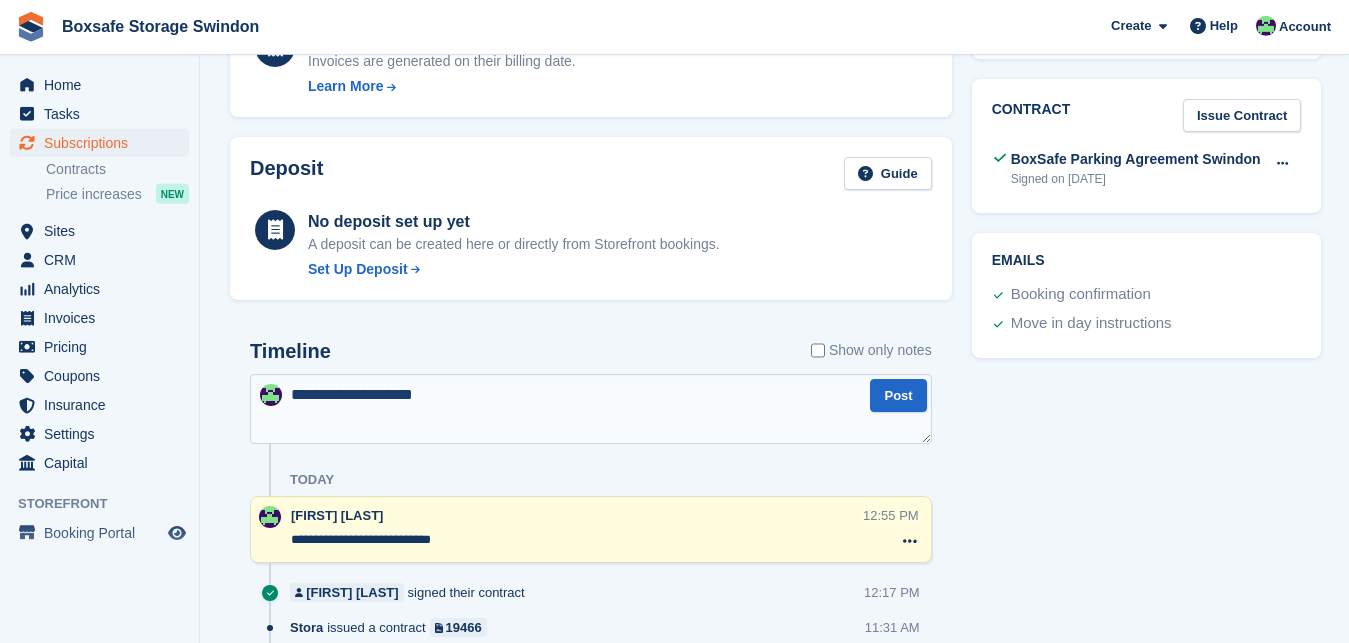 type on "**********" 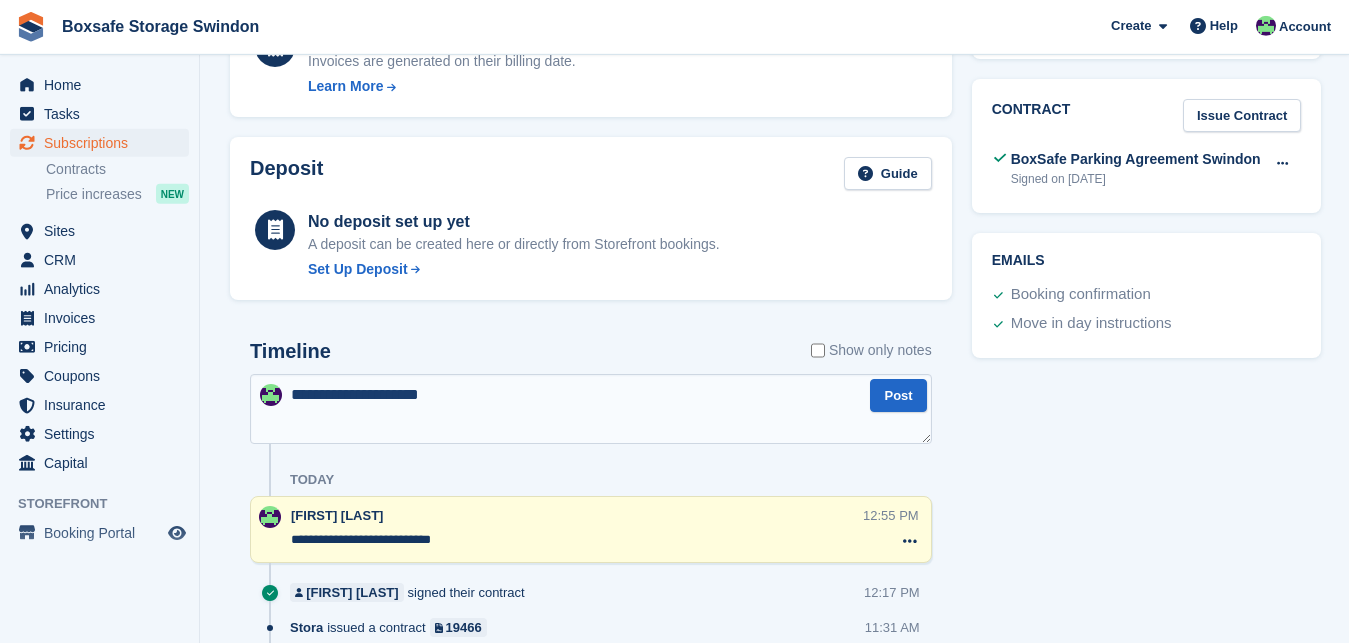type 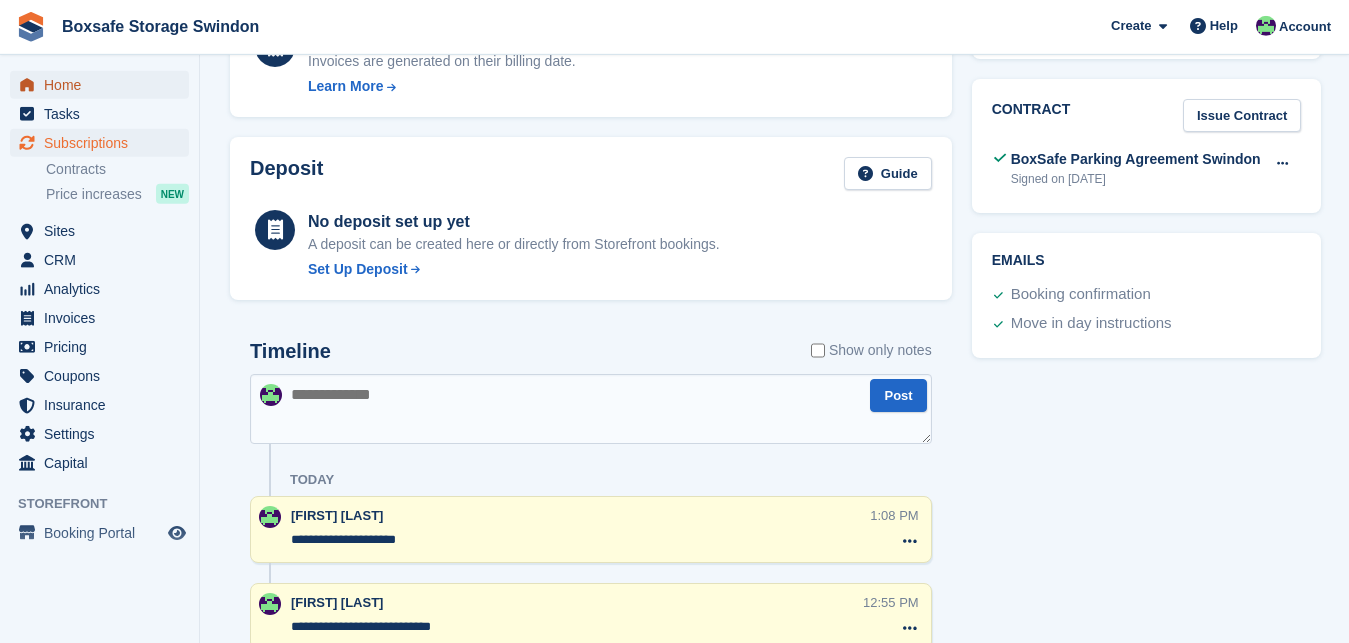 click on "Home" at bounding box center [104, 85] 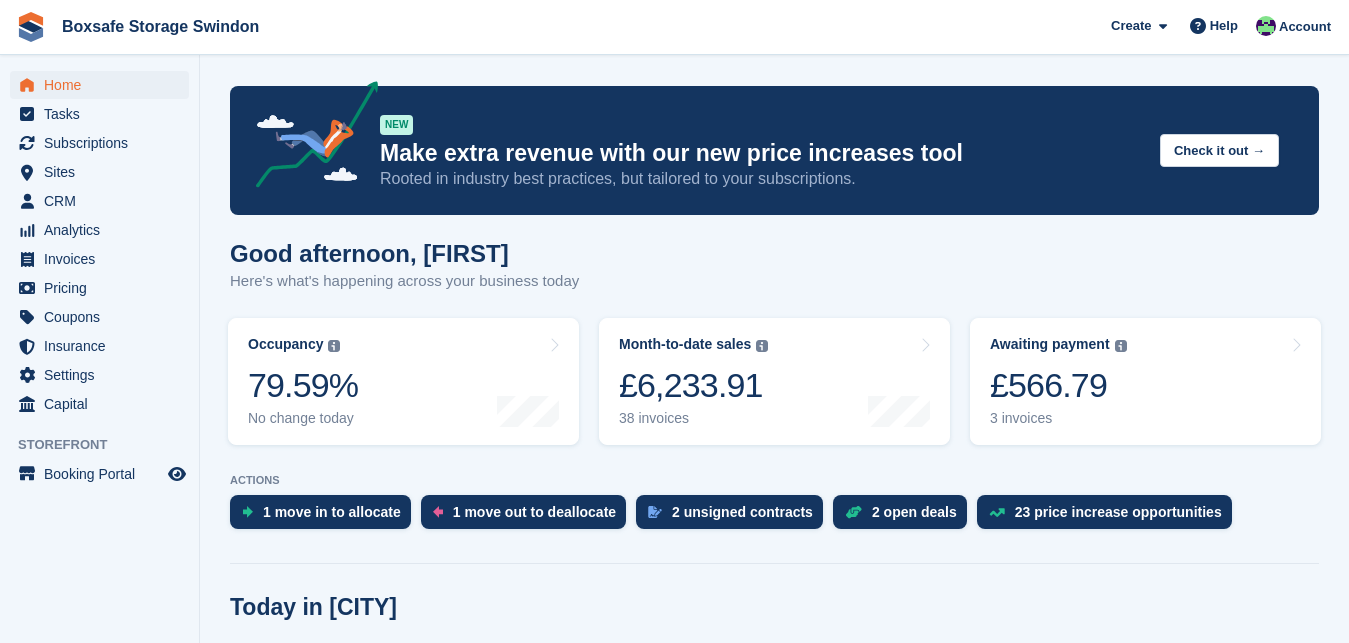scroll, scrollTop: 0, scrollLeft: 0, axis: both 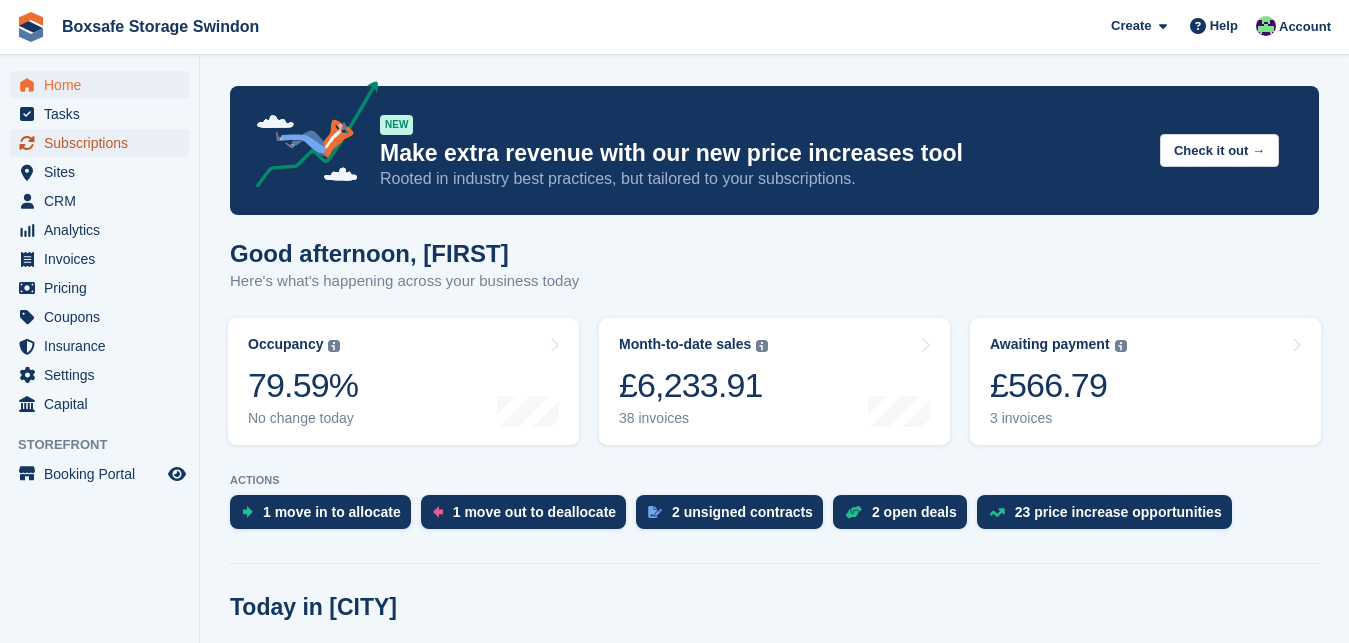 click on "Subscriptions" at bounding box center (104, 143) 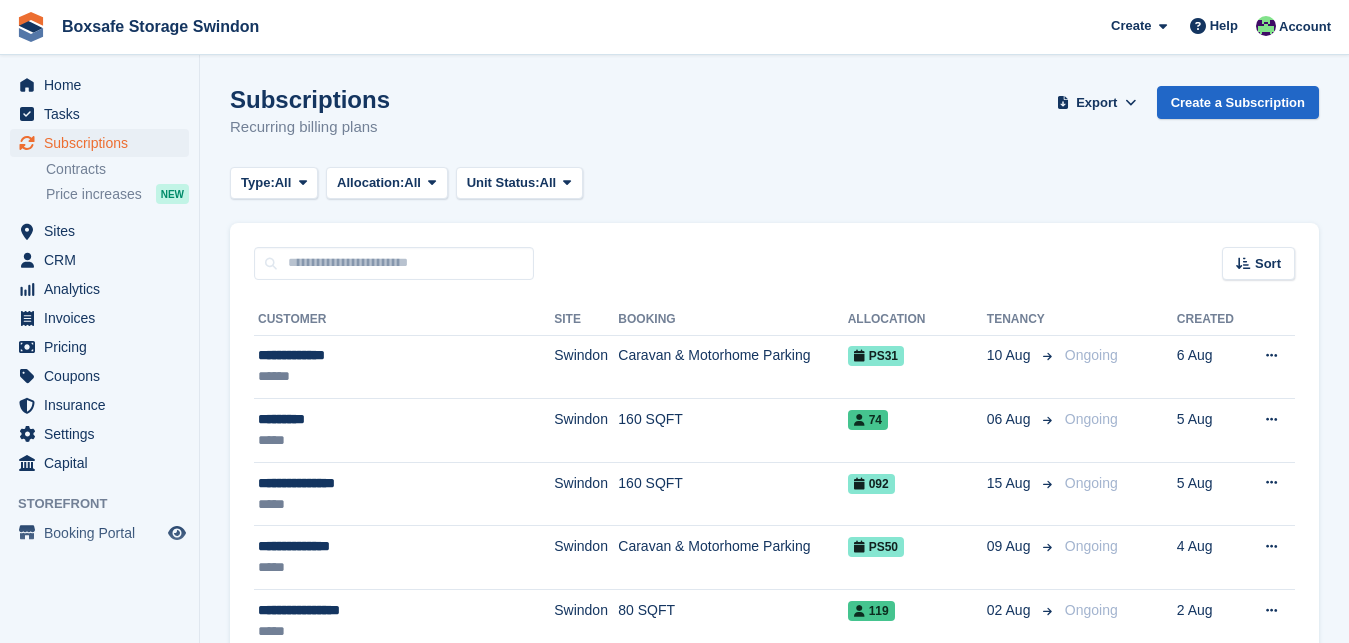 scroll, scrollTop: 0, scrollLeft: 0, axis: both 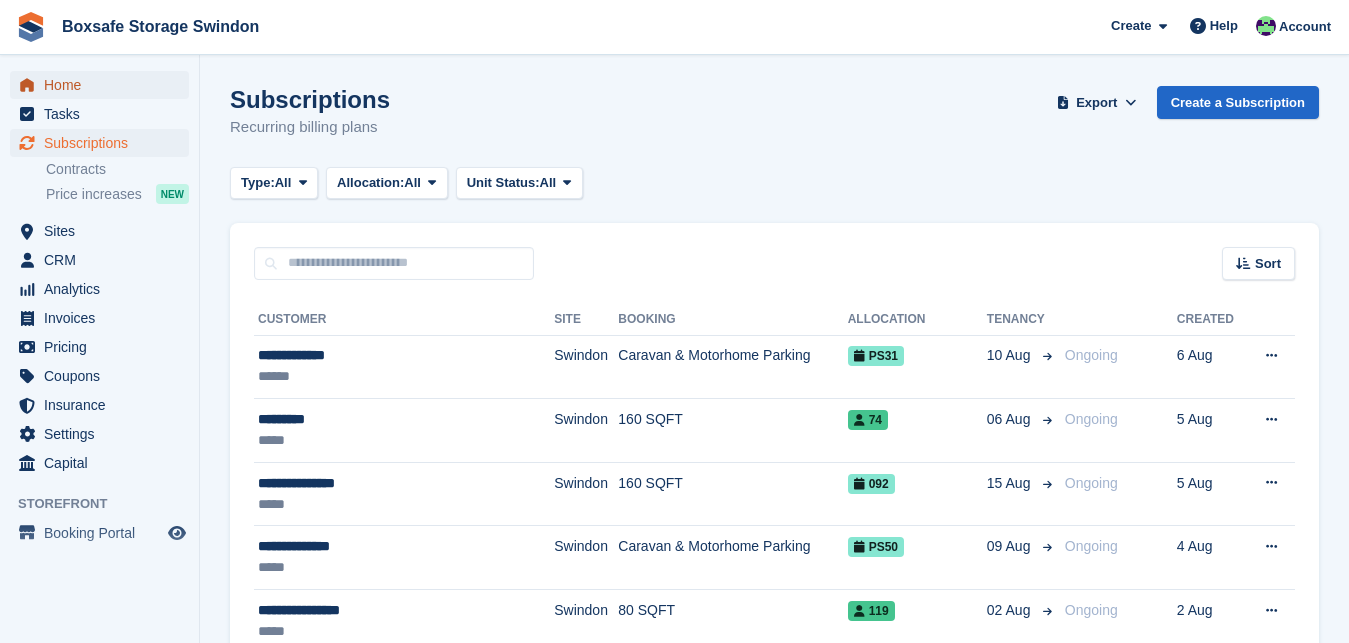 click on "Home" at bounding box center (104, 85) 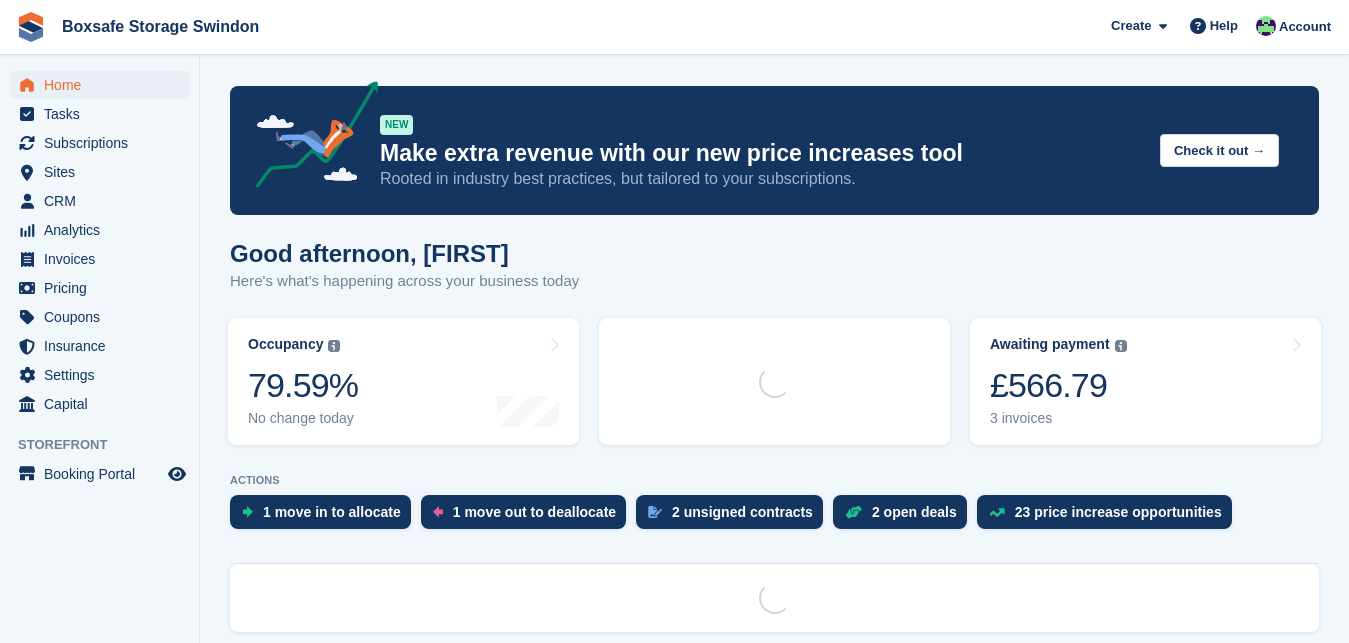 scroll, scrollTop: 0, scrollLeft: 0, axis: both 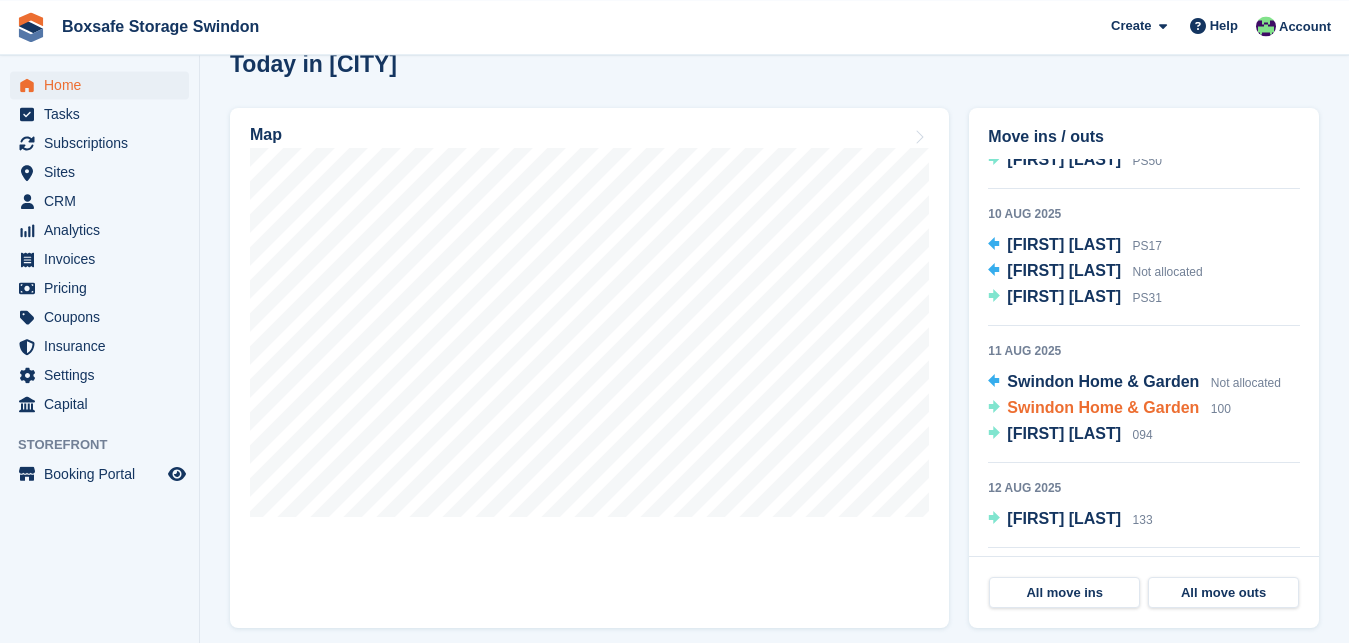 click on "Swindon Home & Garden" at bounding box center (1103, 407) 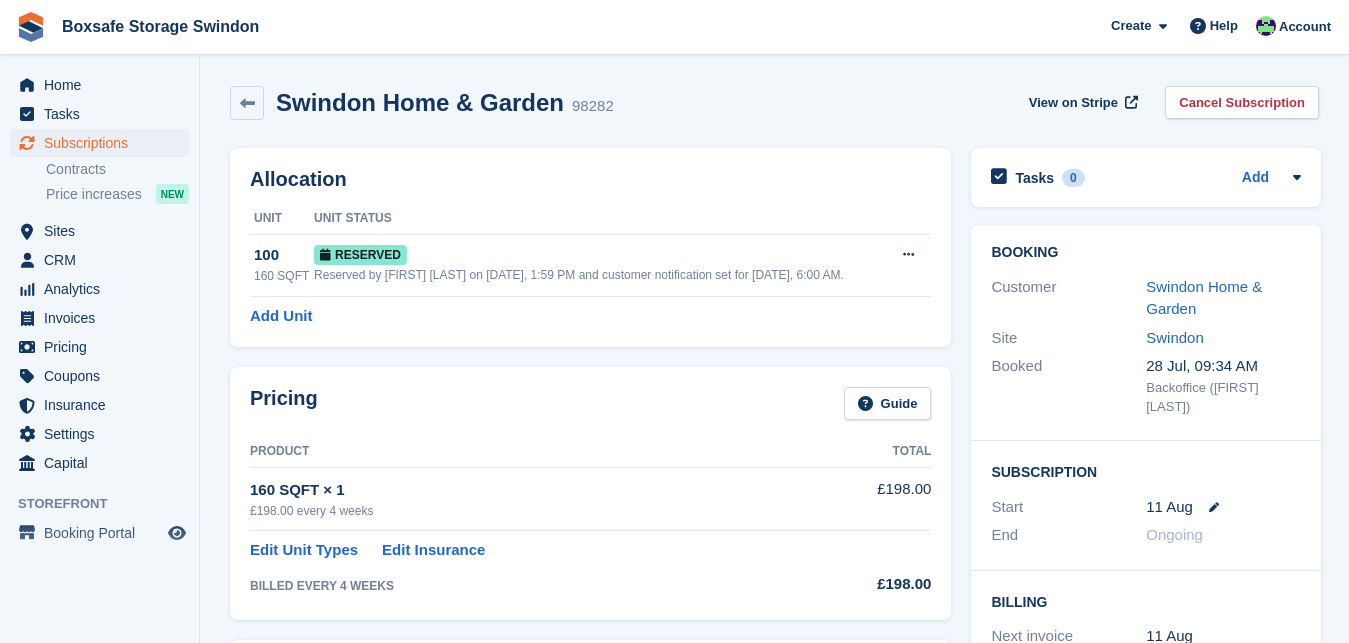 scroll, scrollTop: 0, scrollLeft: 0, axis: both 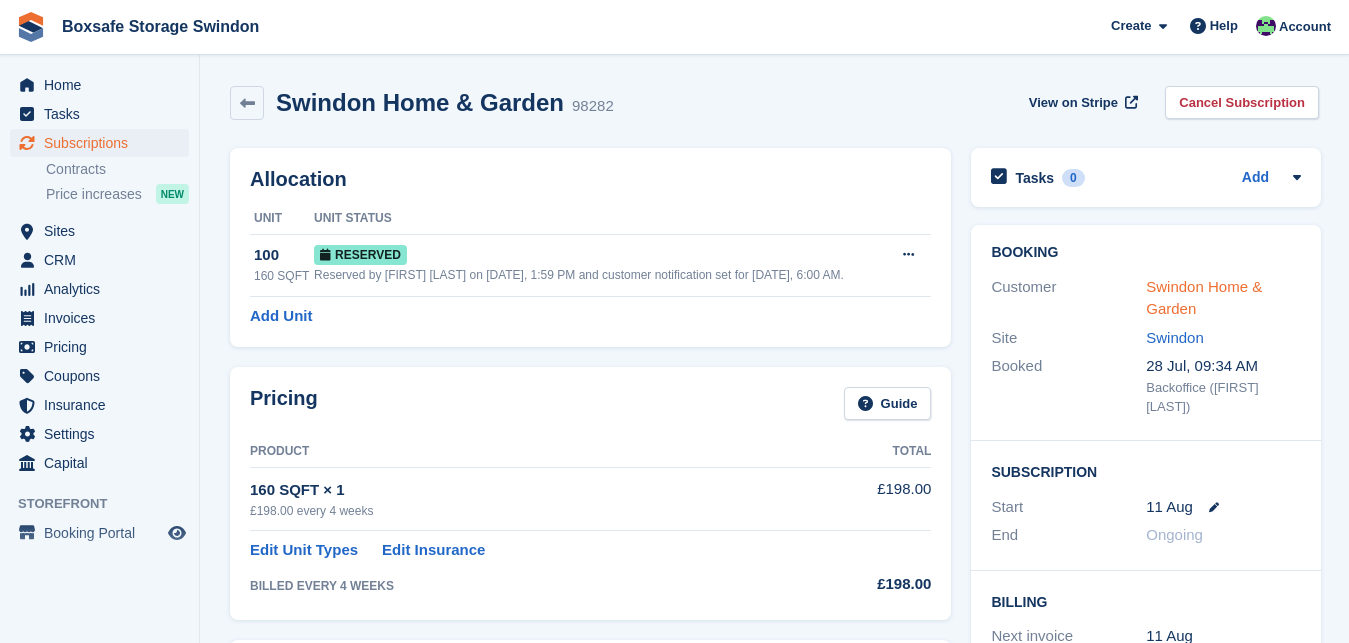 click on "Swindon Home & Garden" at bounding box center (1204, 298) 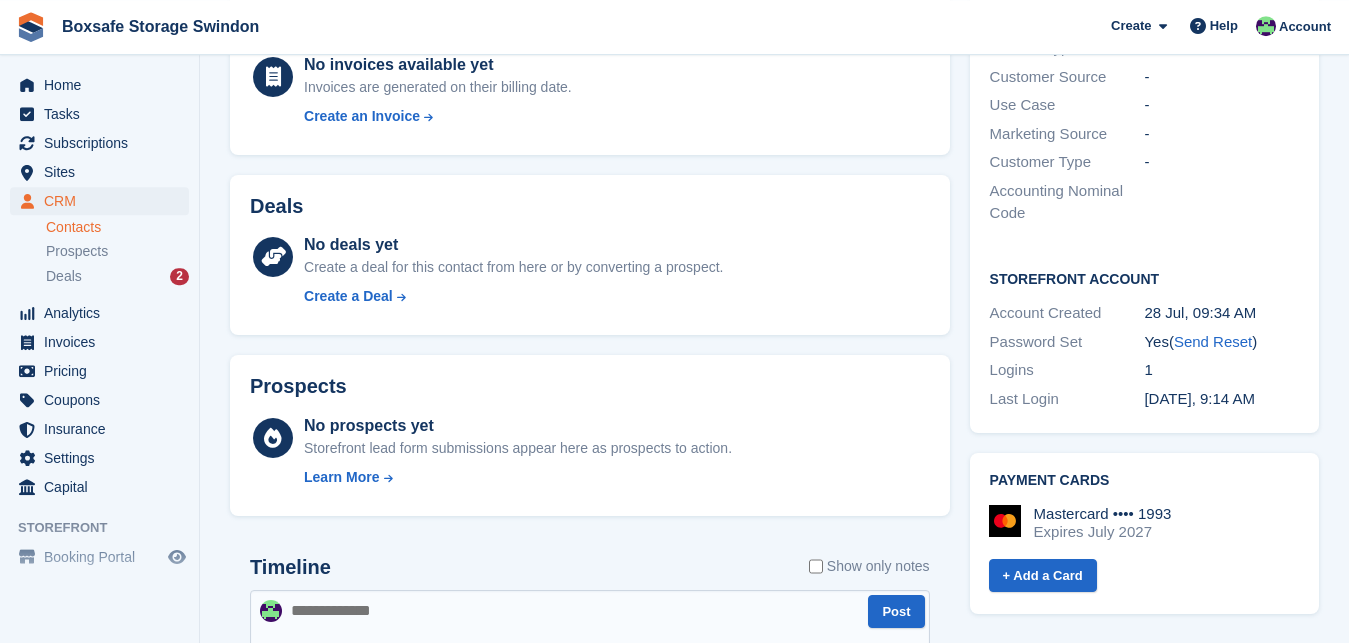 scroll, scrollTop: 0, scrollLeft: 0, axis: both 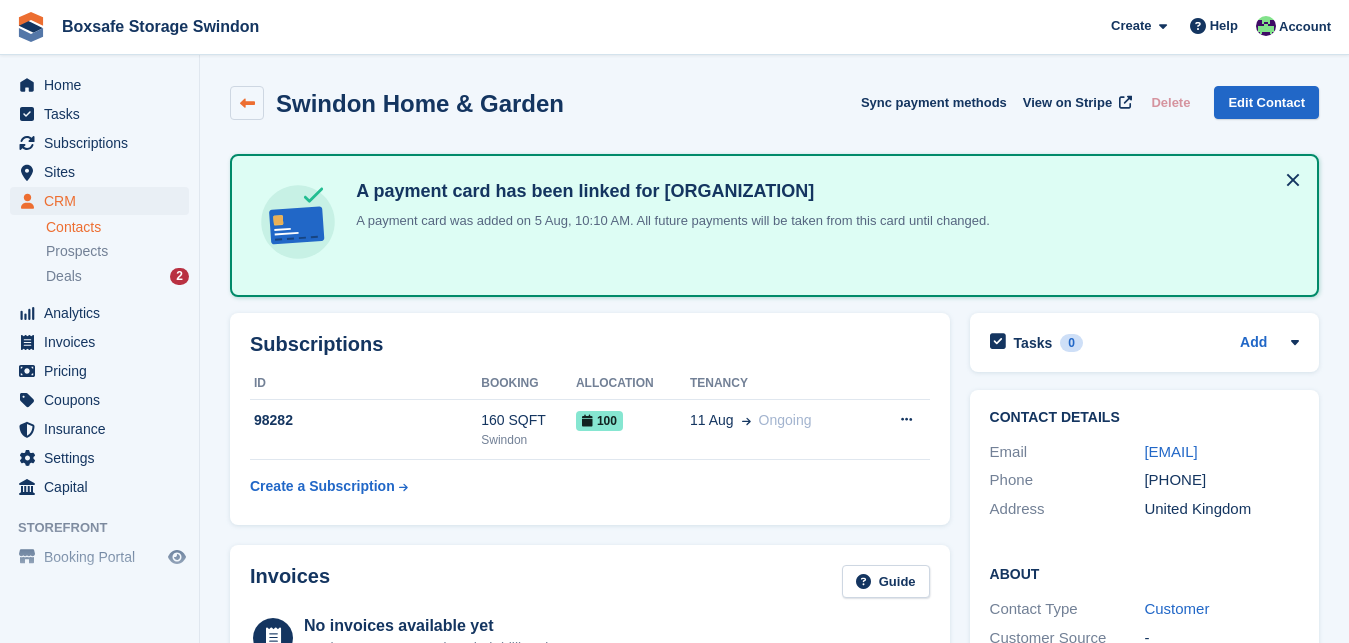 click at bounding box center [247, 103] 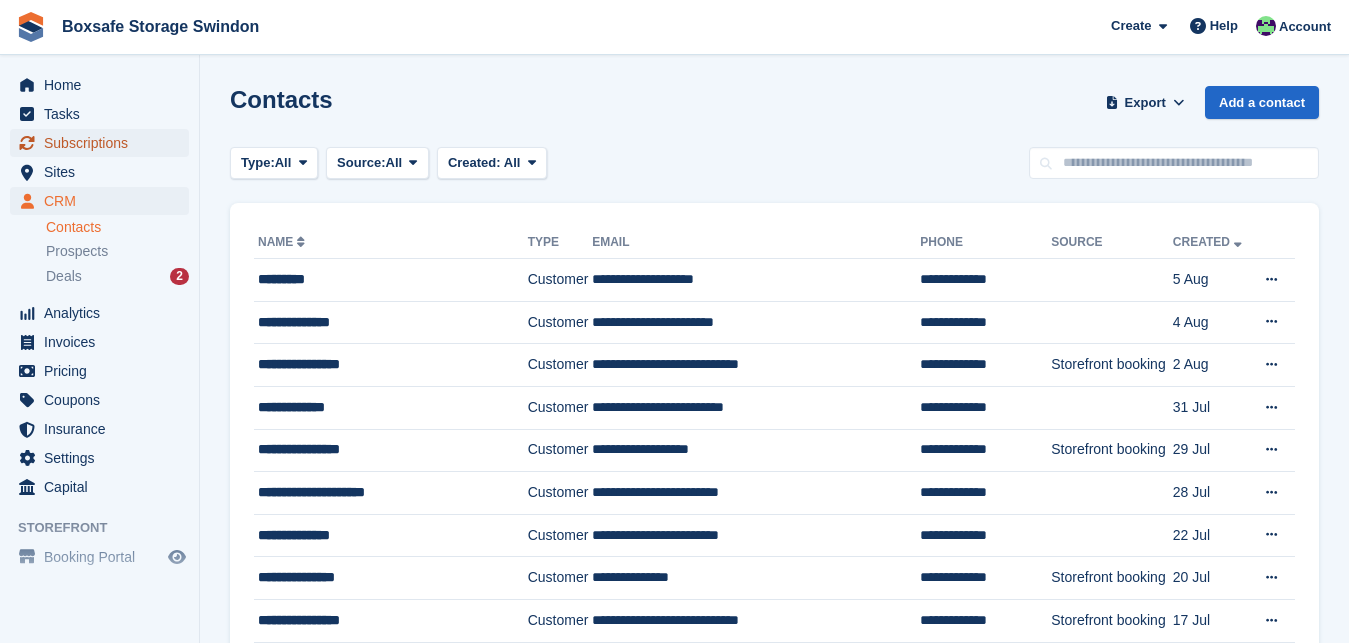 click on "Subscriptions" at bounding box center [104, 143] 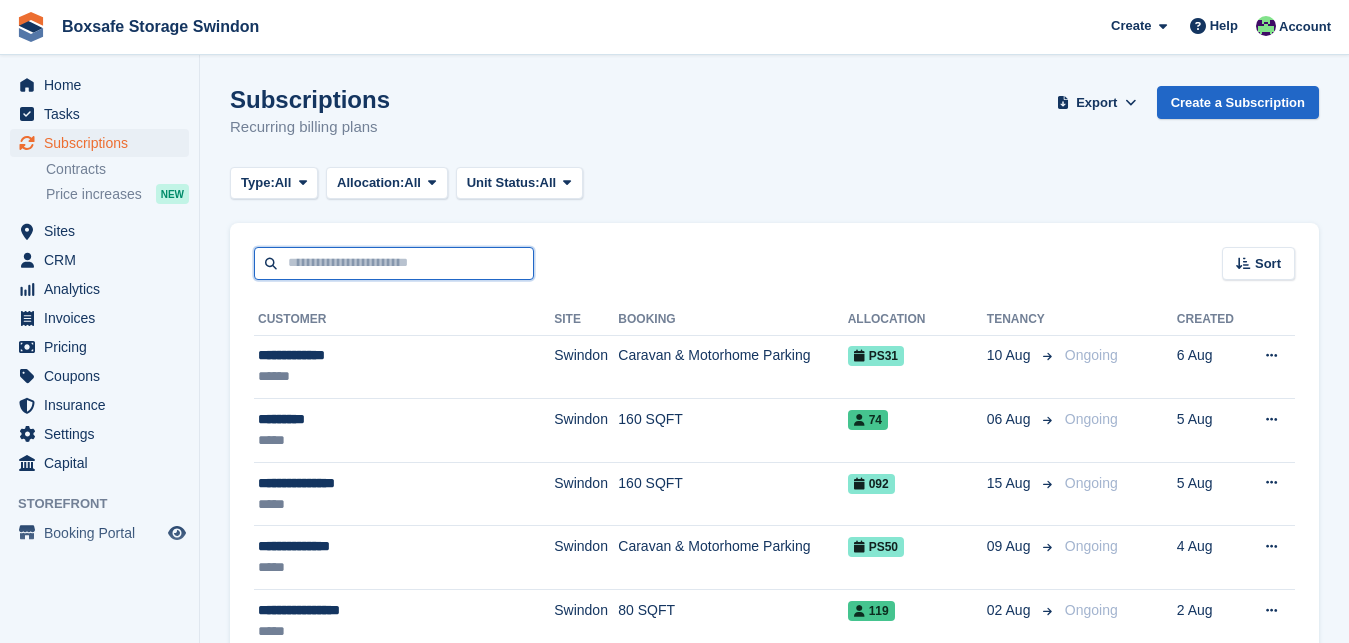 click at bounding box center [394, 263] 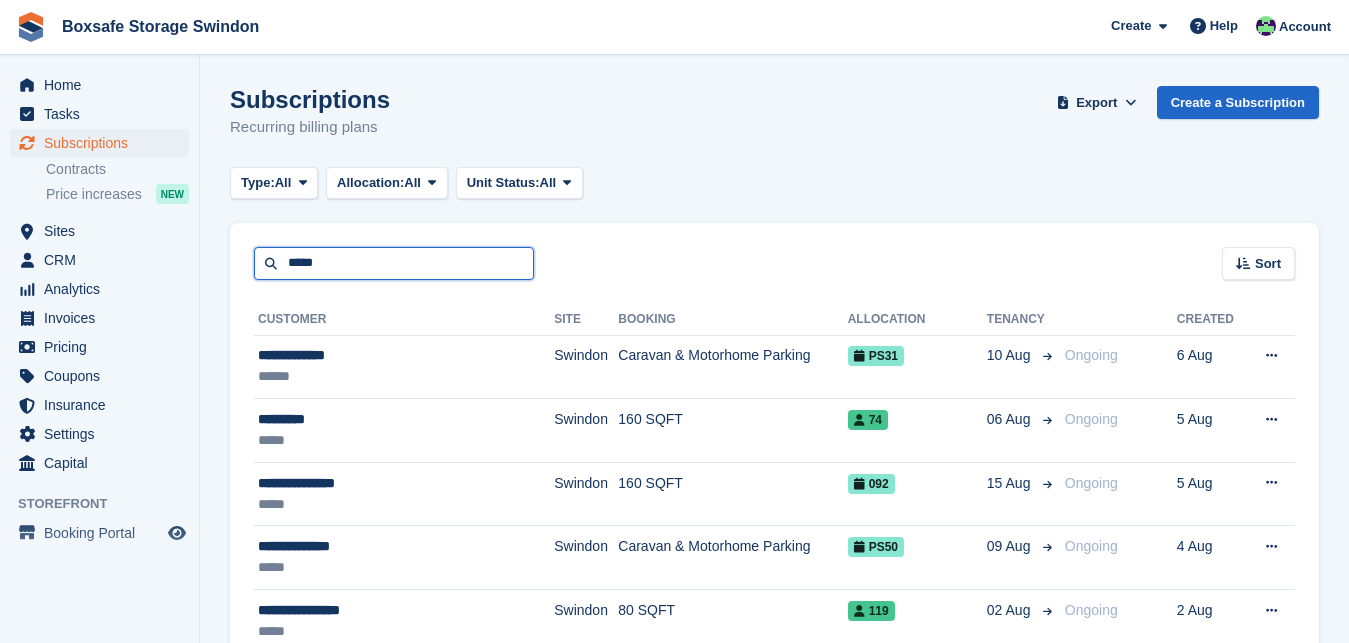 type on "*****" 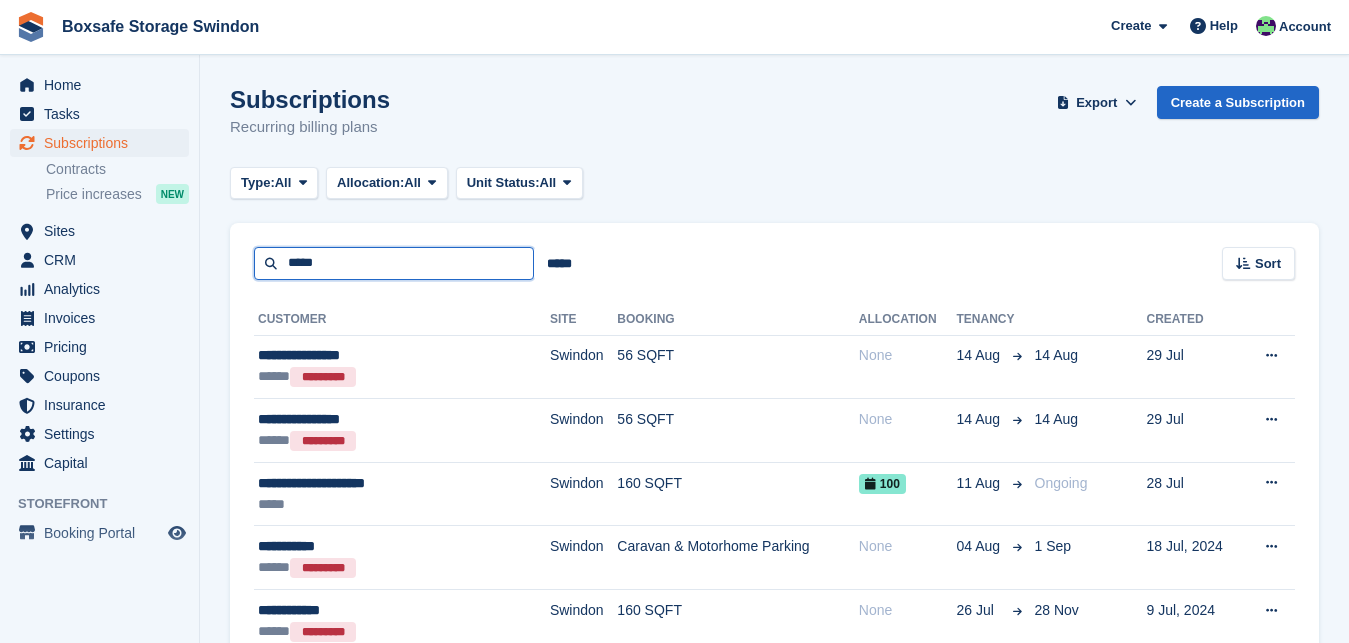 click on "*****" at bounding box center (394, 263) 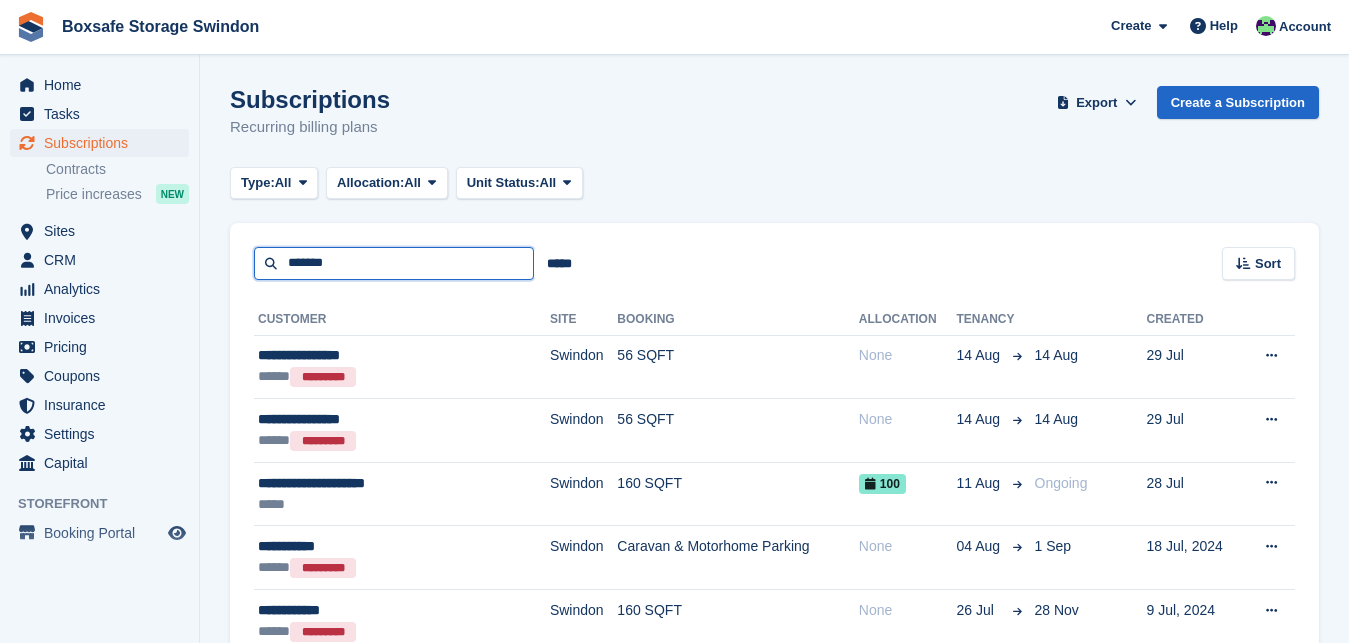 type on "*******" 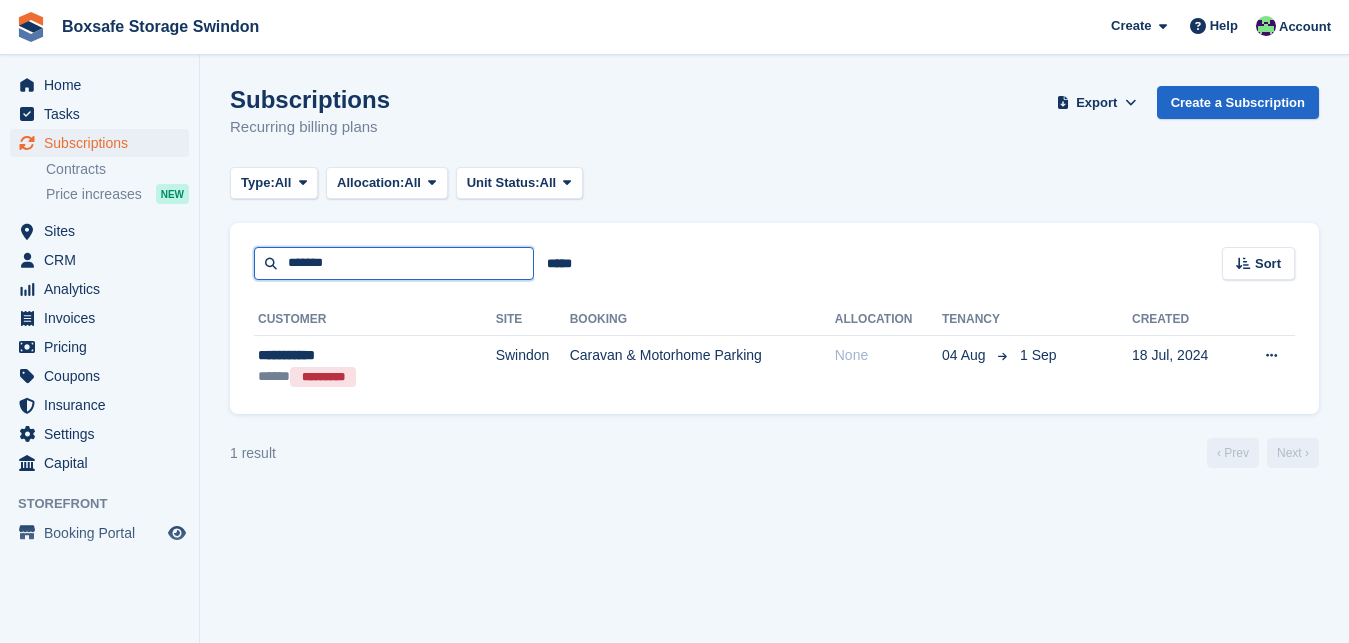 click on "*******" at bounding box center [394, 263] 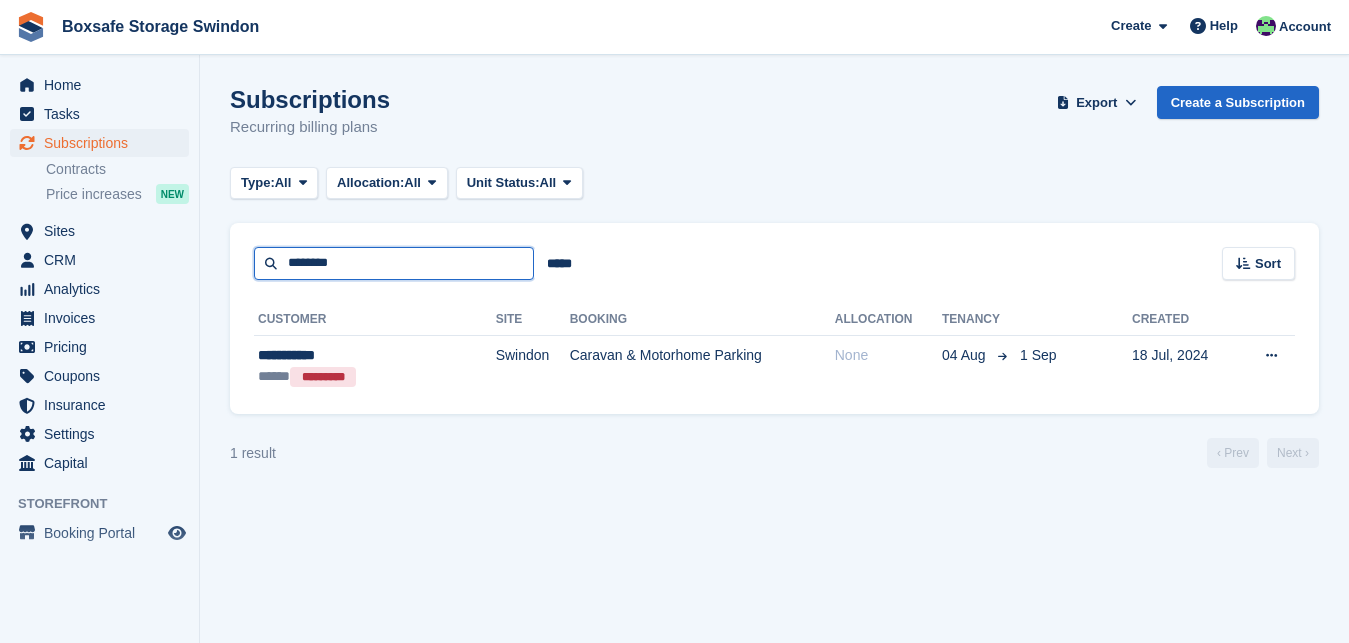 type on "********" 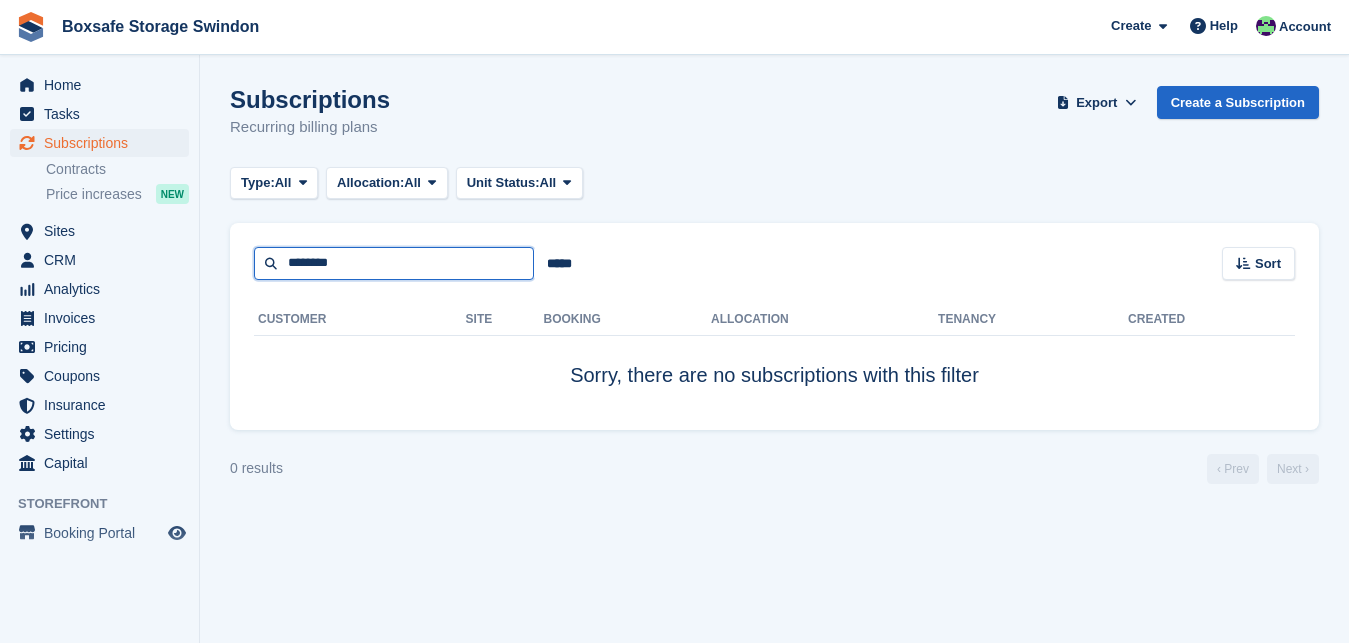 drag, startPoint x: 349, startPoint y: 268, endPoint x: 217, endPoint y: 278, distance: 132.37825 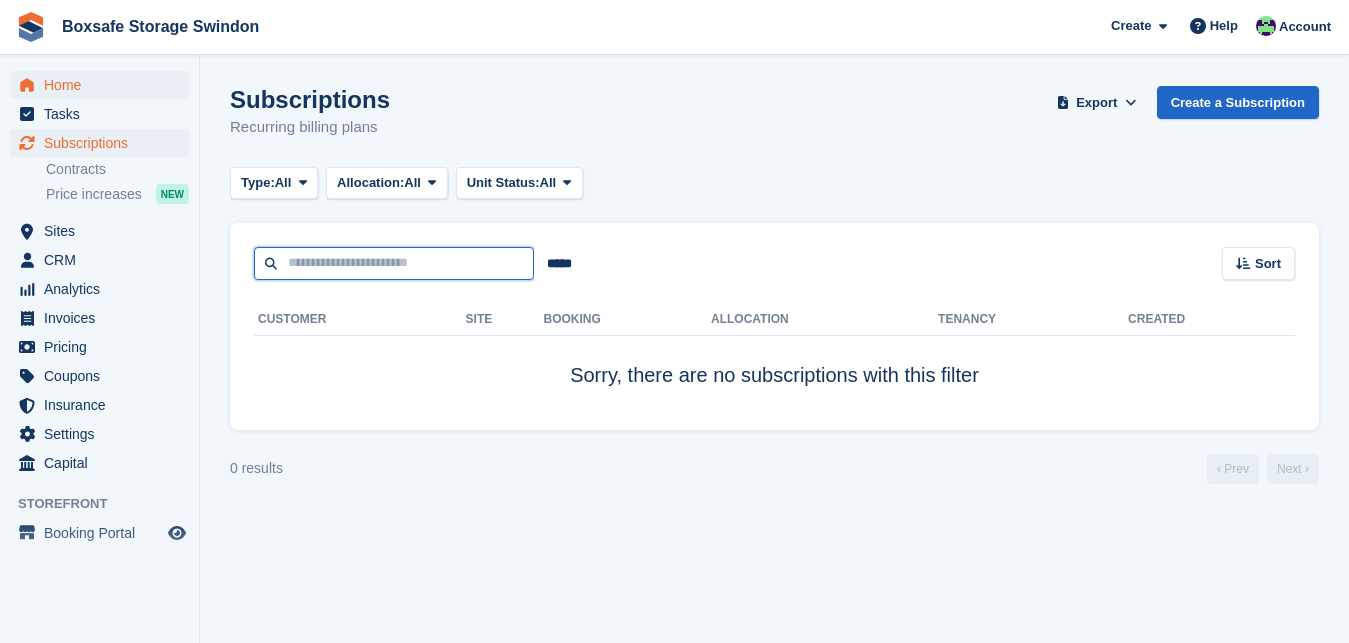 type 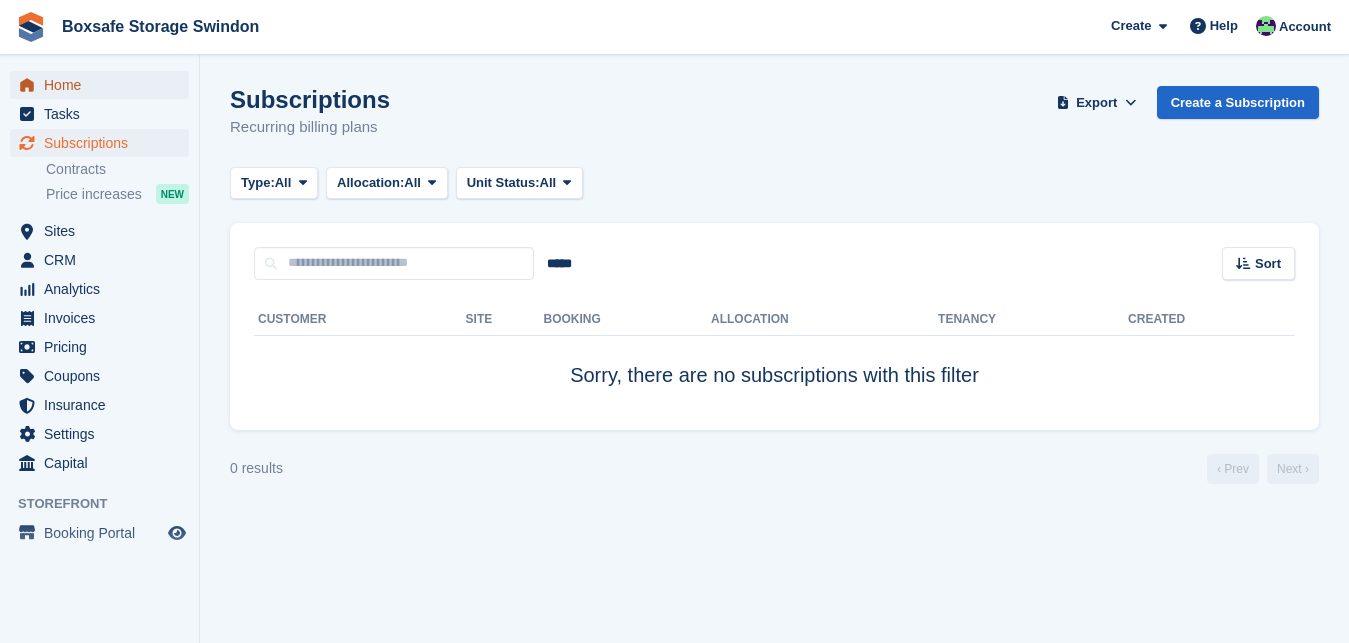 click on "Home" at bounding box center [104, 85] 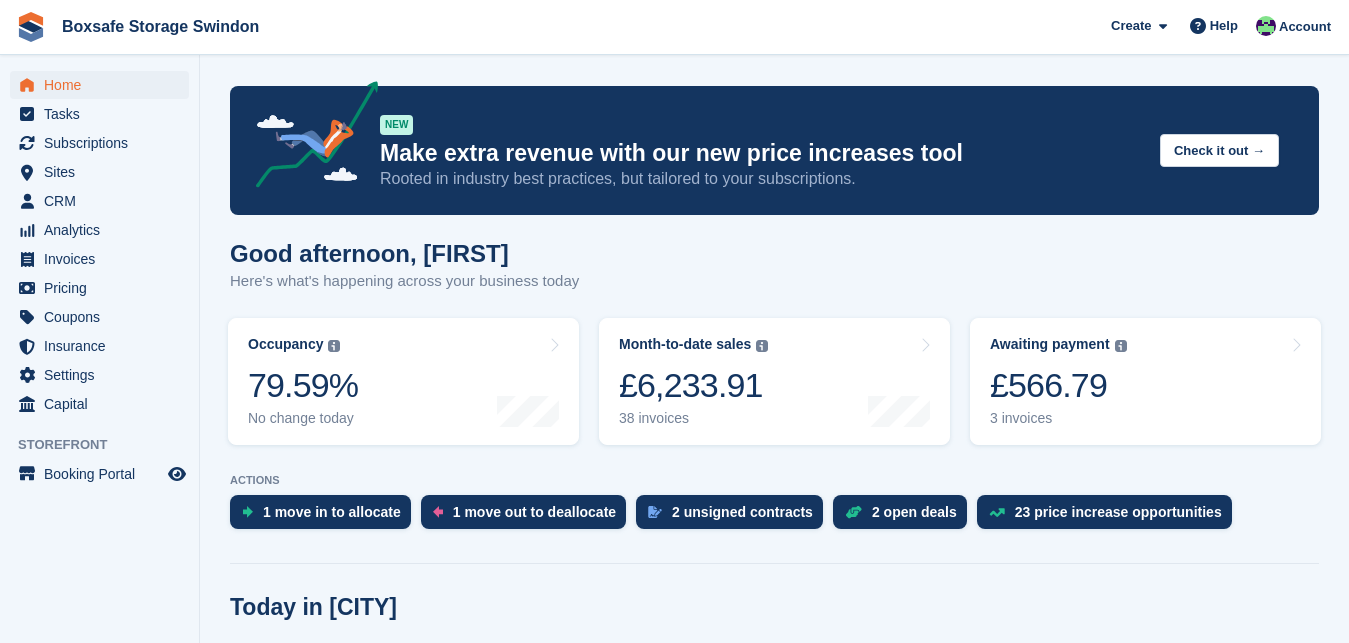 scroll, scrollTop: 0, scrollLeft: 0, axis: both 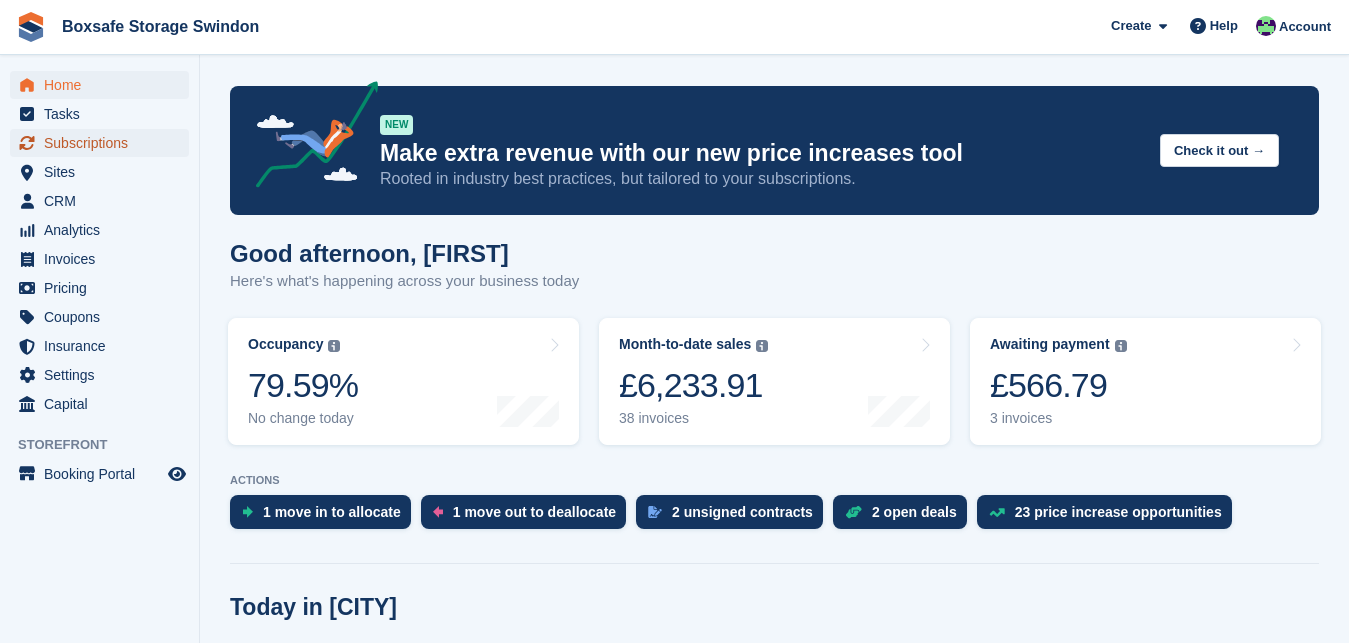 click on "Subscriptions" at bounding box center (104, 143) 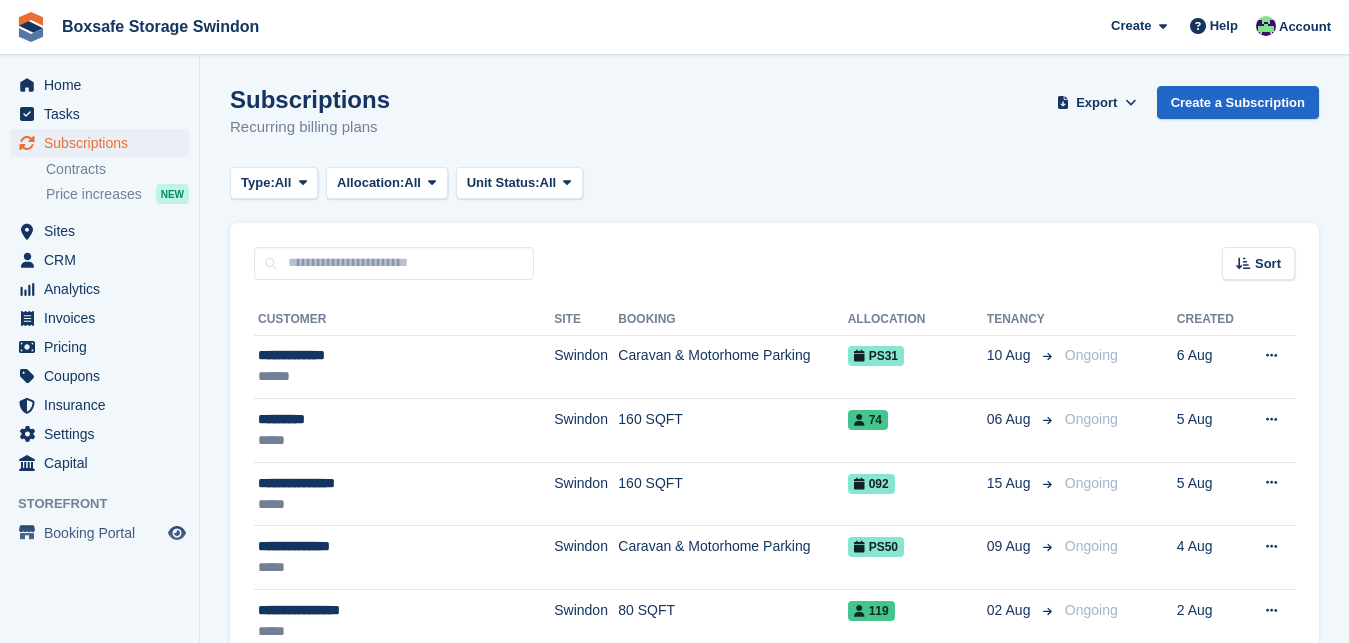 scroll, scrollTop: 0, scrollLeft: 0, axis: both 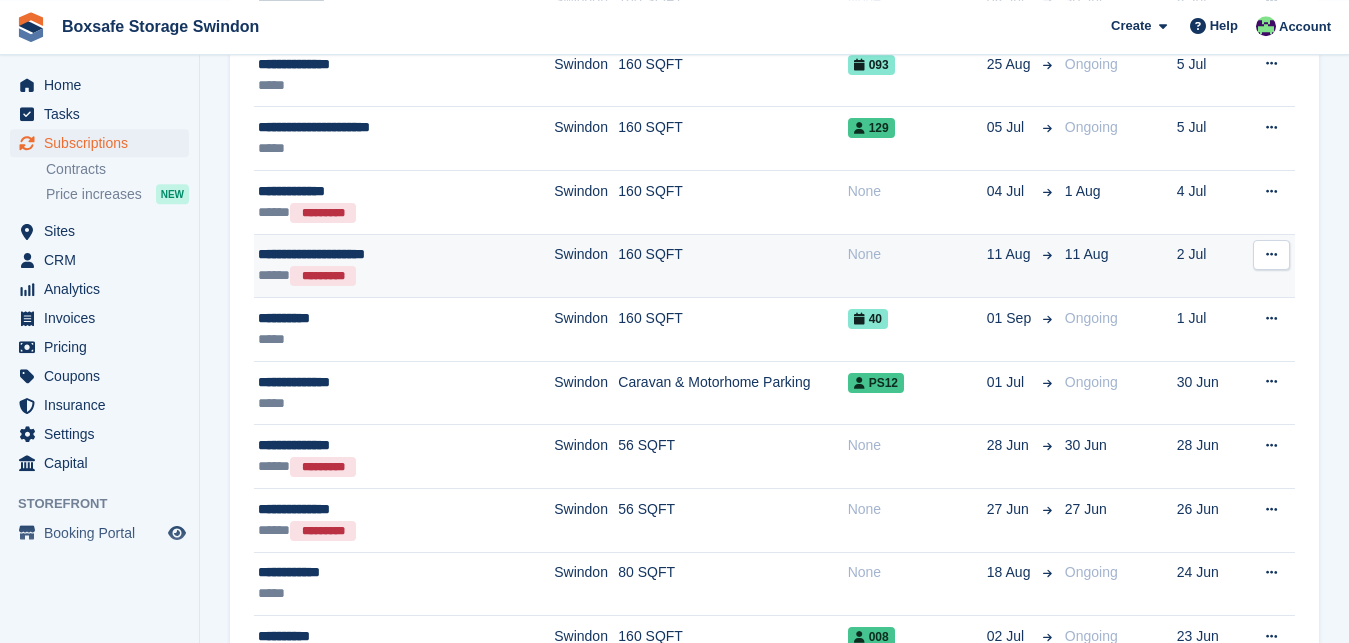 click on "**********" at bounding box center (382, 254) 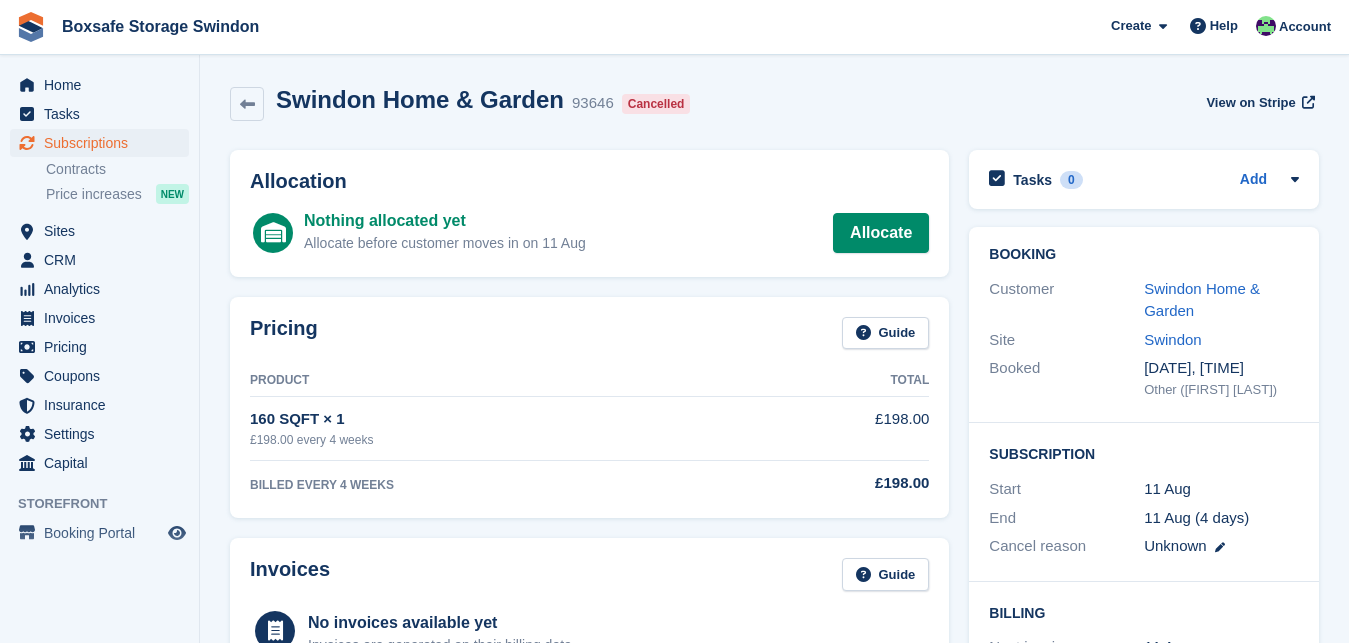 scroll, scrollTop: 0, scrollLeft: 0, axis: both 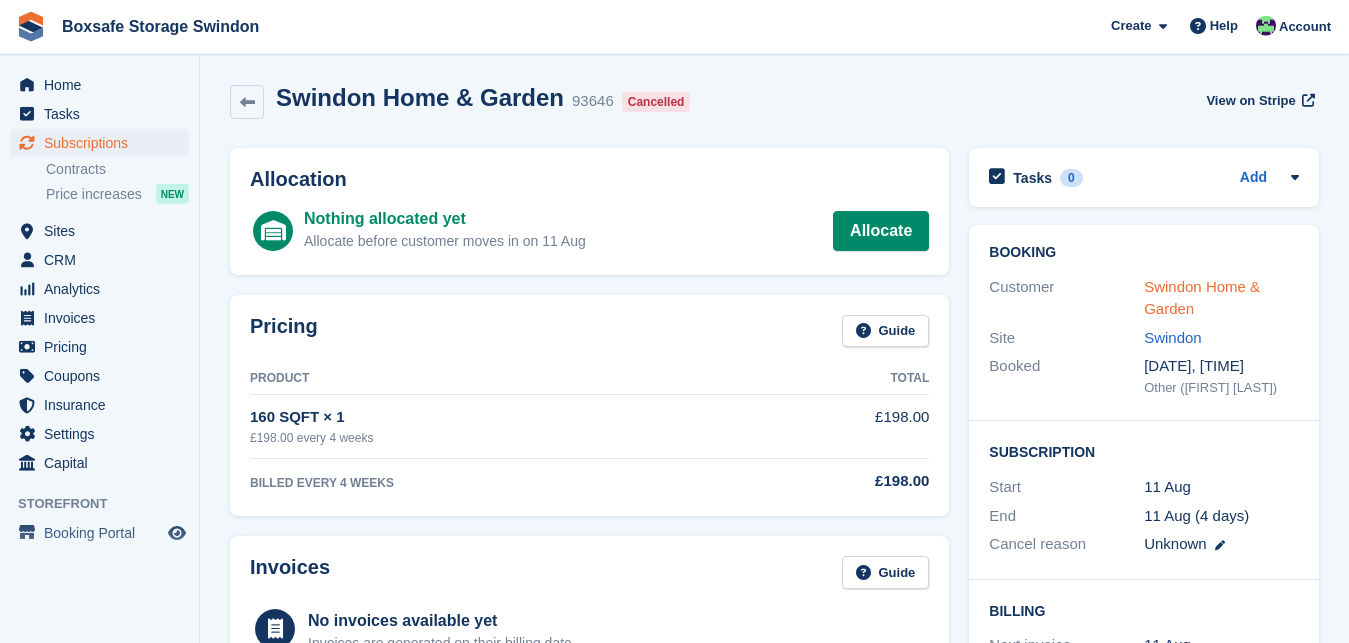 click on "Swindon Home & Garden" at bounding box center [1202, 298] 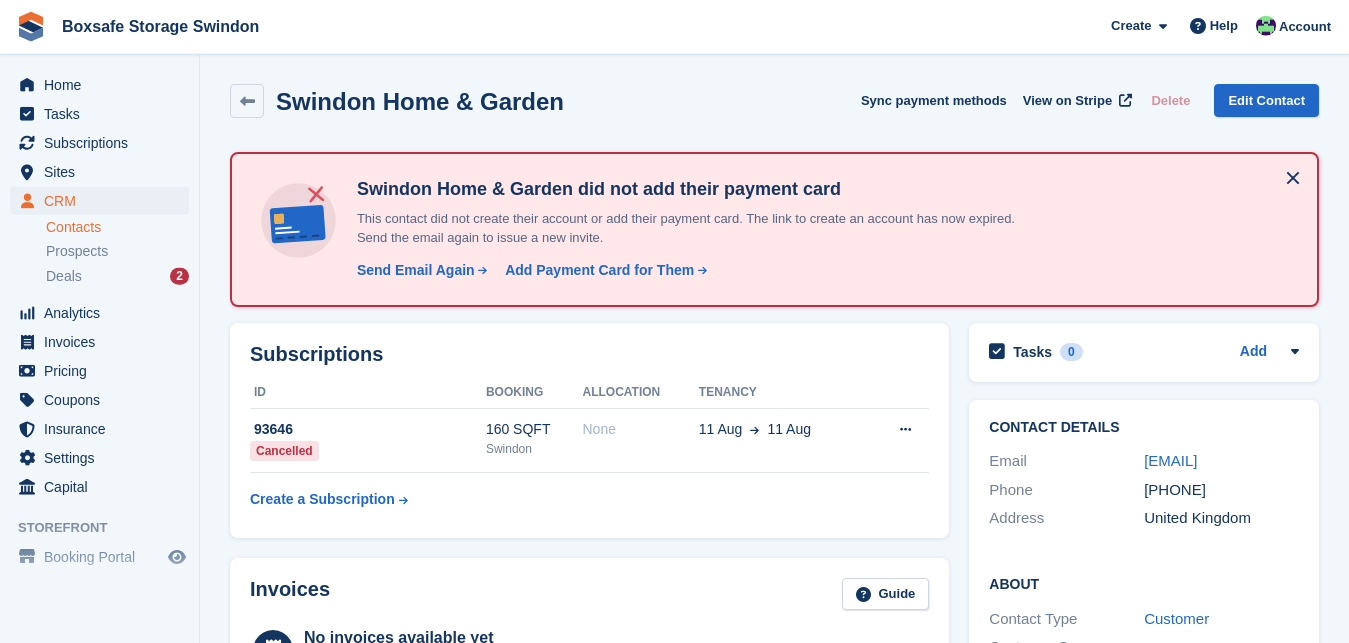 scroll, scrollTop: 0, scrollLeft: 0, axis: both 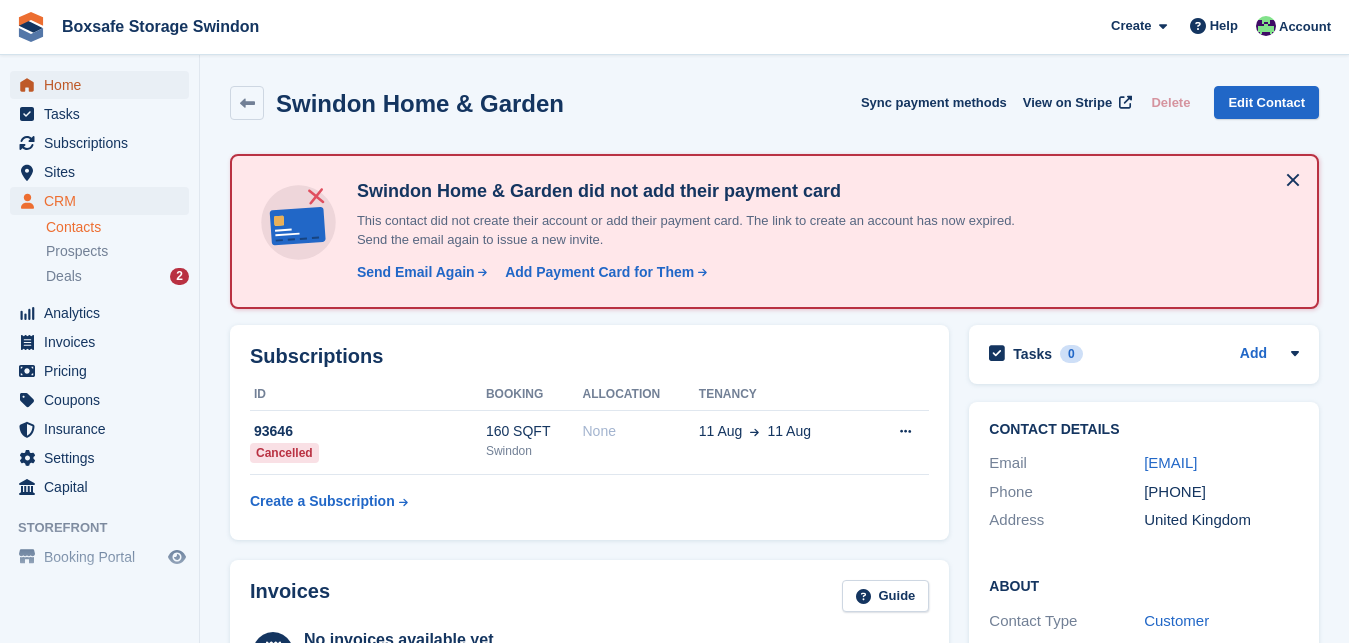 click on "Home" at bounding box center (104, 85) 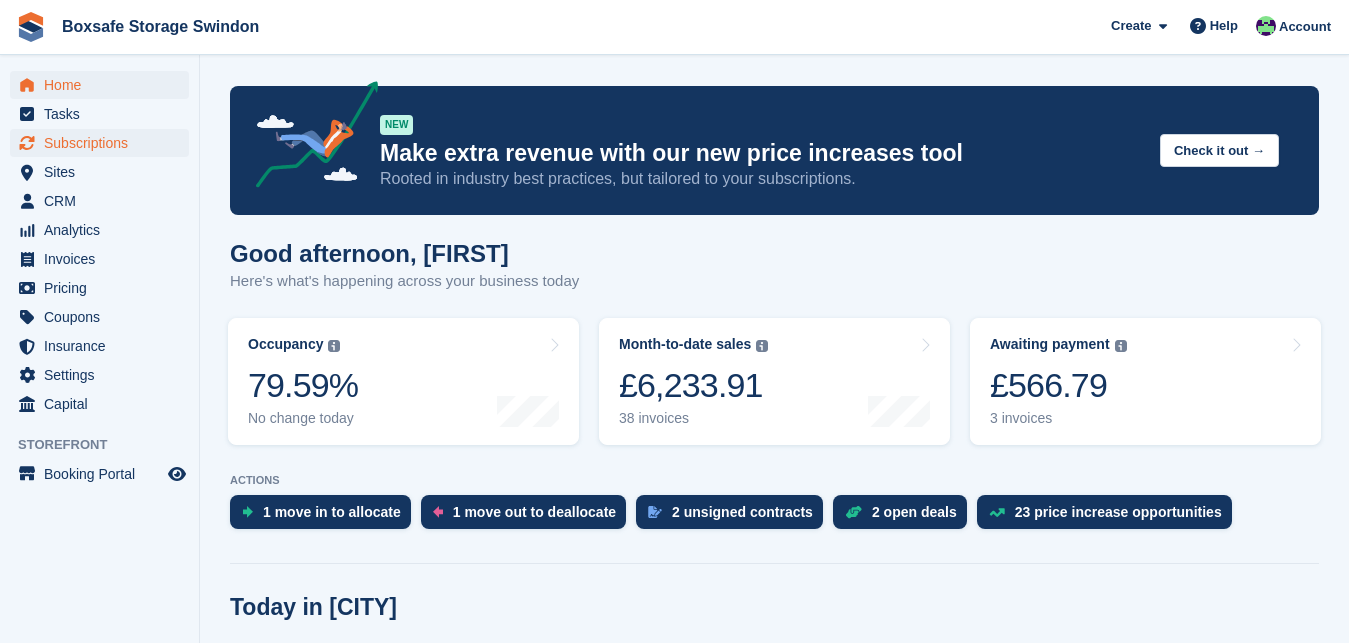 scroll, scrollTop: 0, scrollLeft: 0, axis: both 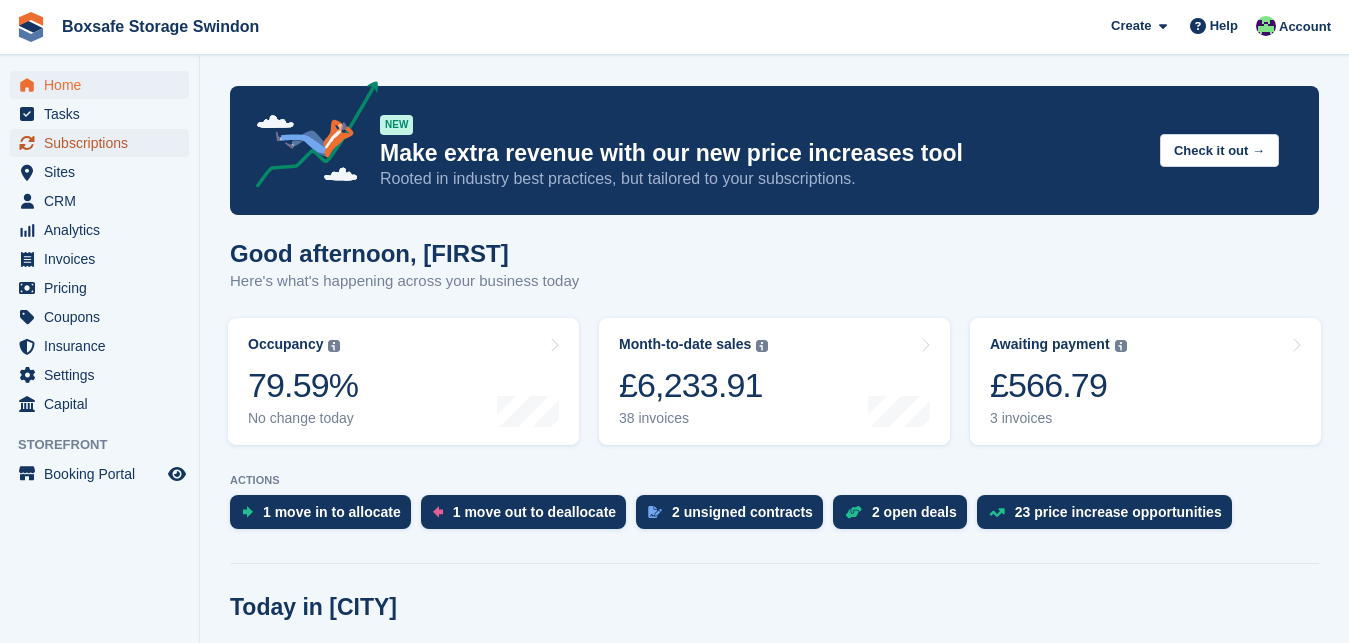 click on "Subscriptions" at bounding box center [104, 143] 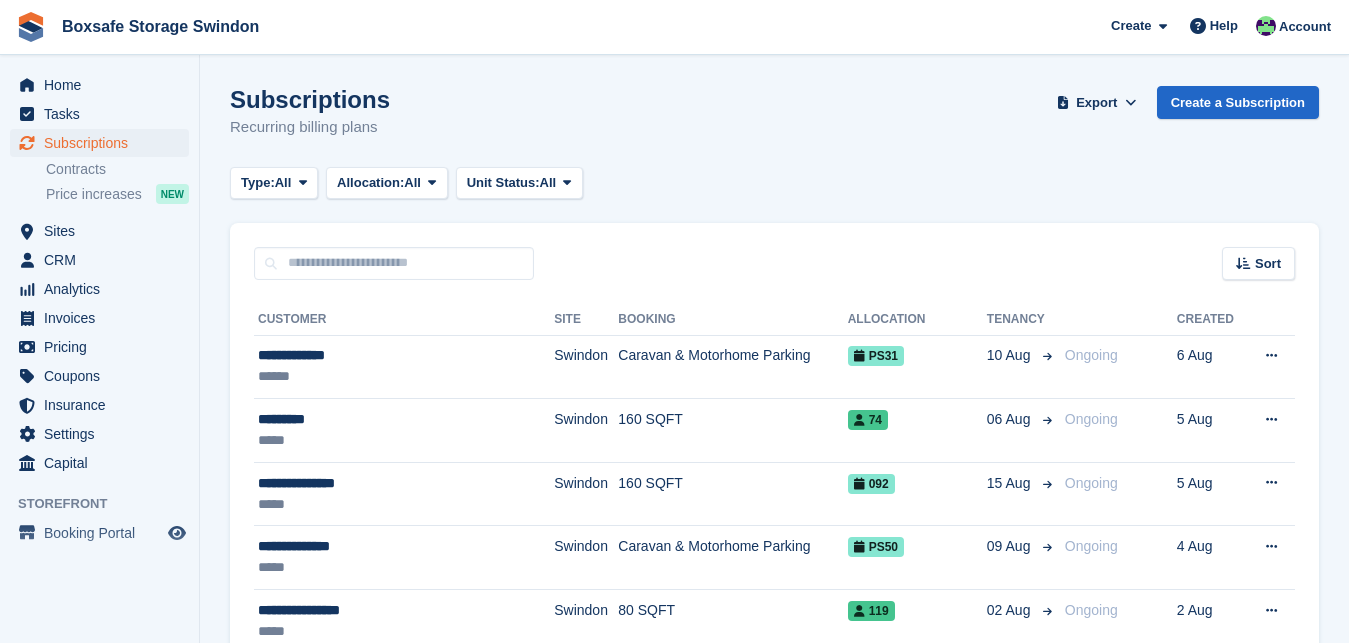 scroll, scrollTop: 0, scrollLeft: 0, axis: both 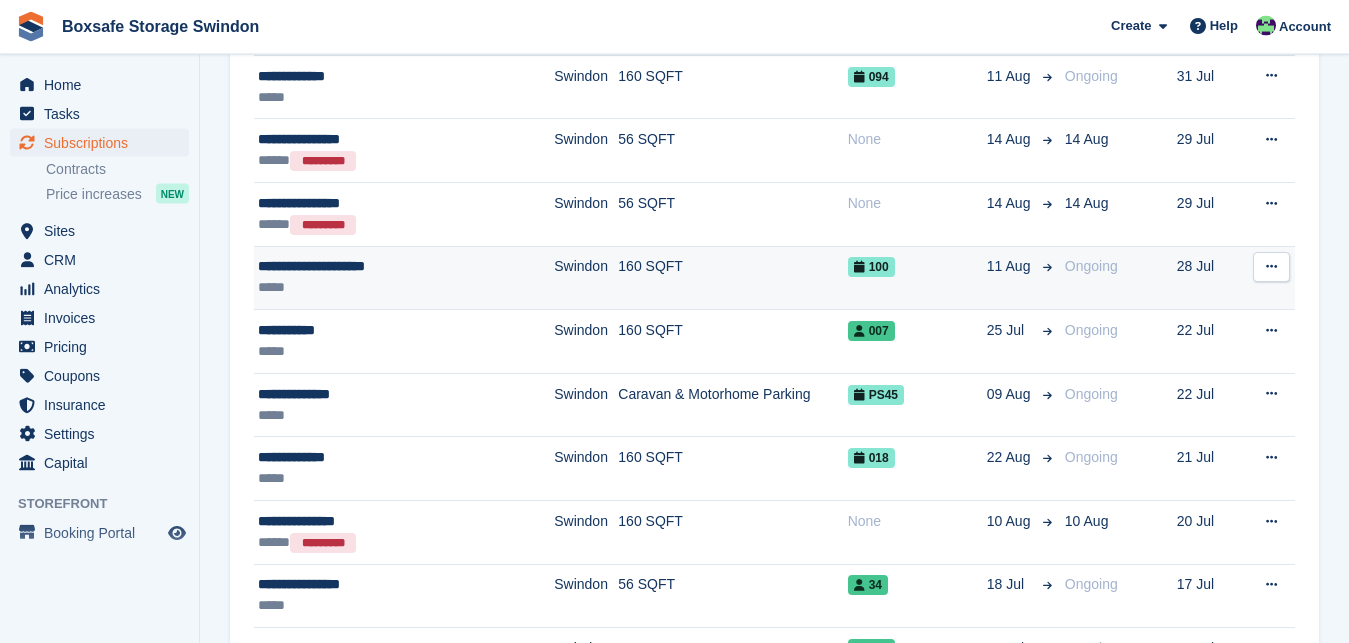 click on "**********" at bounding box center [382, 266] 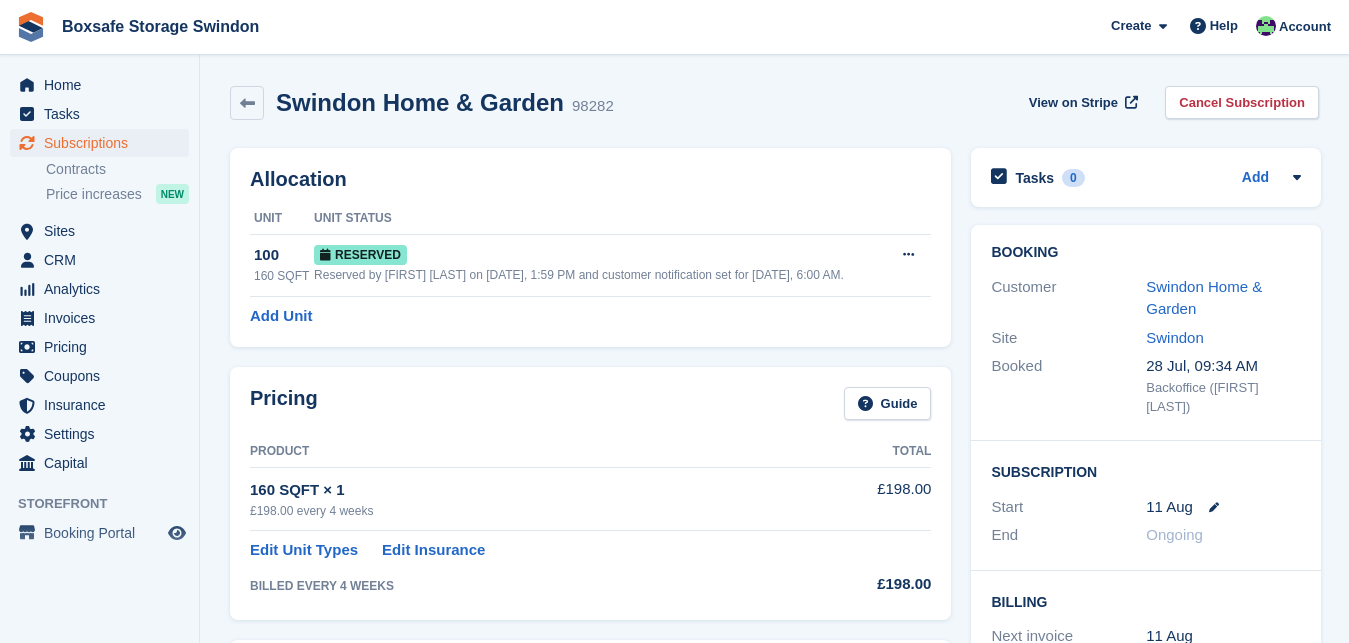 scroll, scrollTop: 0, scrollLeft: 0, axis: both 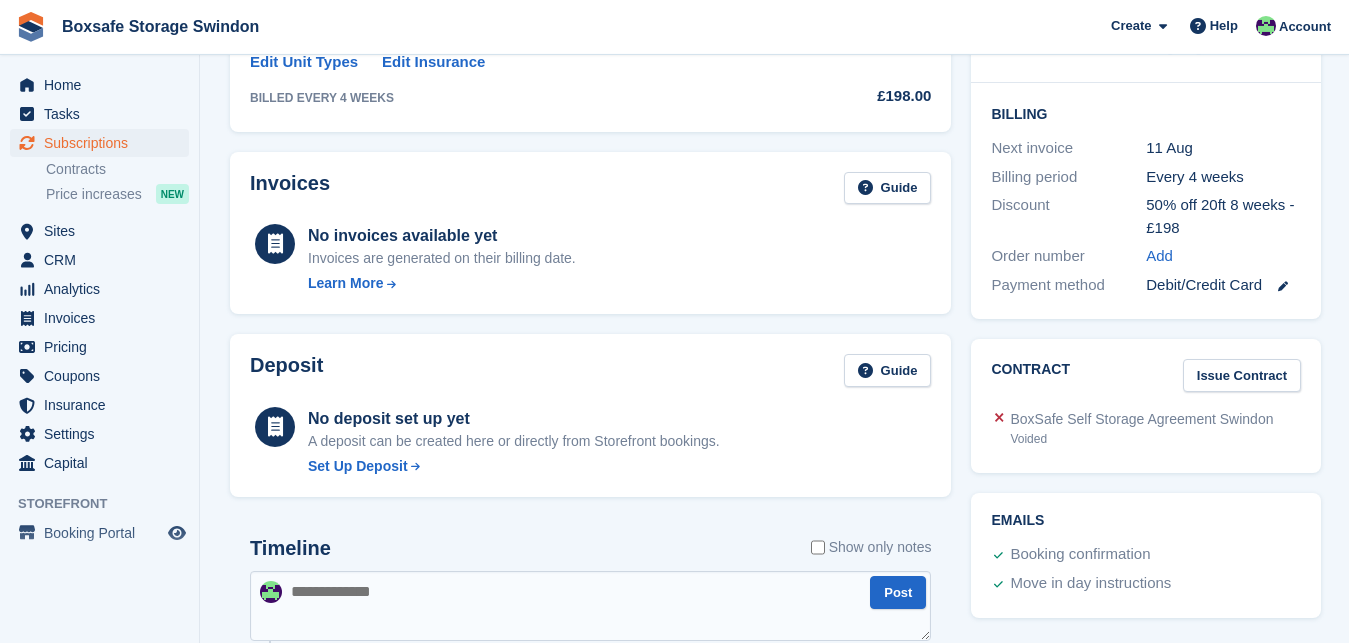 click at bounding box center [590, 606] 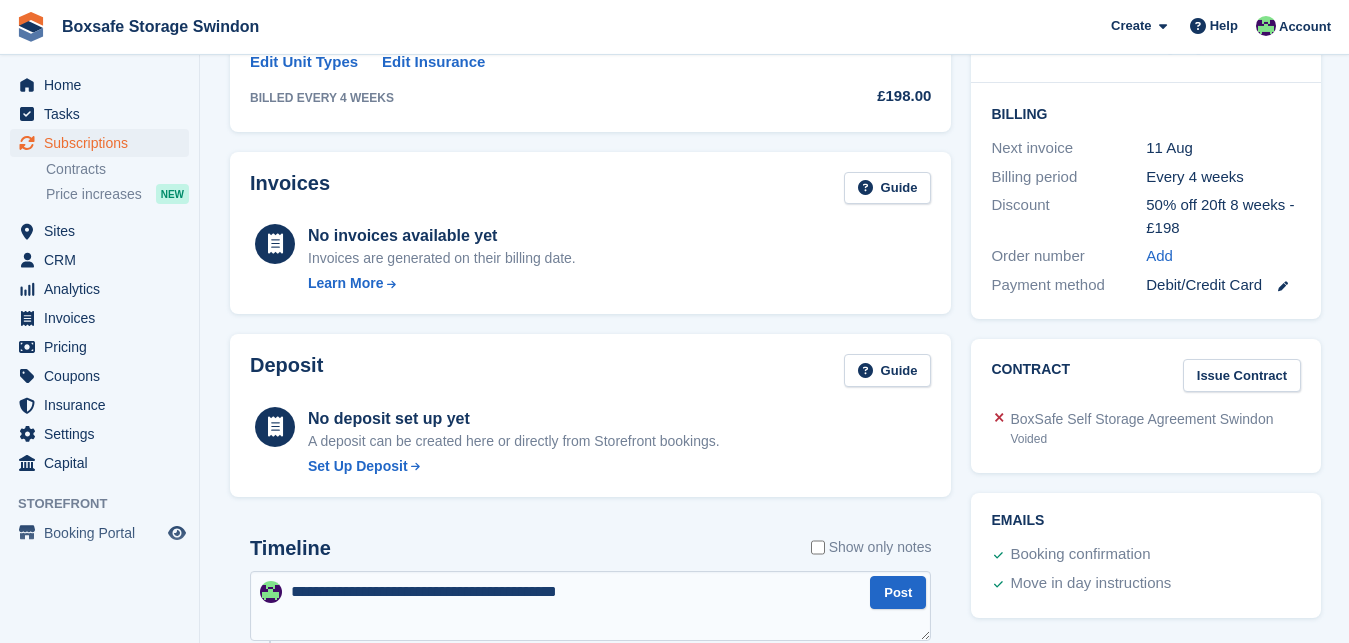 type on "**********" 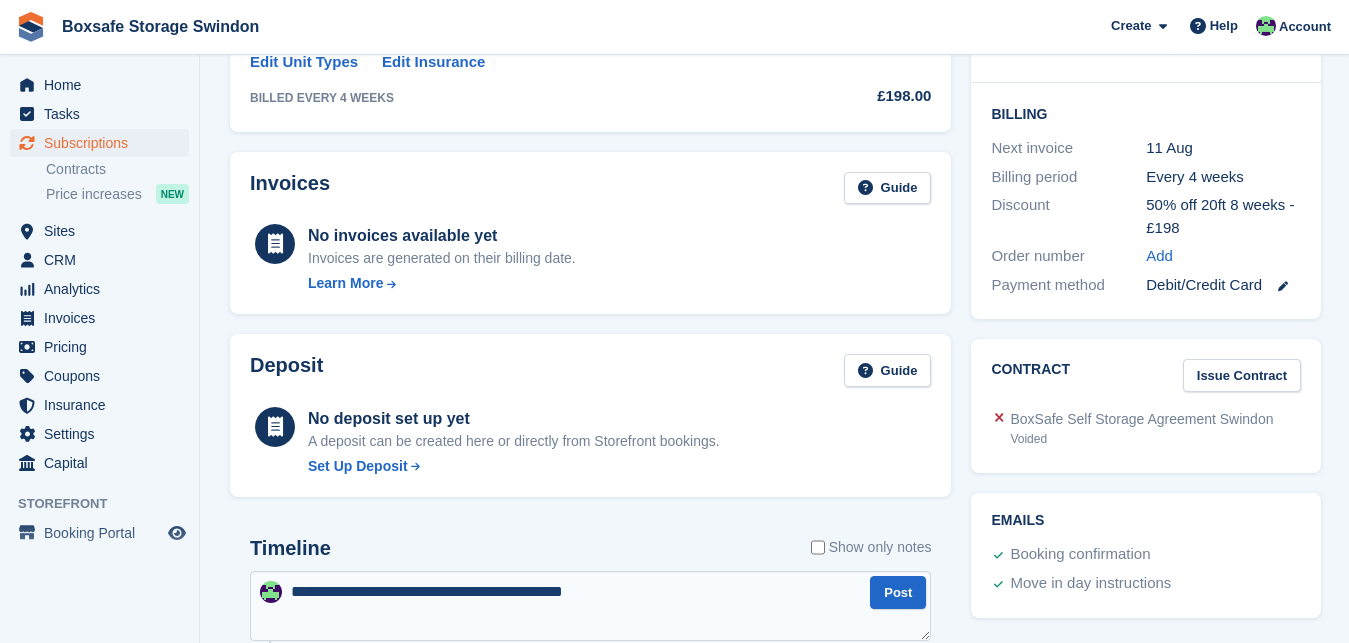 type 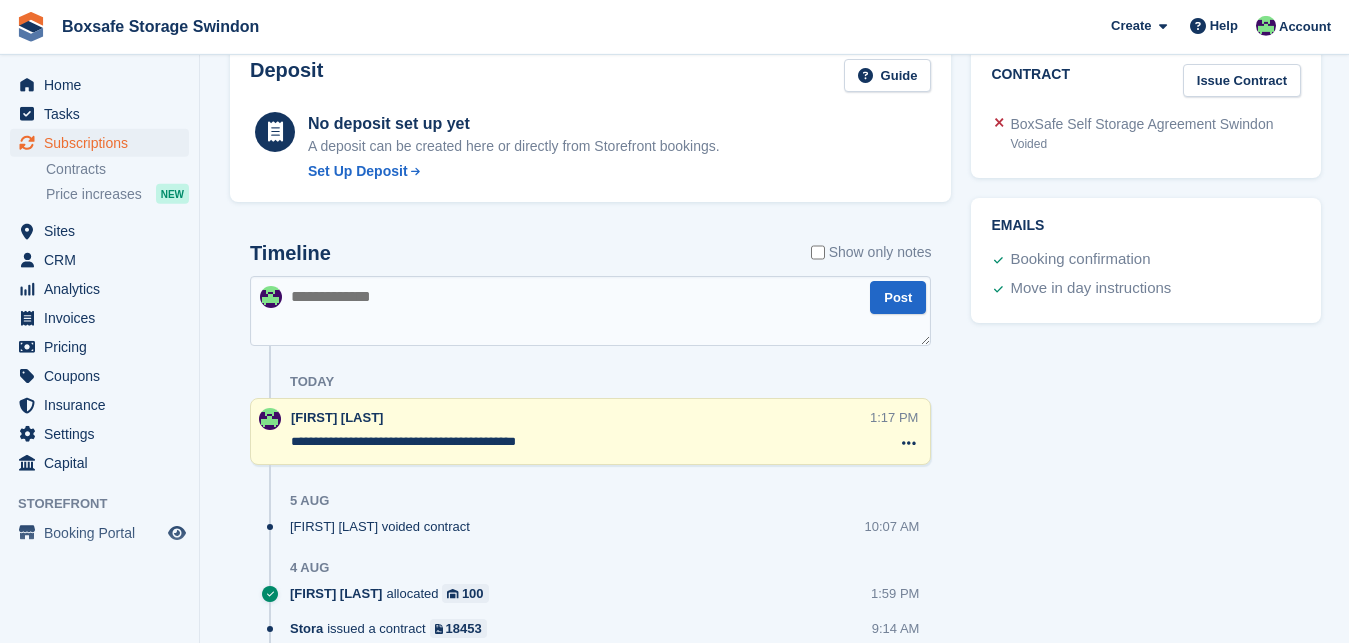 scroll, scrollTop: 789, scrollLeft: 0, axis: vertical 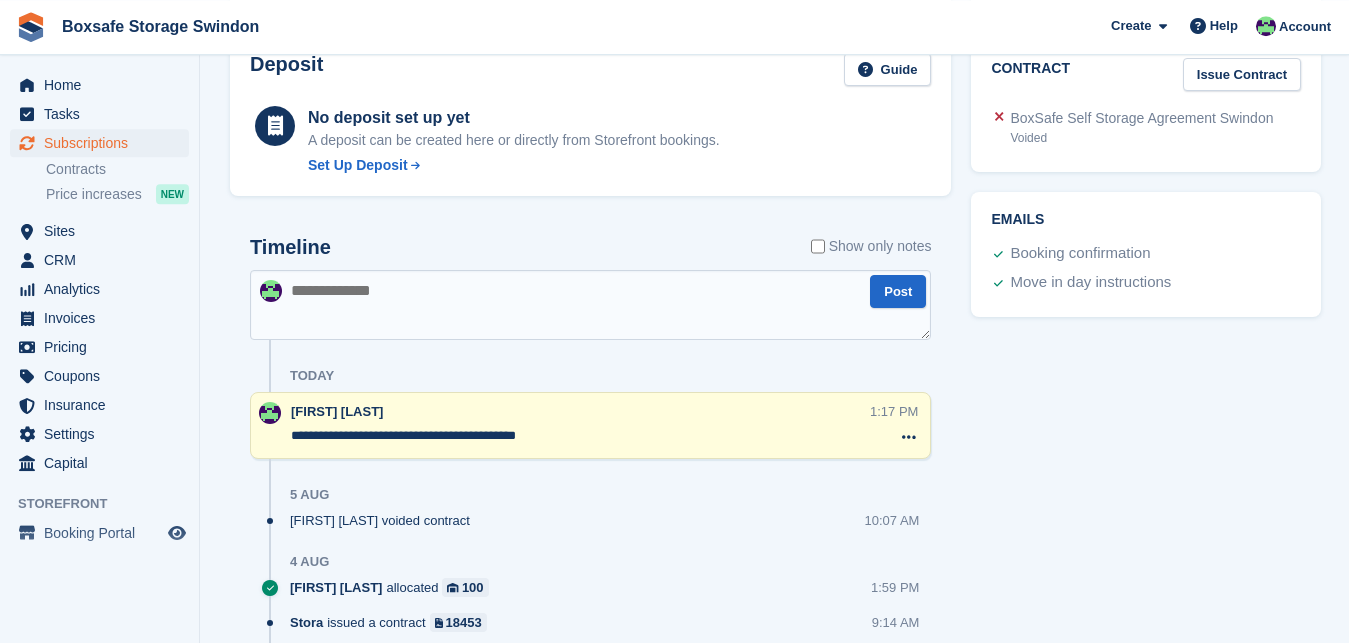 click on "Swindon Home & Garden
98282
View on Stripe
Cancel Subscription
Allocation
Unit
Unit Status
100
160 SQFT
Reserved
Reserved by Kim Virabi on 4th Aug,   1:59 PM and customer notification set for 11th Aug,   6:00 AM.
Grant Early Access" at bounding box center [774, 94] 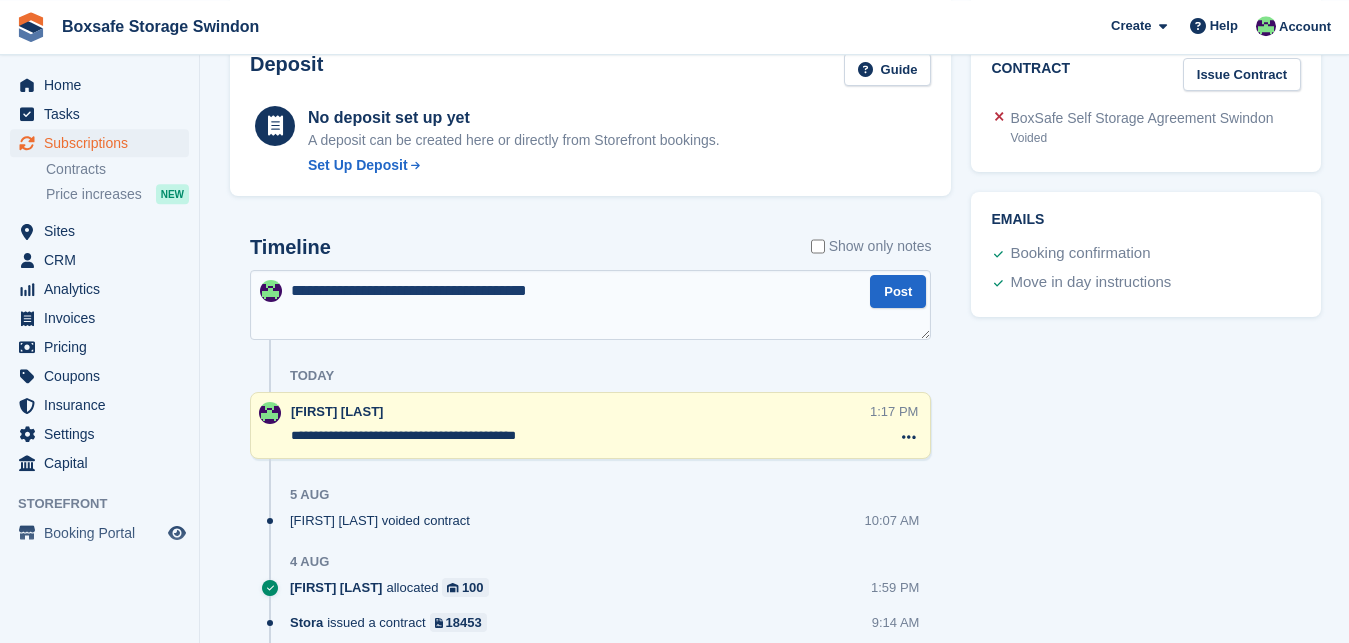 type on "**********" 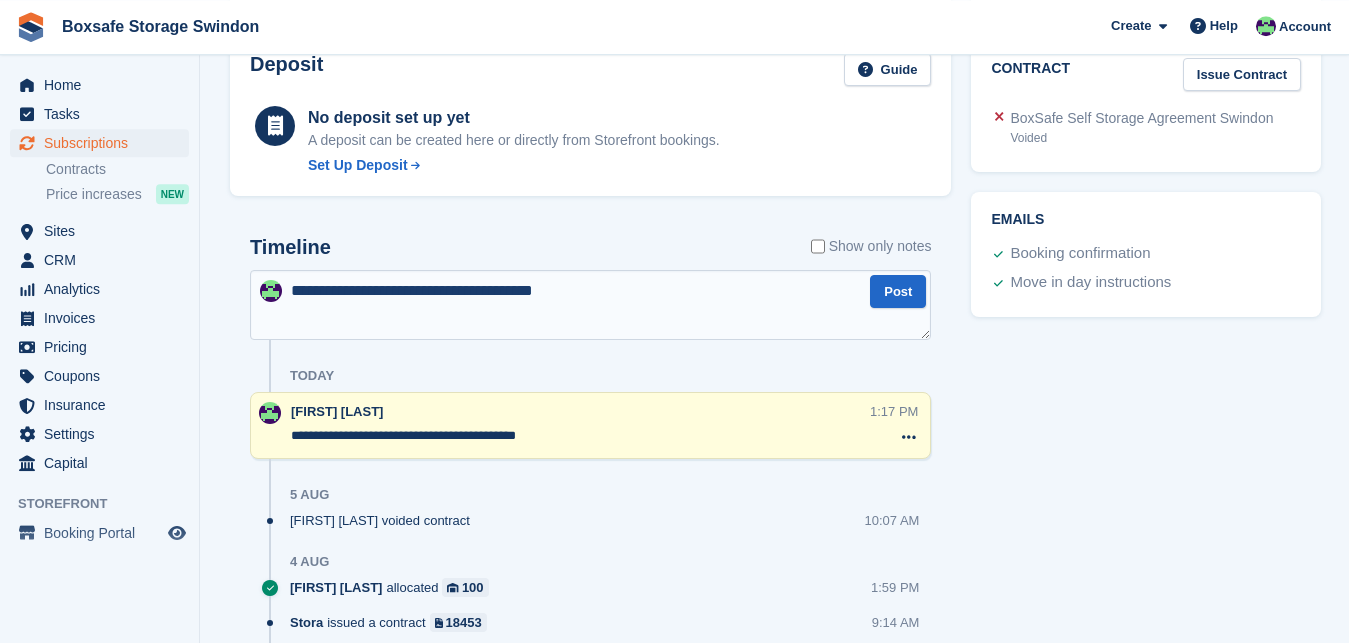type 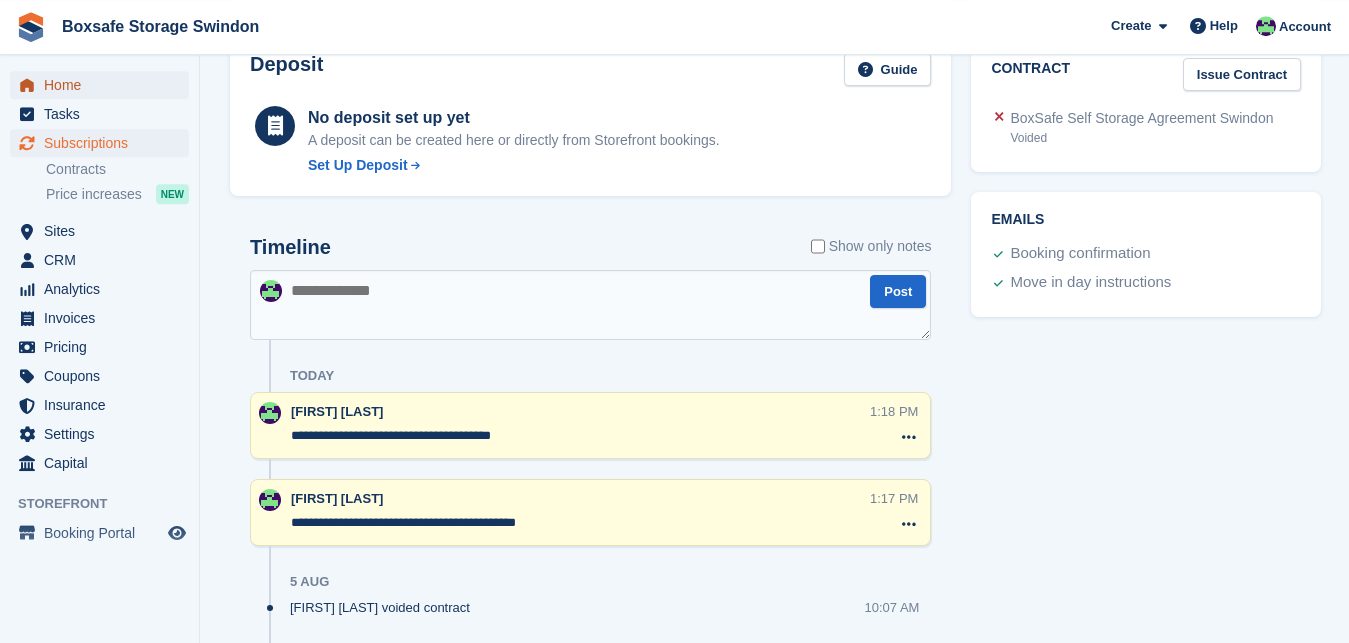 click at bounding box center (27, 85) 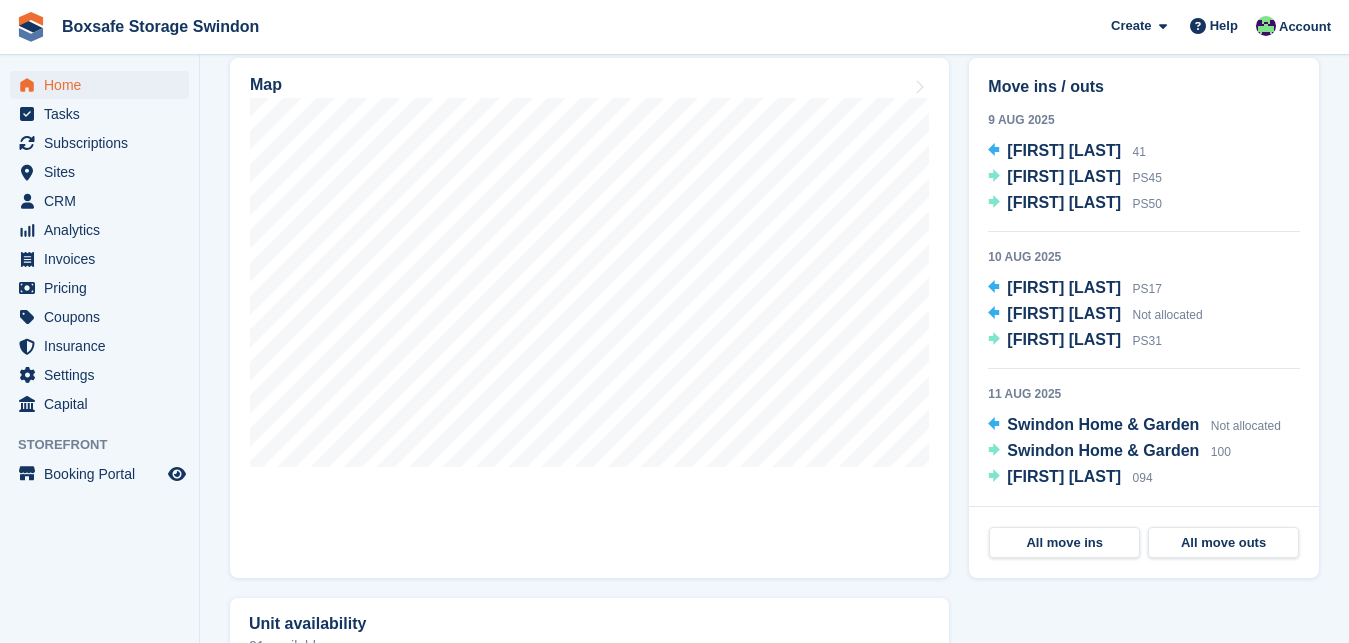 scroll, scrollTop: 625, scrollLeft: 0, axis: vertical 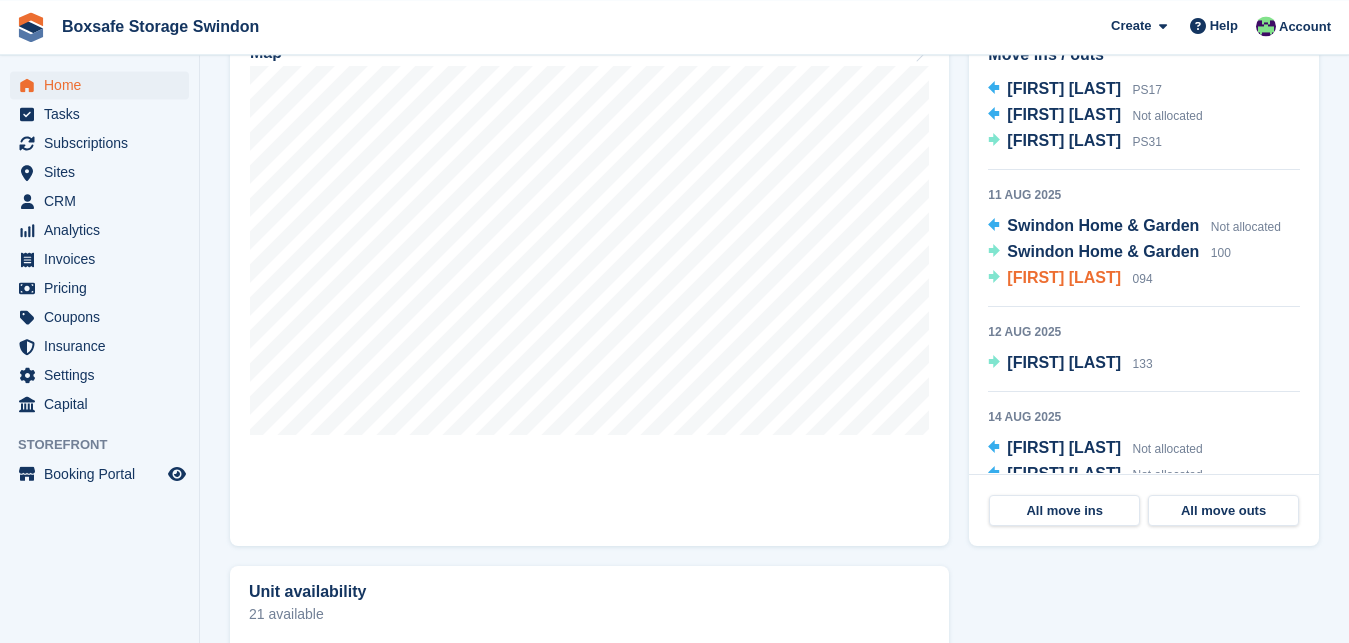 click on "[FIRST] [LAST]" at bounding box center [1064, 277] 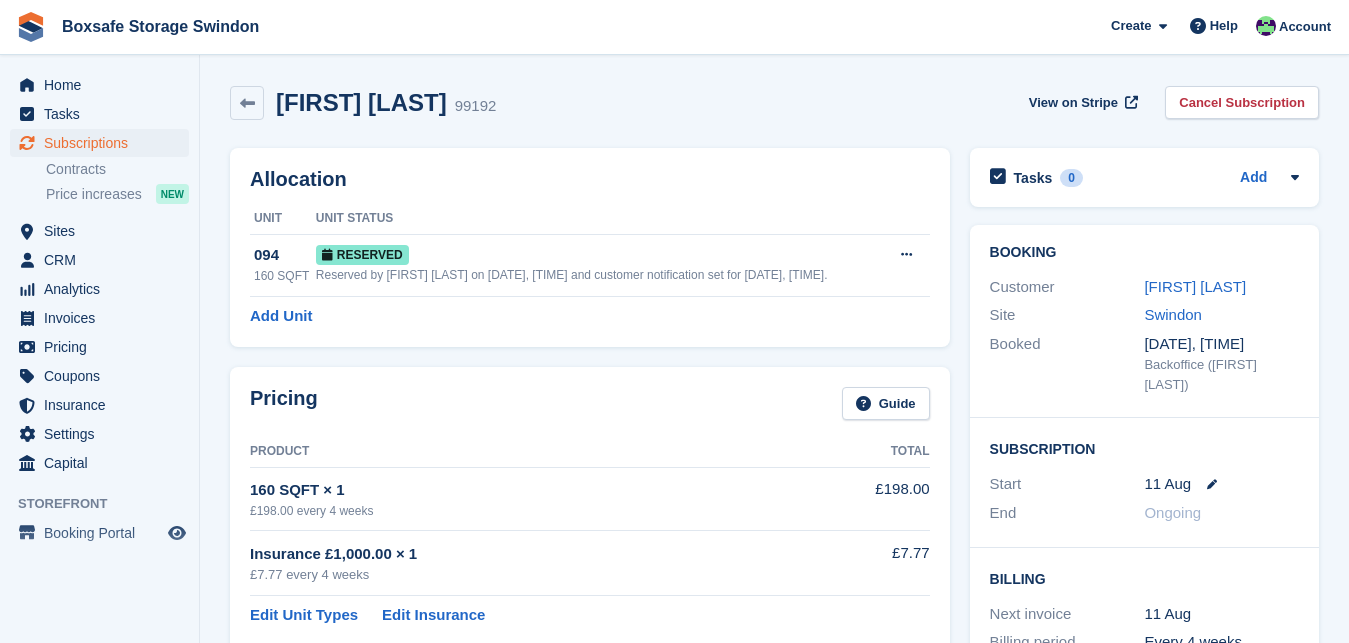scroll, scrollTop: 0, scrollLeft: 0, axis: both 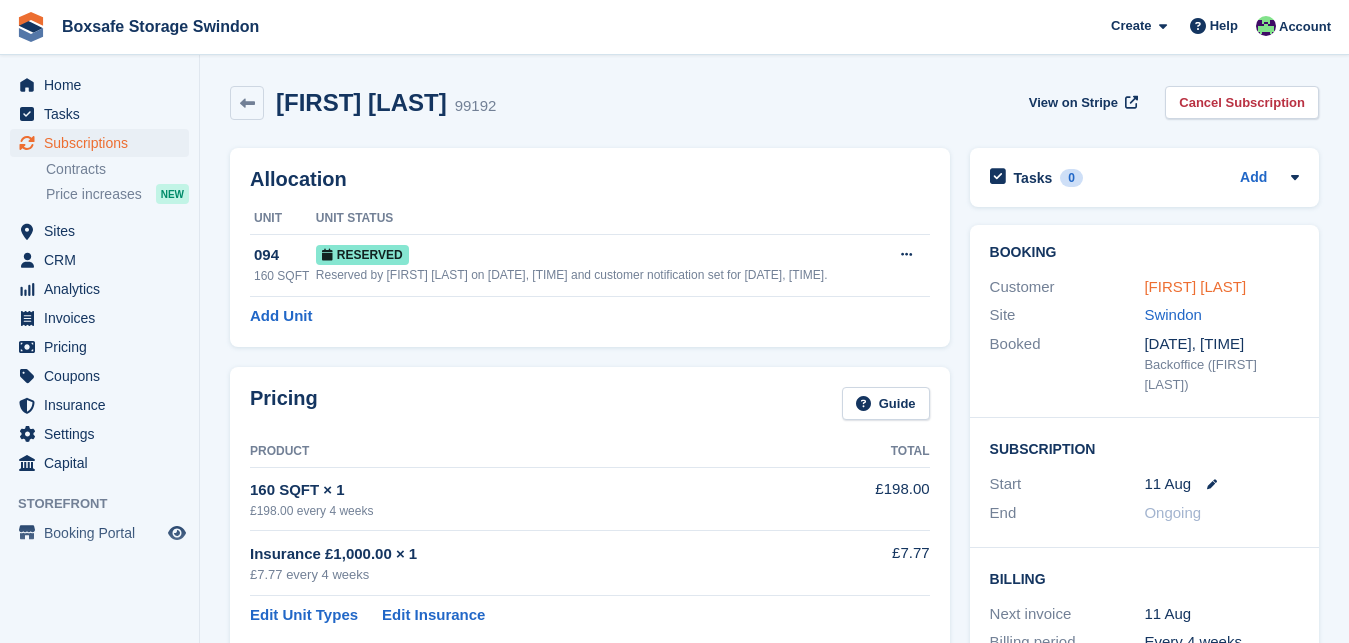 click on "[FIRST] [LAST]" at bounding box center (1195, 286) 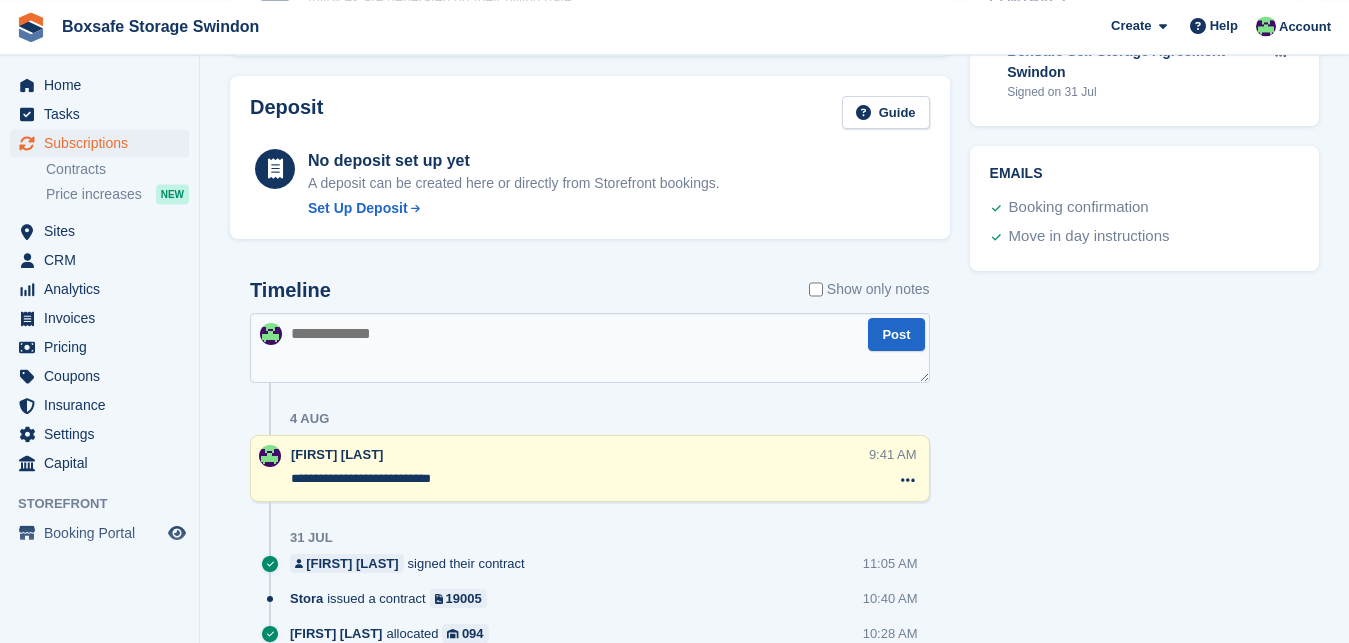 scroll, scrollTop: 824, scrollLeft: 0, axis: vertical 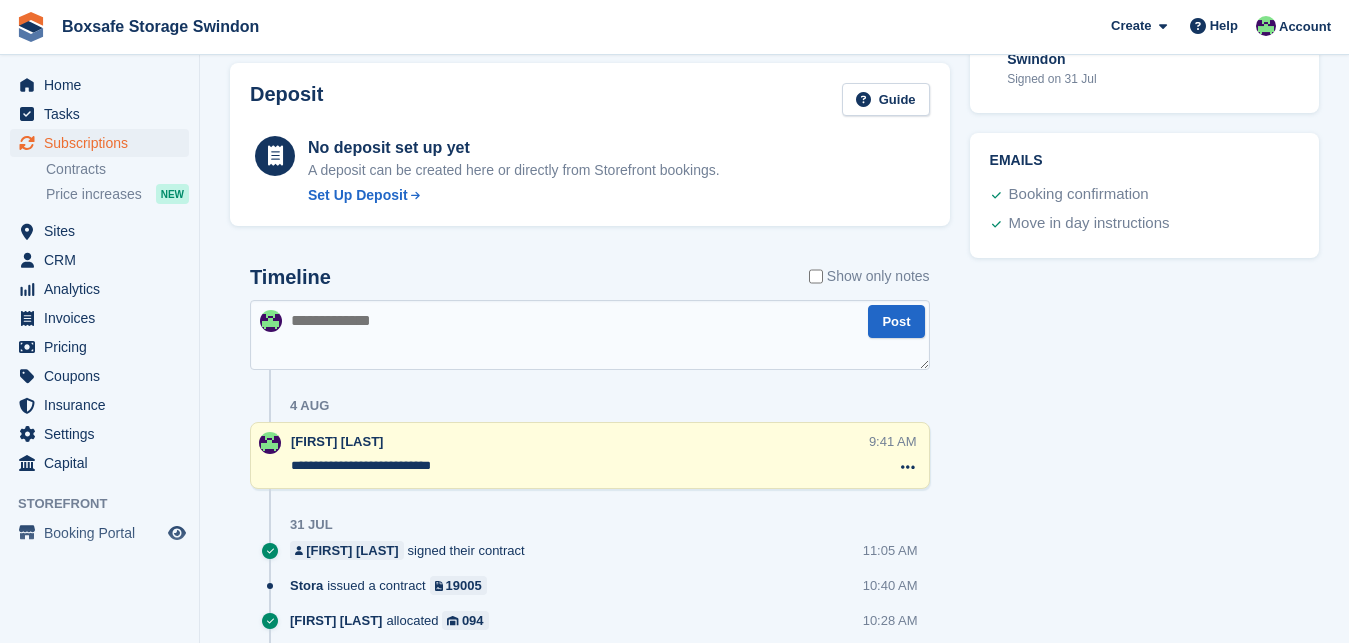 click at bounding box center (590, 335) 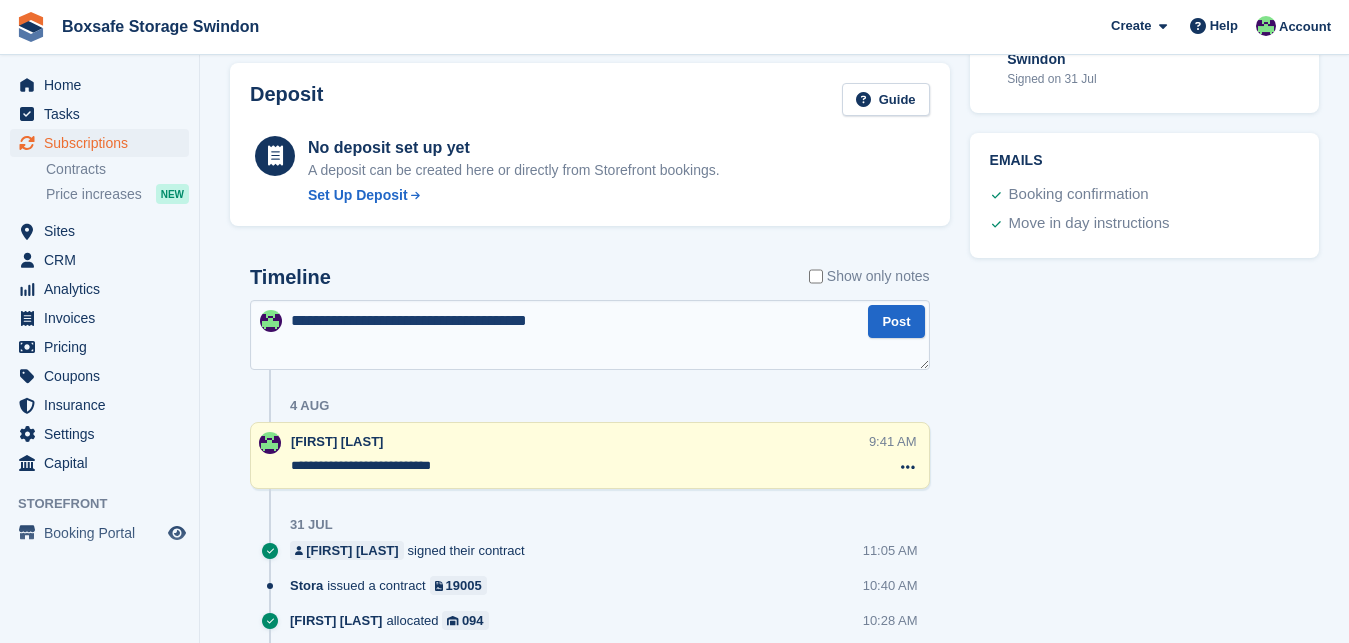 type on "**********" 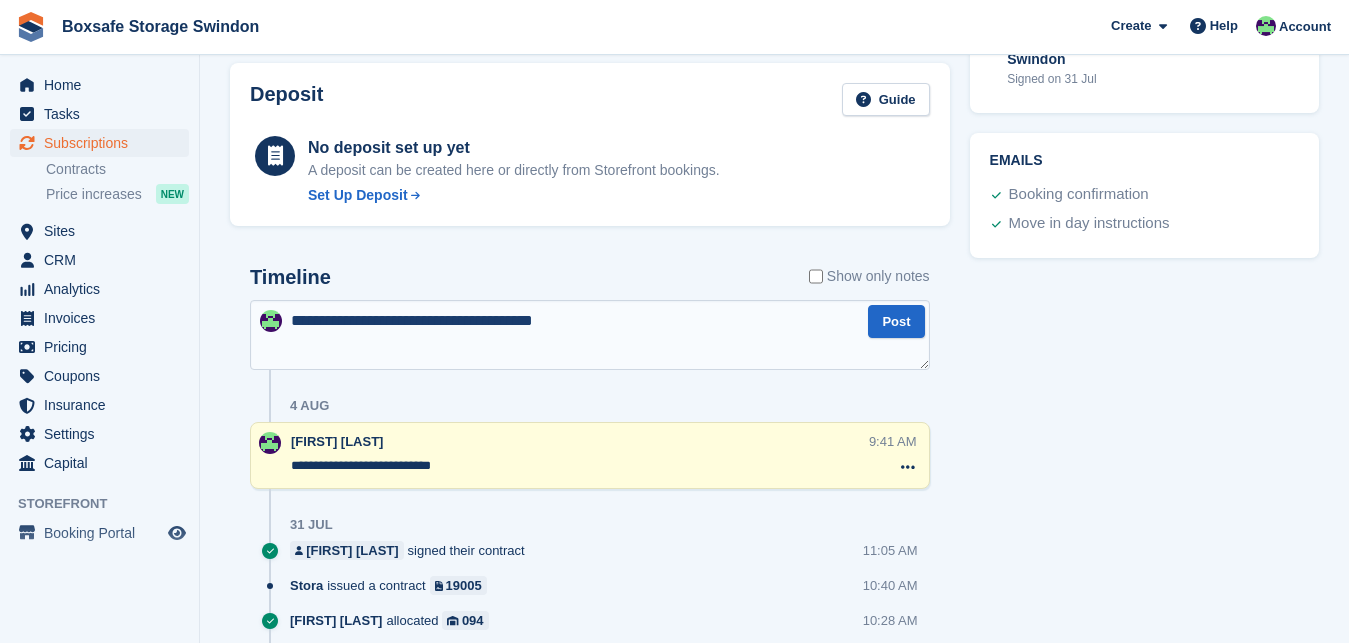 drag, startPoint x: 611, startPoint y: 316, endPoint x: 271, endPoint y: 318, distance: 340.0059 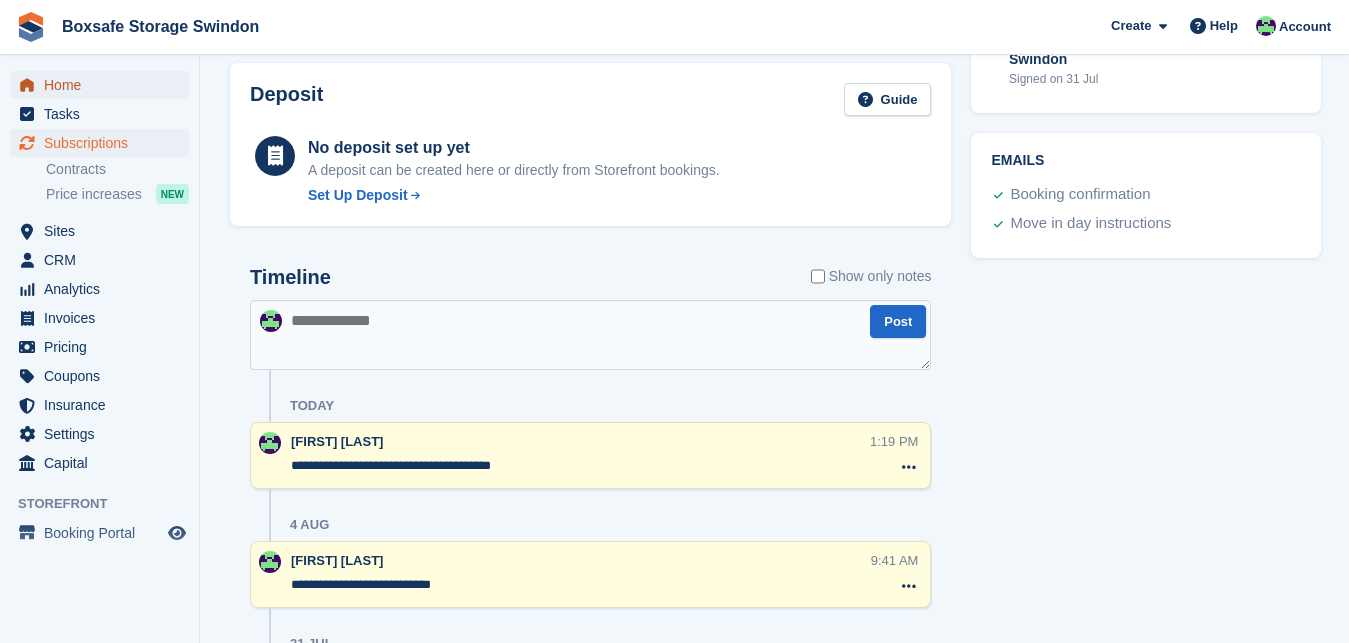 click on "Home" at bounding box center (104, 85) 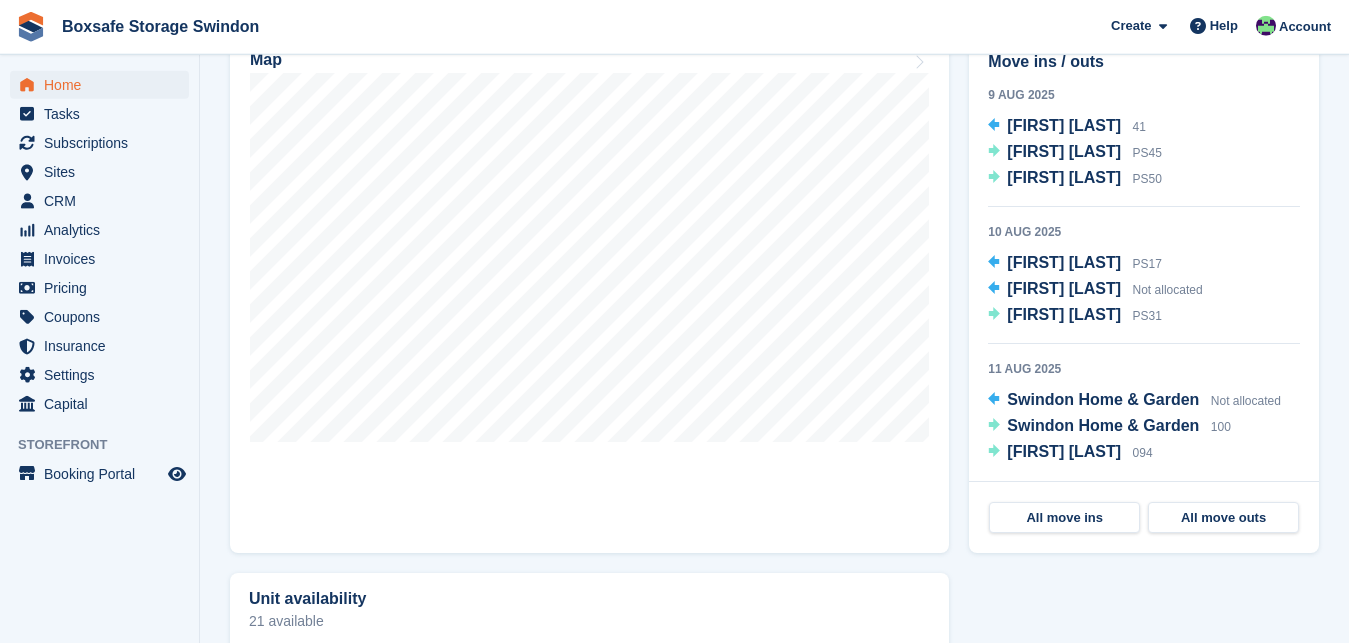 scroll, scrollTop: 621, scrollLeft: 0, axis: vertical 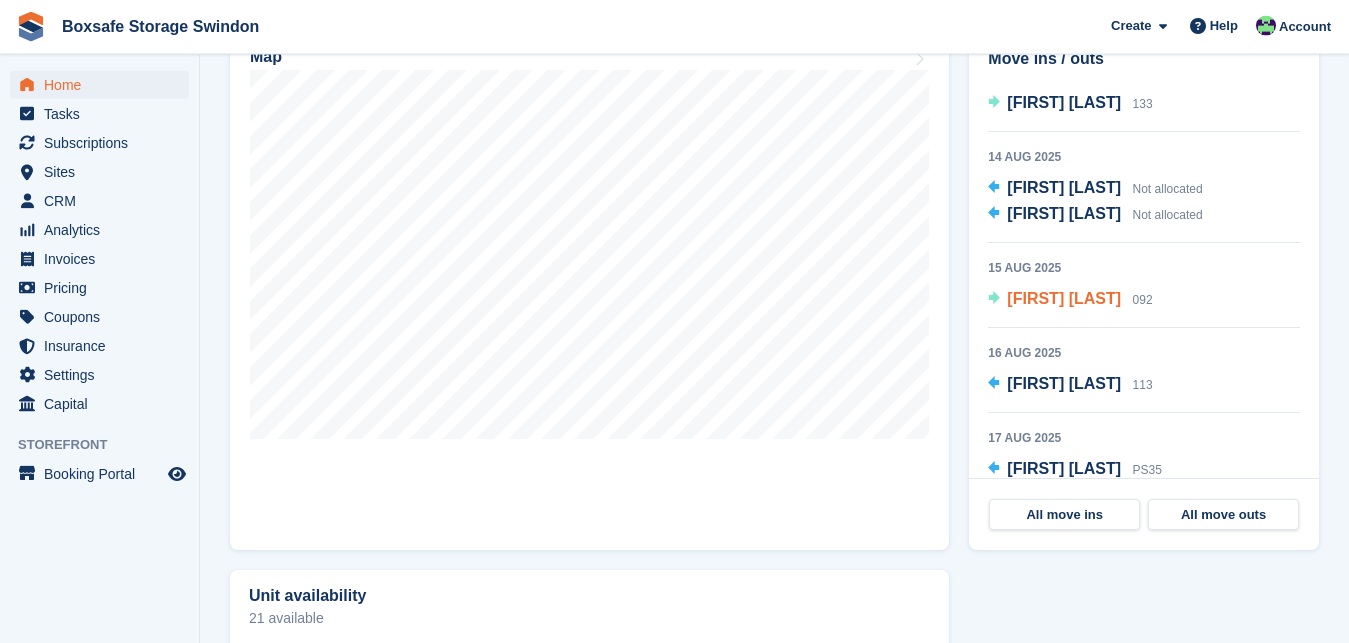 click on "Richard Simpson" at bounding box center [1064, 298] 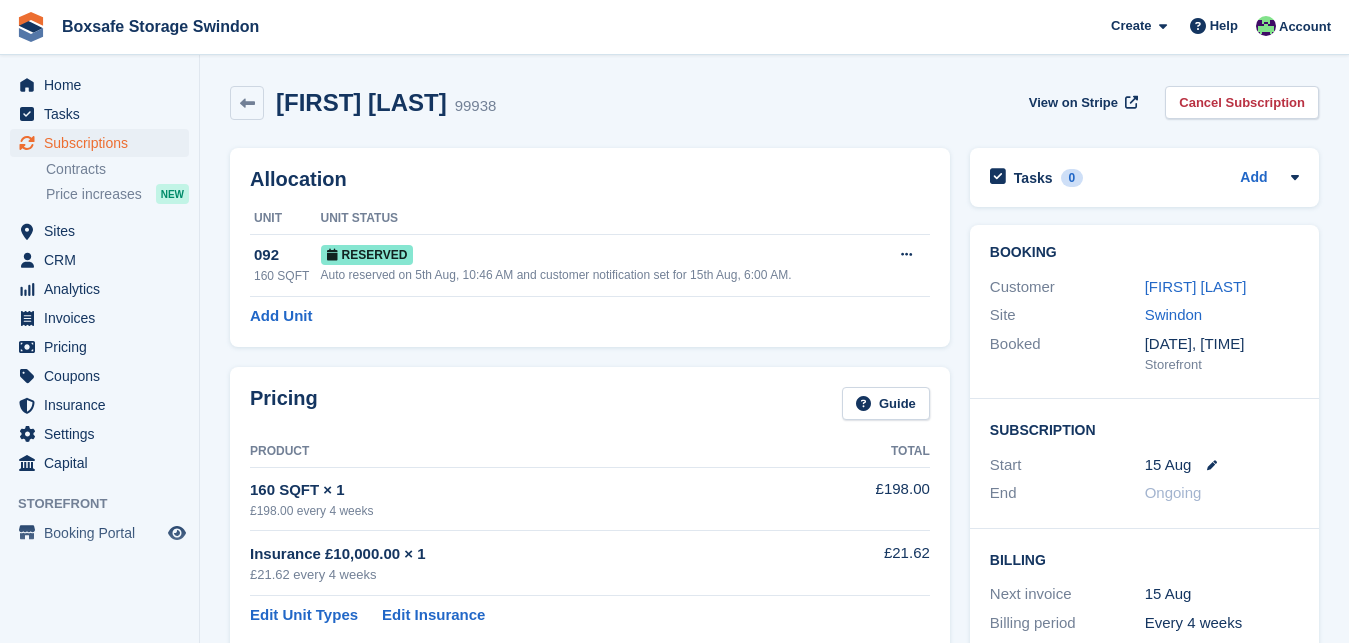 scroll, scrollTop: 0, scrollLeft: 0, axis: both 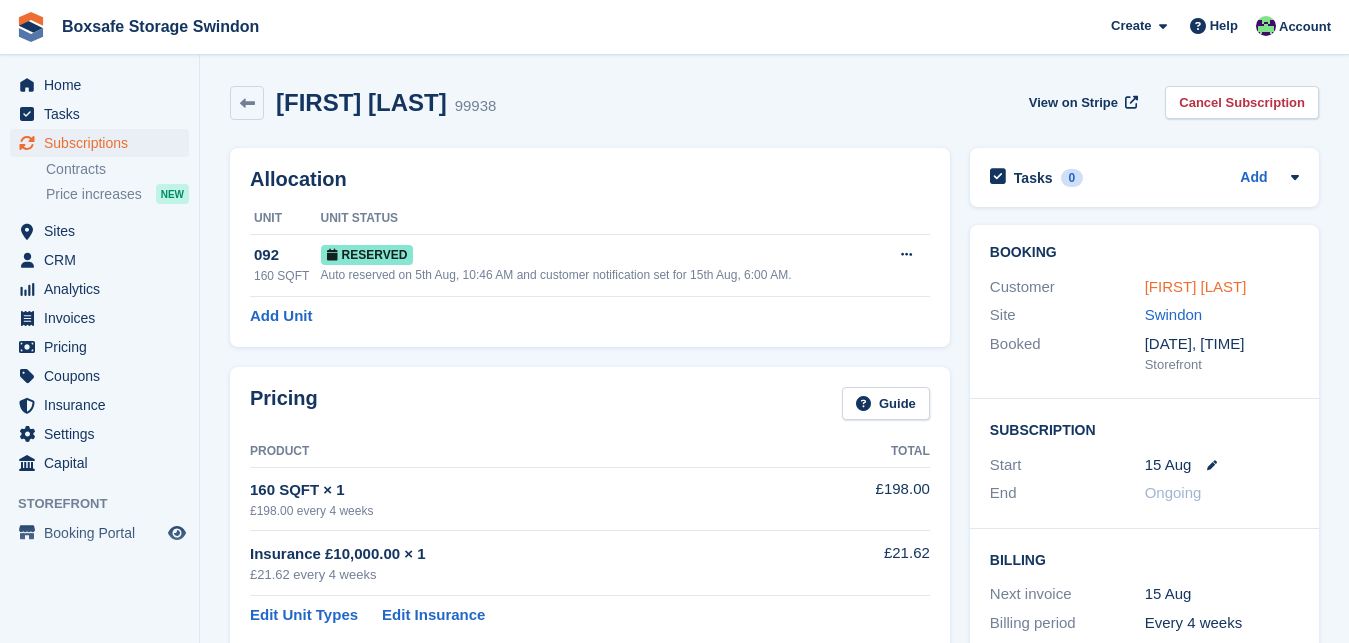 click on "Richard Simpson" at bounding box center (1196, 286) 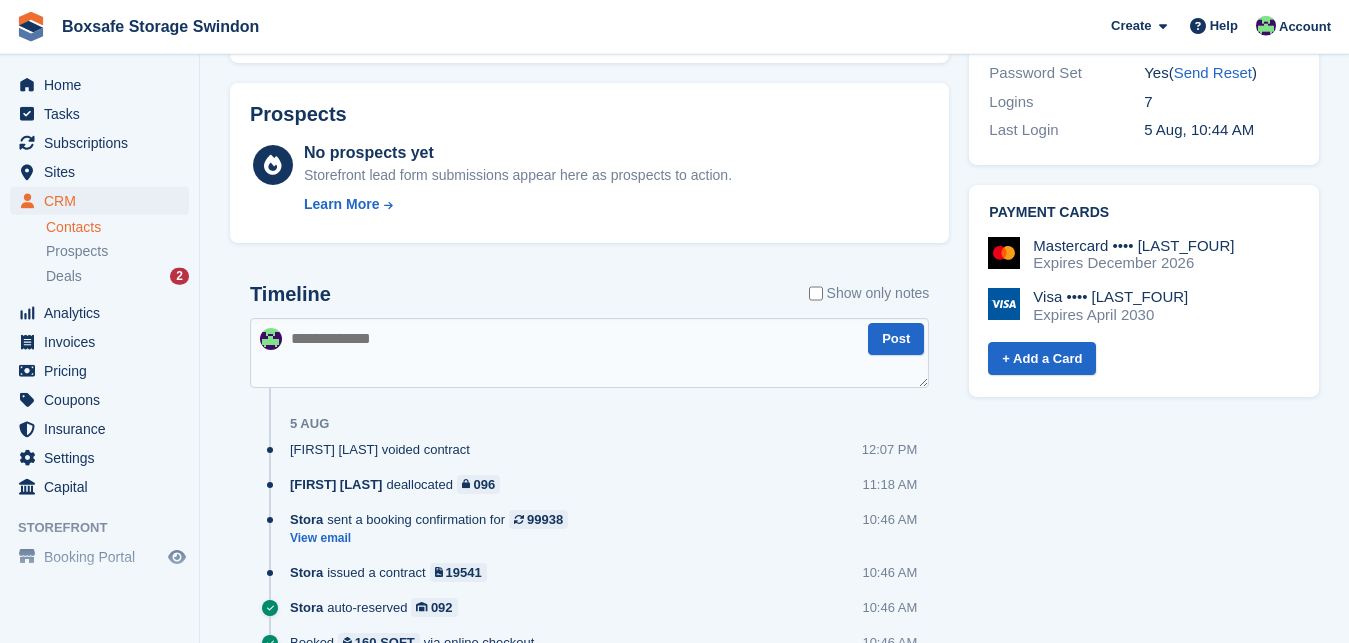 scroll, scrollTop: 828, scrollLeft: 0, axis: vertical 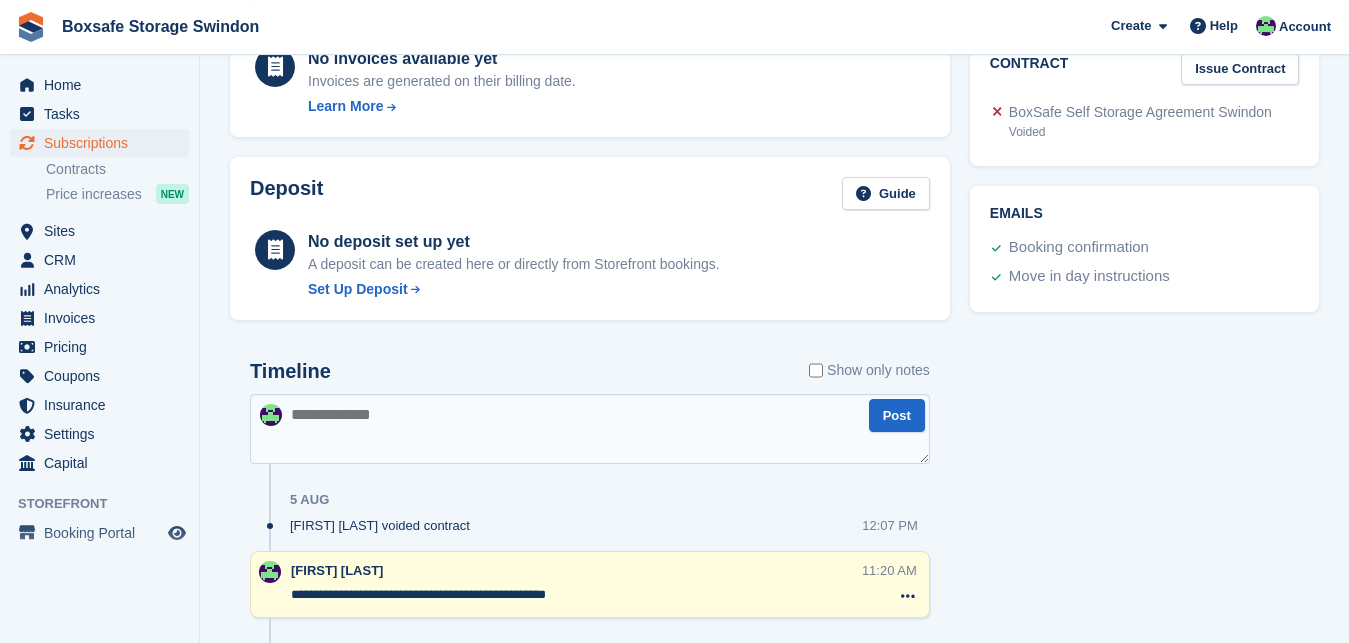 click at bounding box center [590, 429] 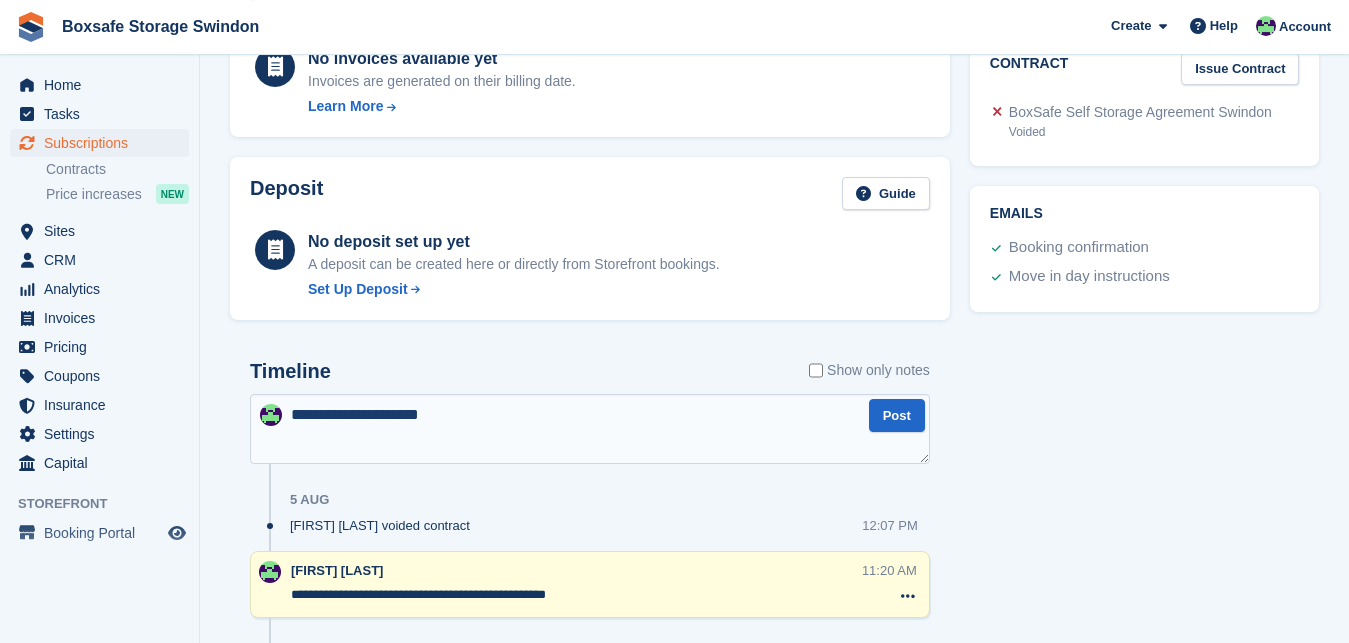 type on "**********" 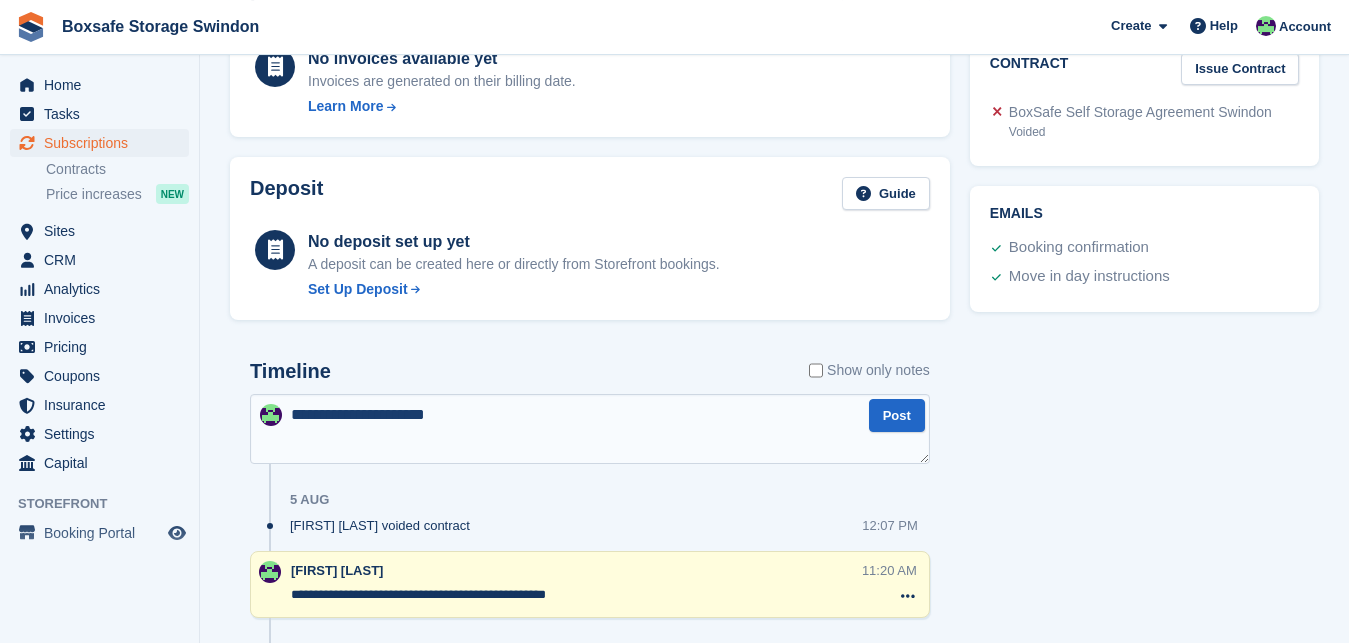type 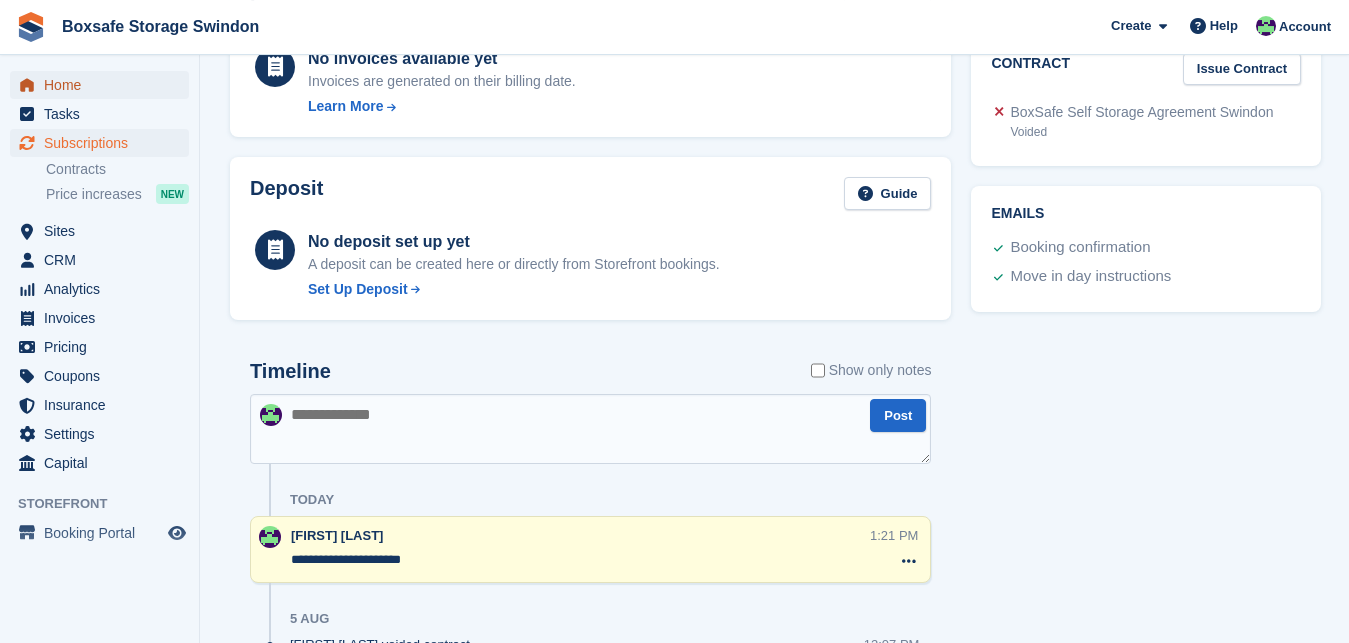 click 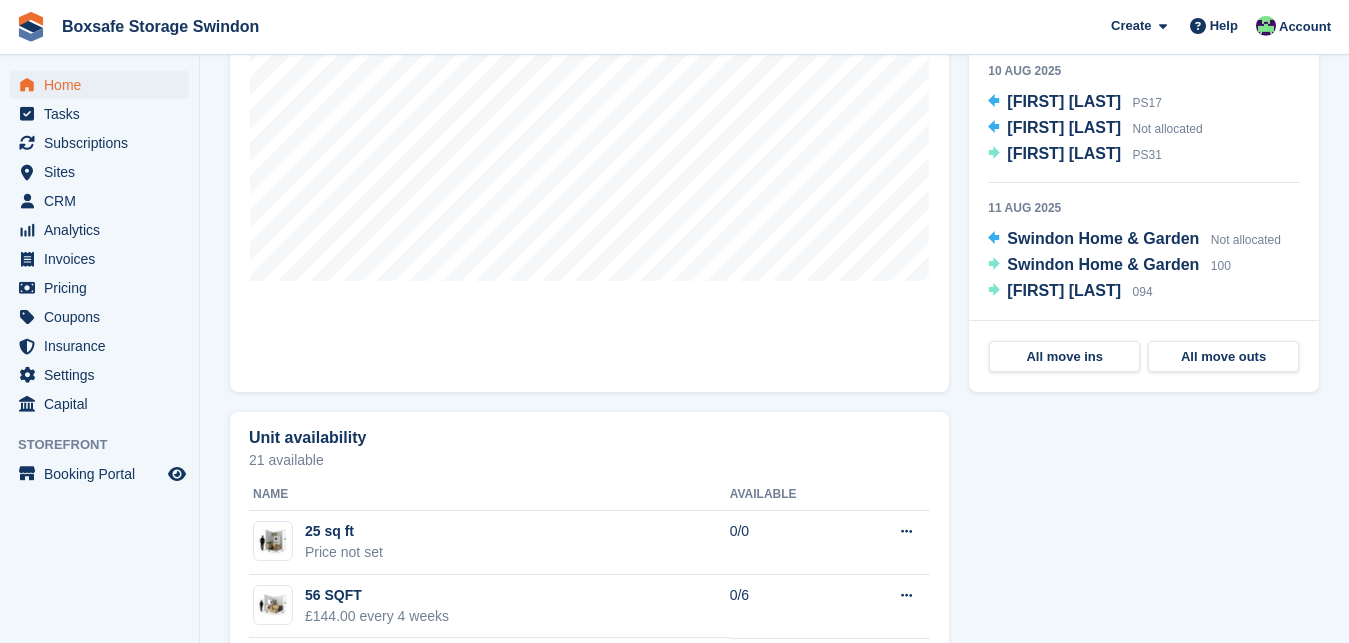 scroll, scrollTop: 779, scrollLeft: 0, axis: vertical 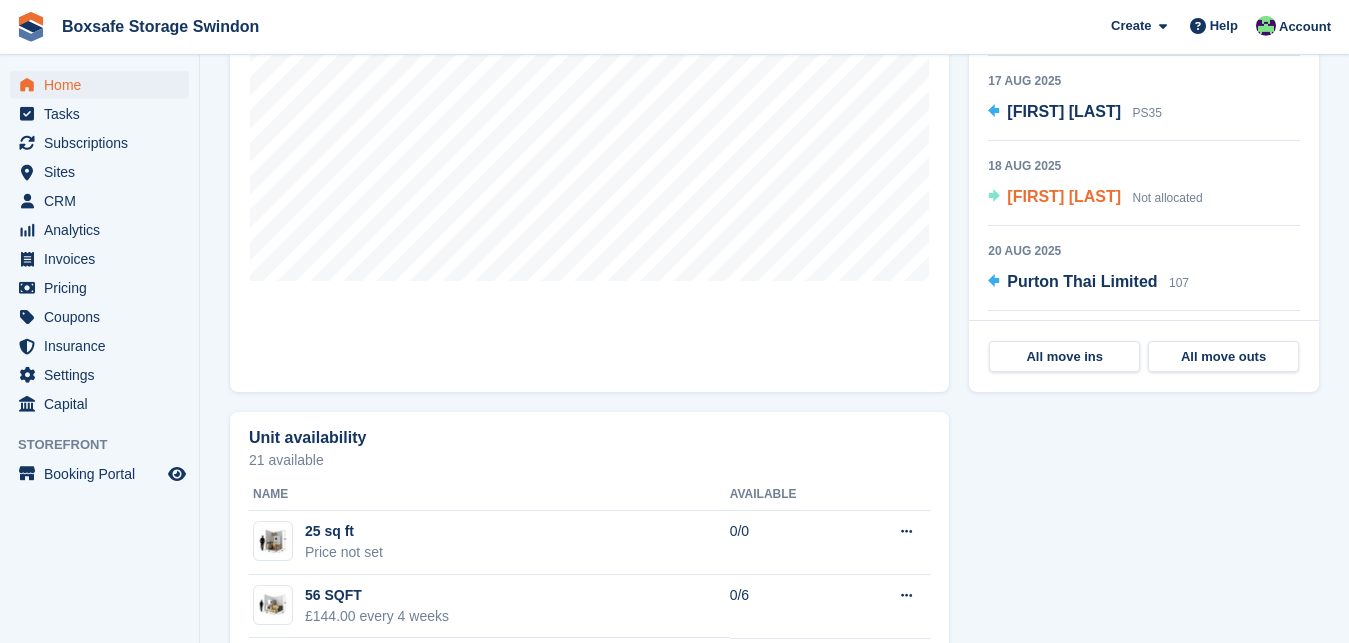 click on "[FIRST] [LAST]" at bounding box center (1064, 196) 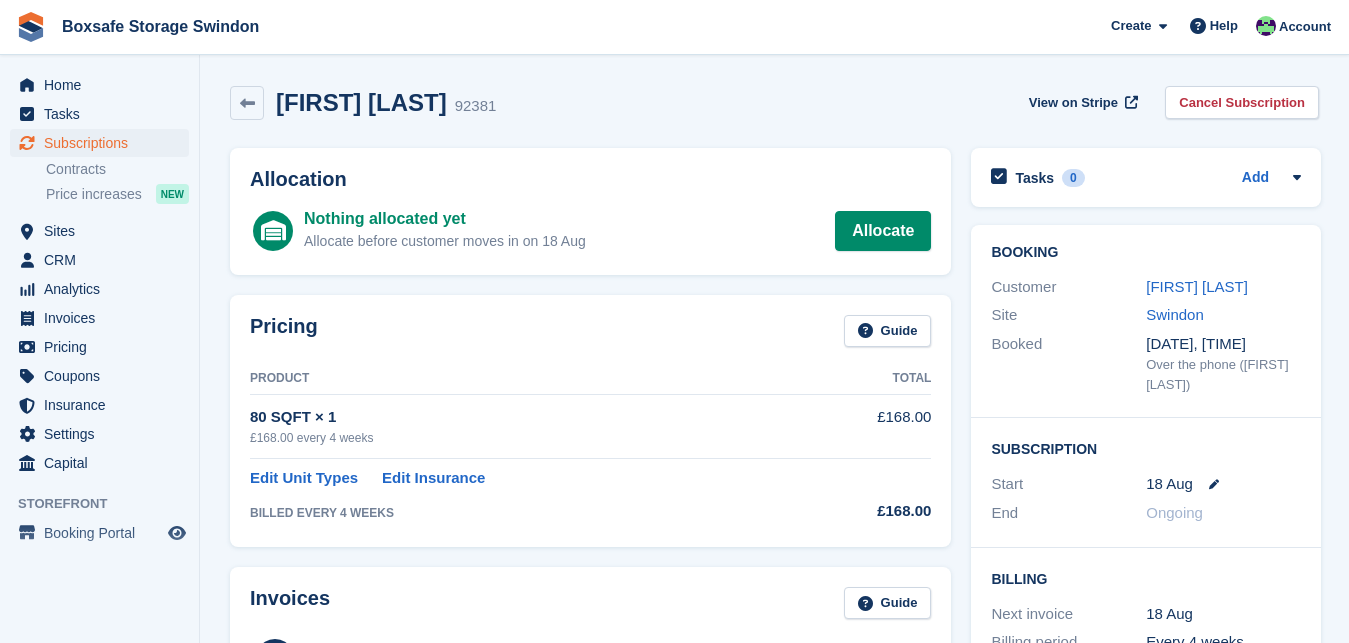 scroll, scrollTop: 0, scrollLeft: 0, axis: both 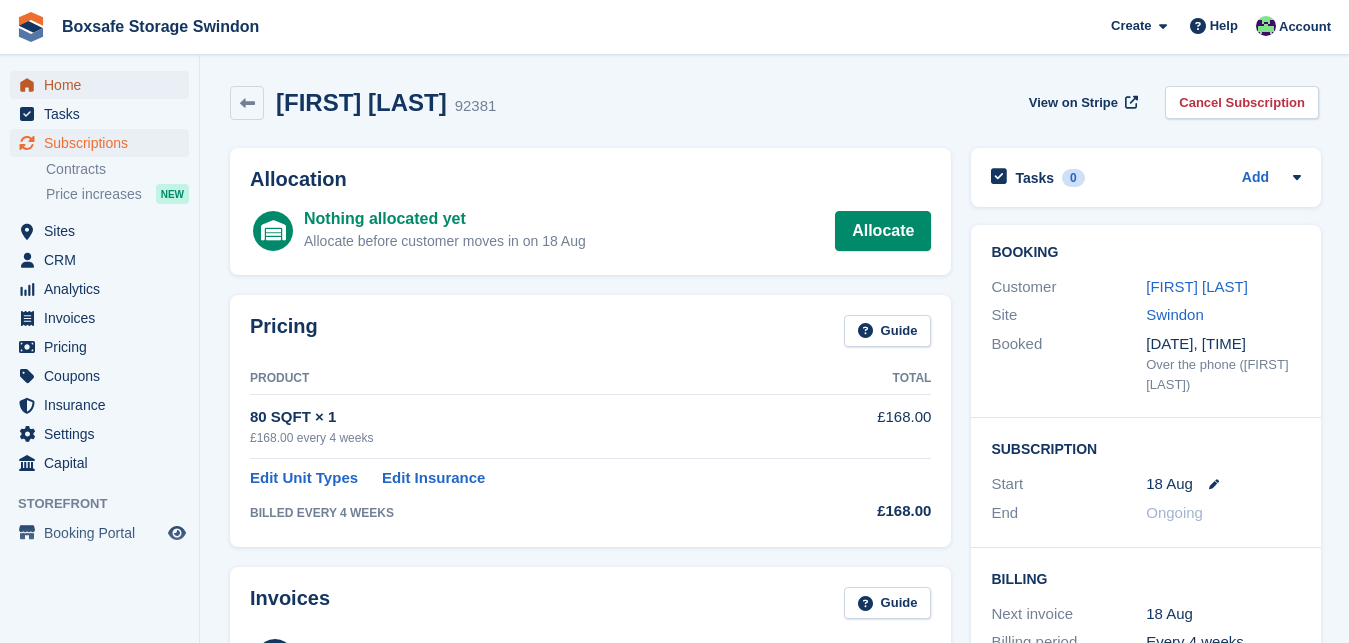 click on "Home" at bounding box center (104, 85) 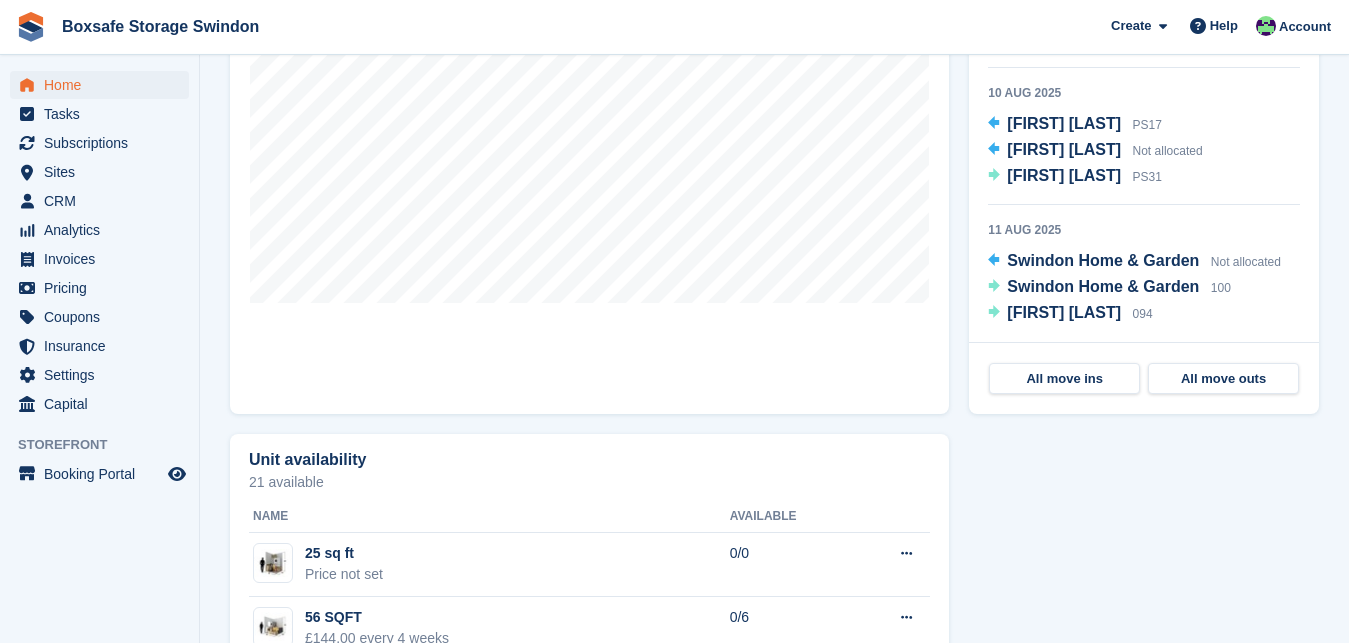 scroll, scrollTop: 757, scrollLeft: 0, axis: vertical 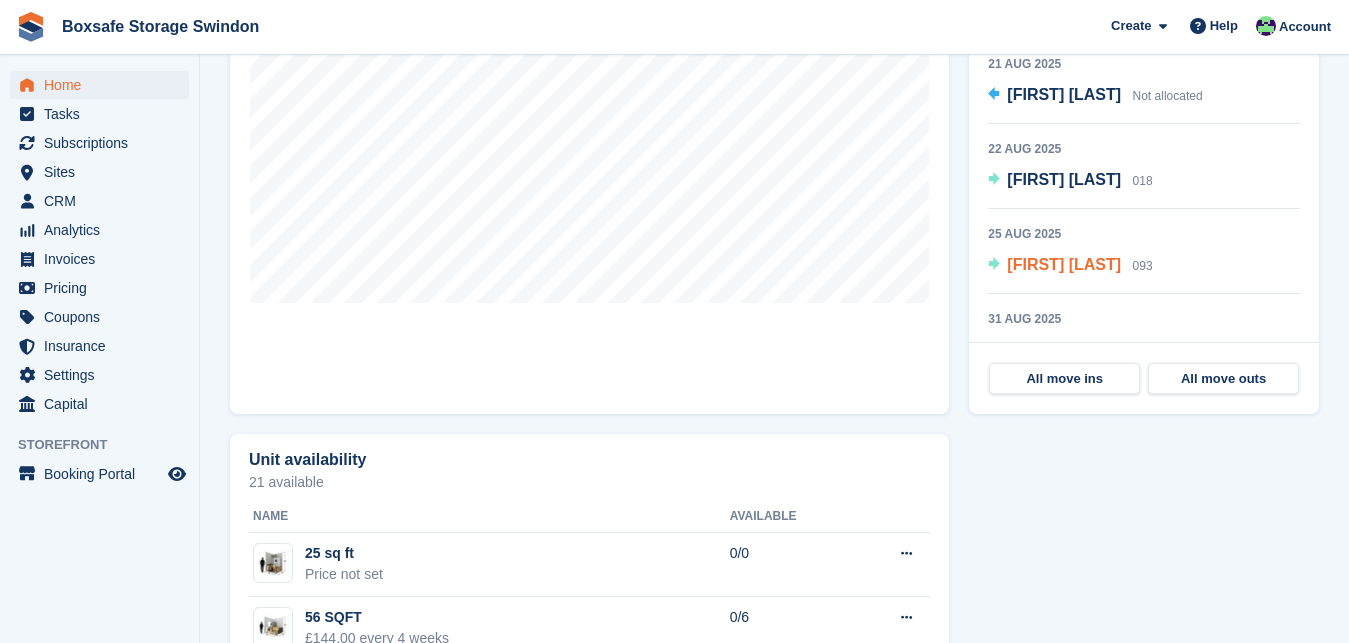 click on "Grace Tolhurst" at bounding box center (1064, 264) 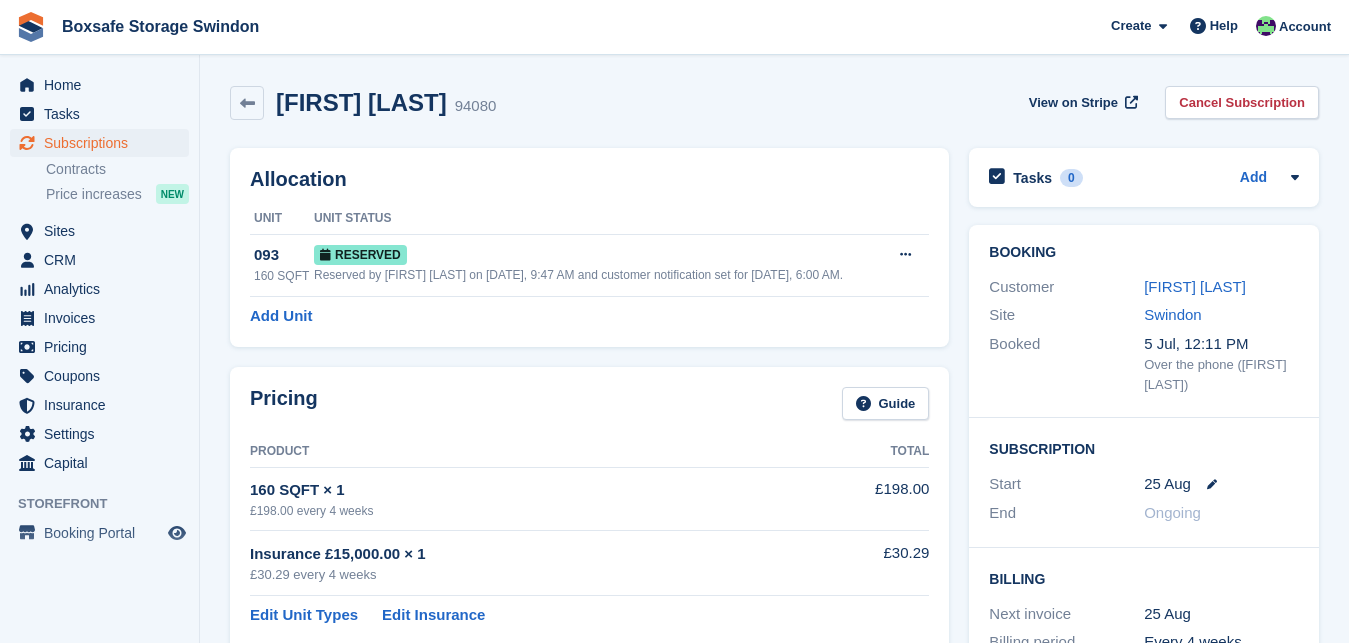 scroll, scrollTop: 0, scrollLeft: 0, axis: both 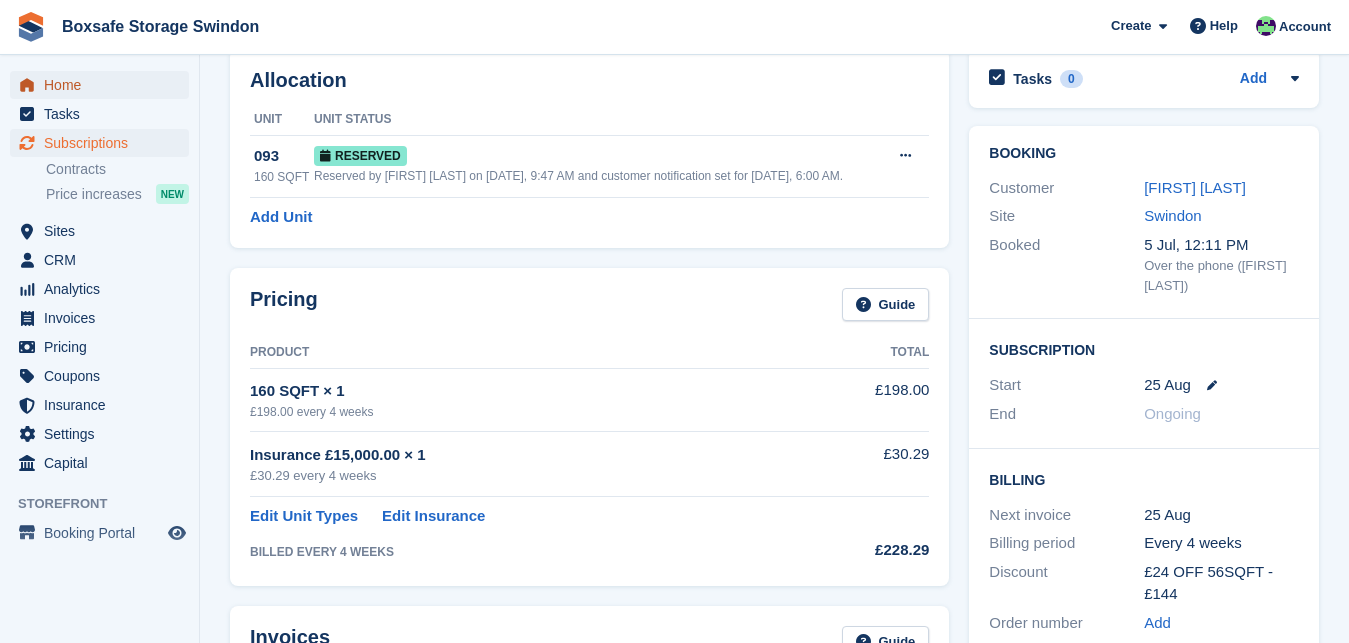 click on "Home" at bounding box center (104, 85) 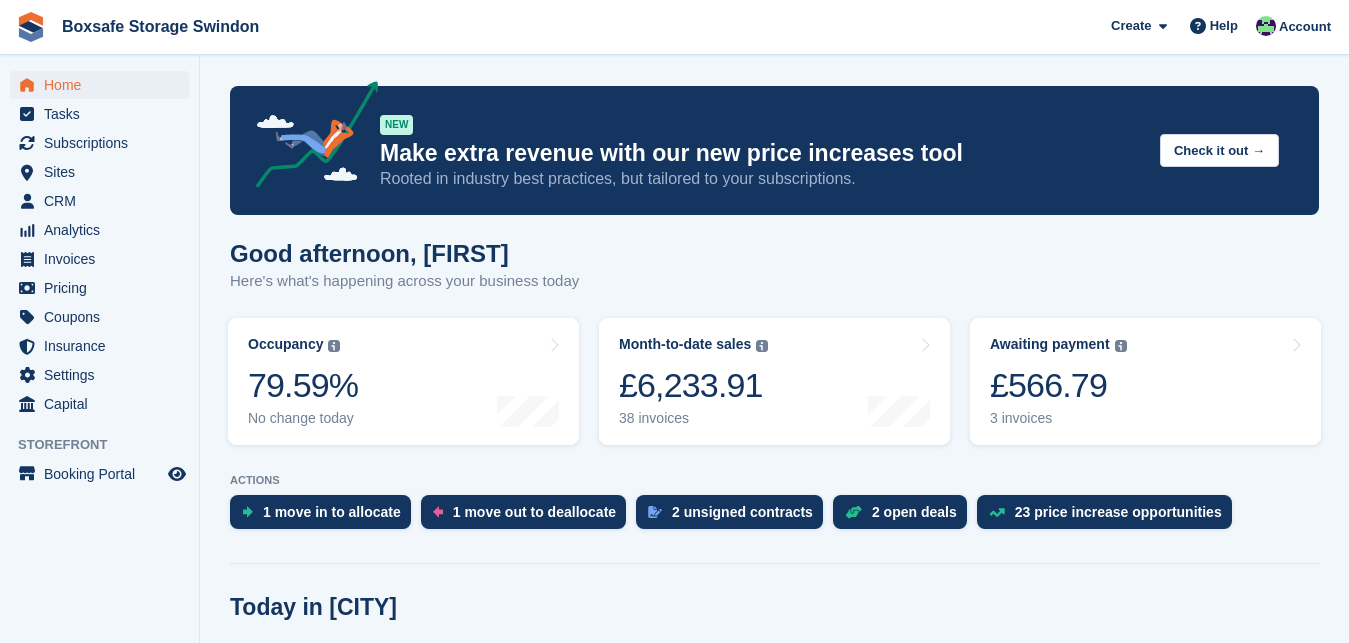 scroll, scrollTop: 0, scrollLeft: 0, axis: both 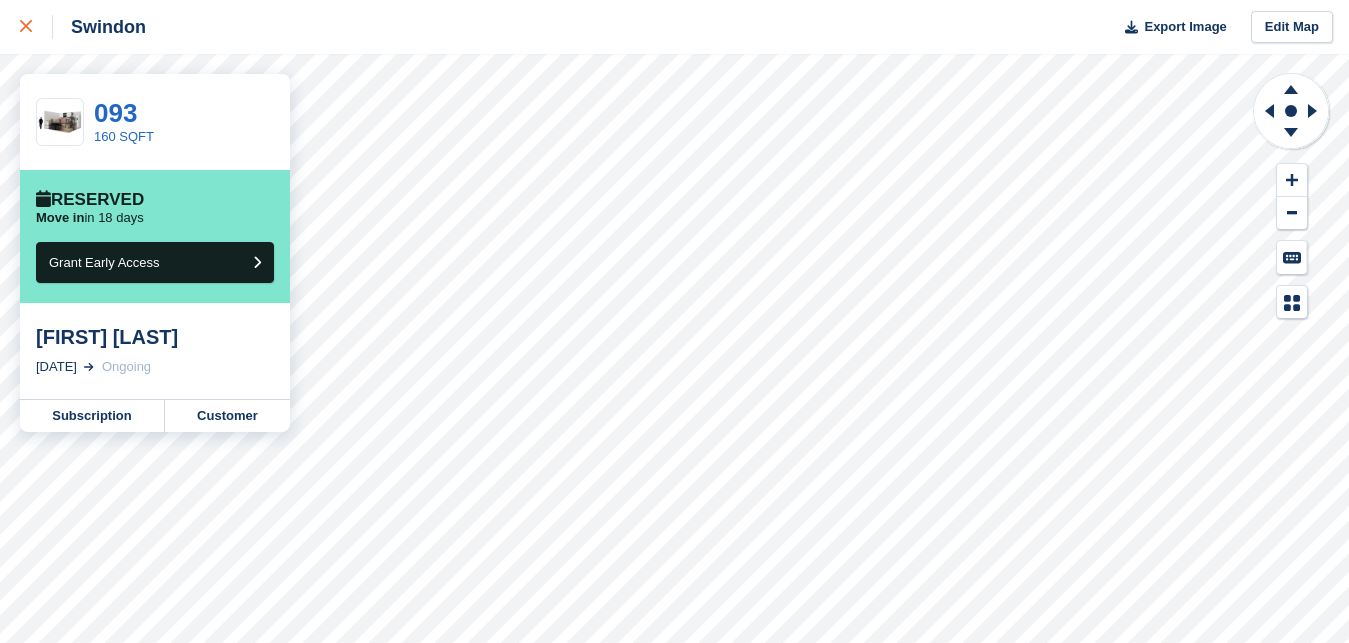 click 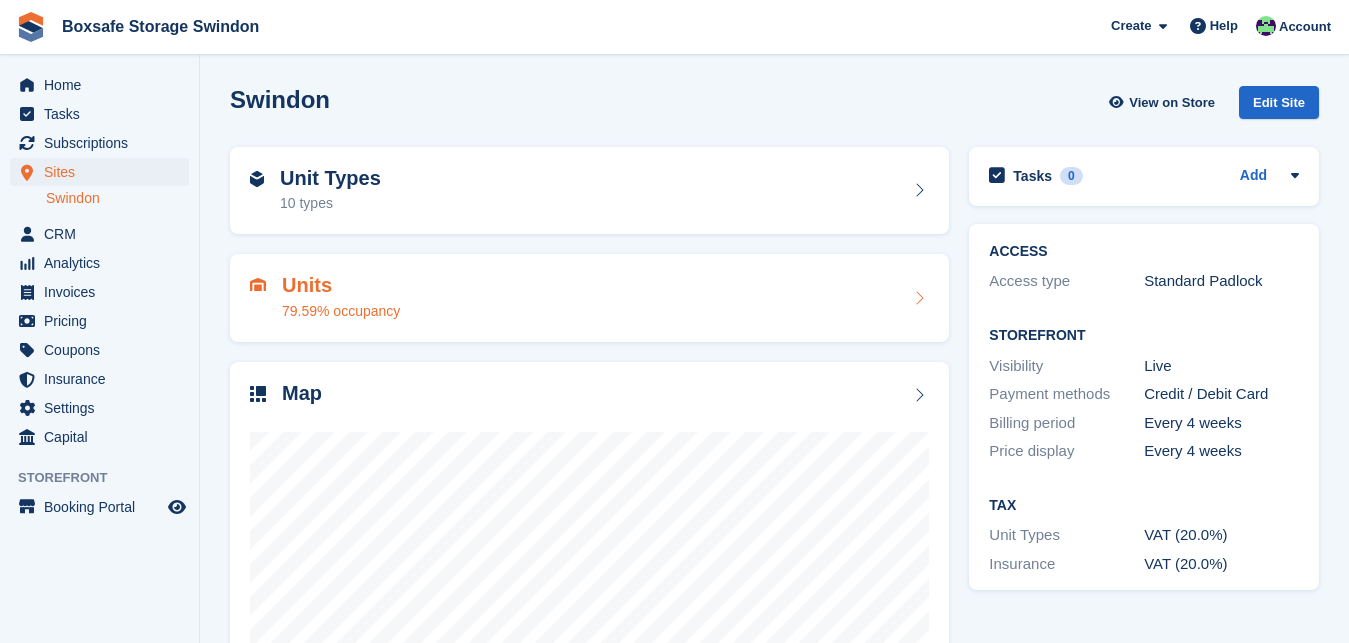 scroll, scrollTop: 0, scrollLeft: 0, axis: both 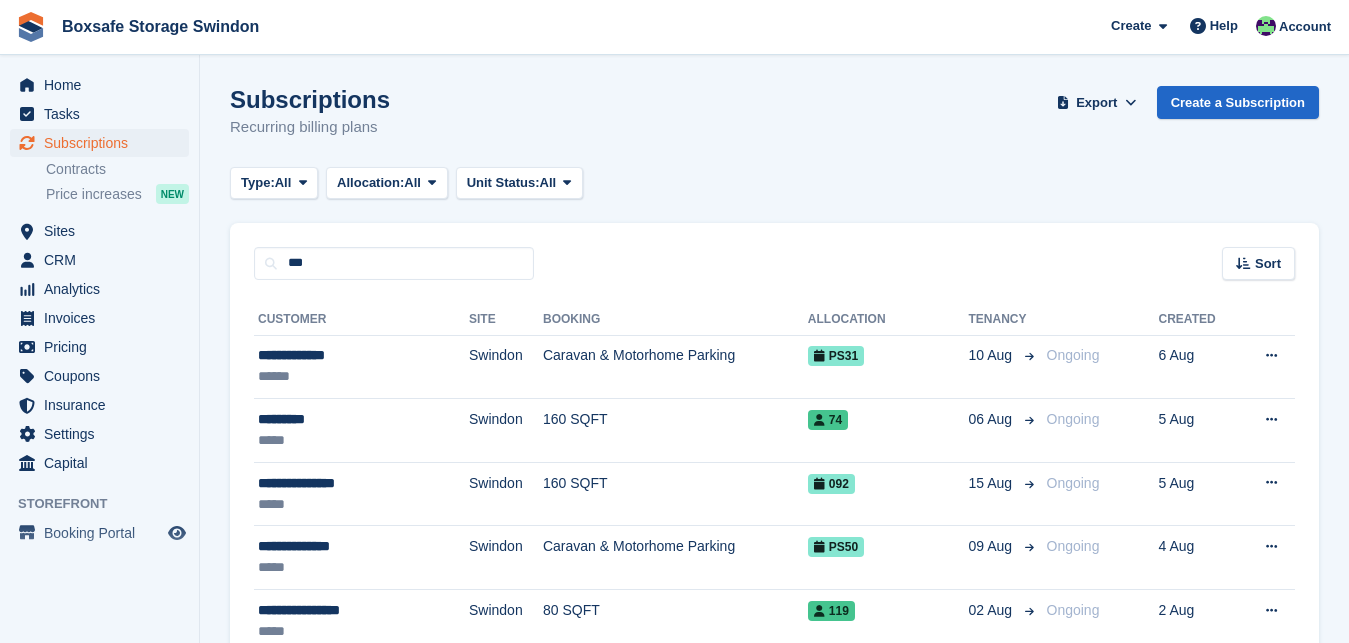 type on "***" 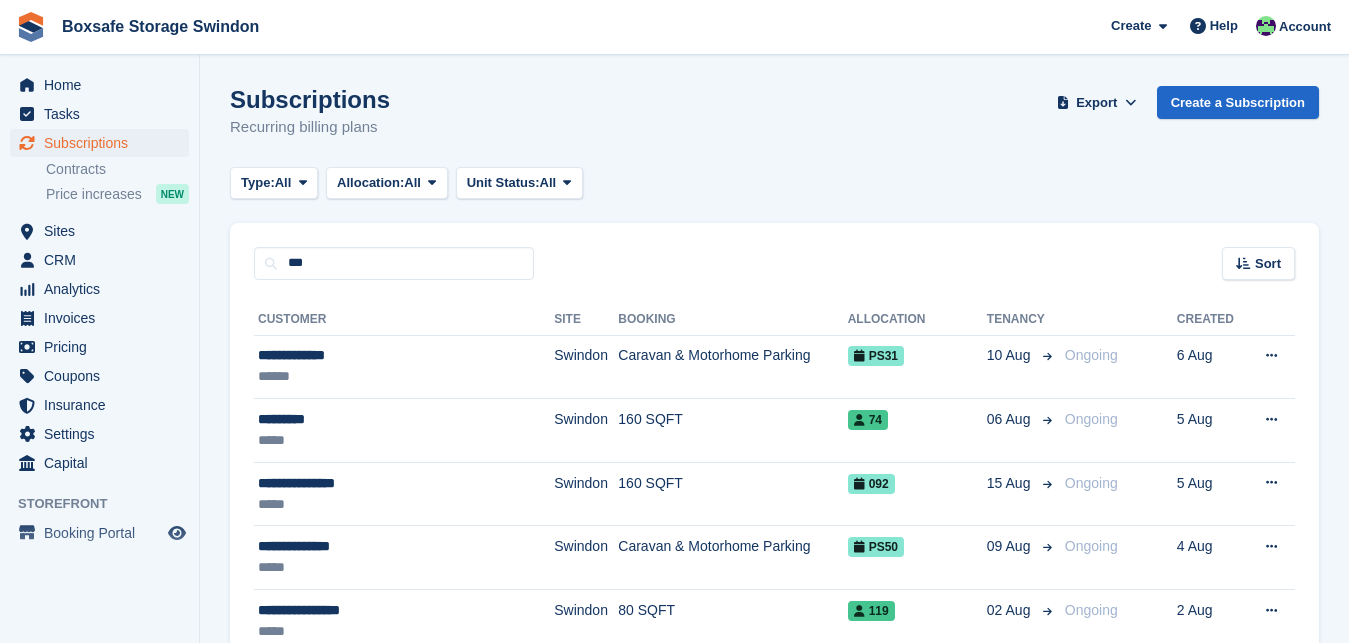 scroll, scrollTop: 0, scrollLeft: 0, axis: both 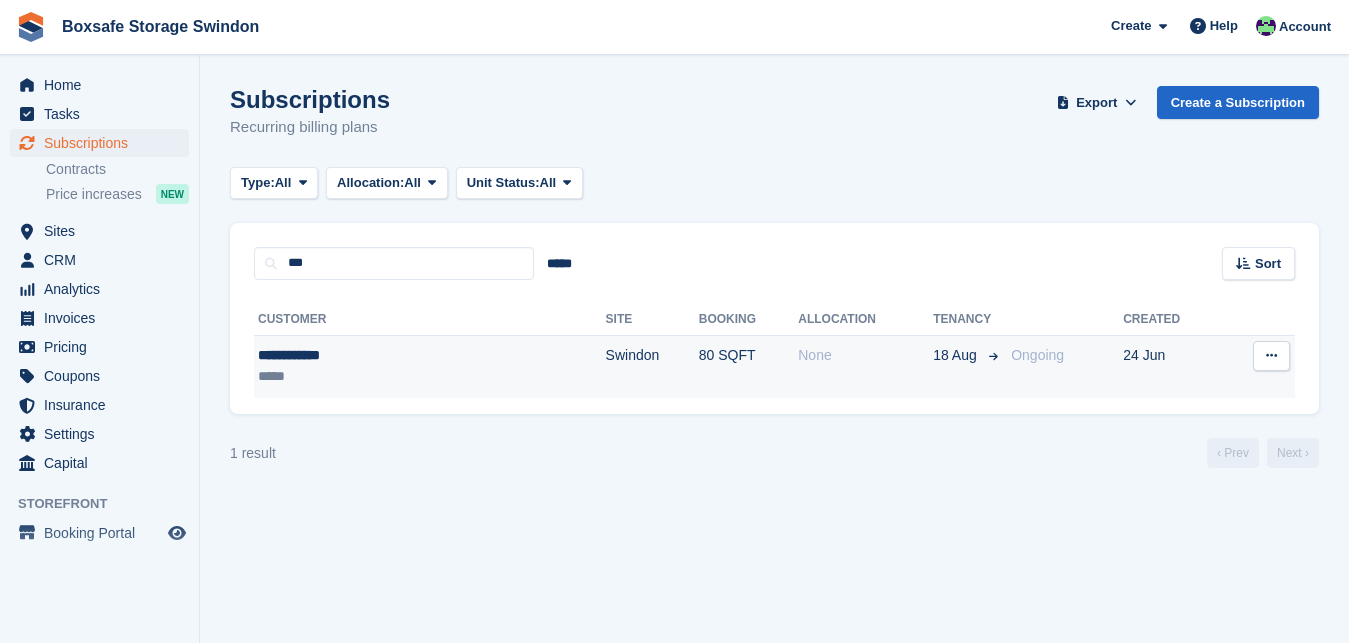 click on "**********" at bounding box center [357, 355] 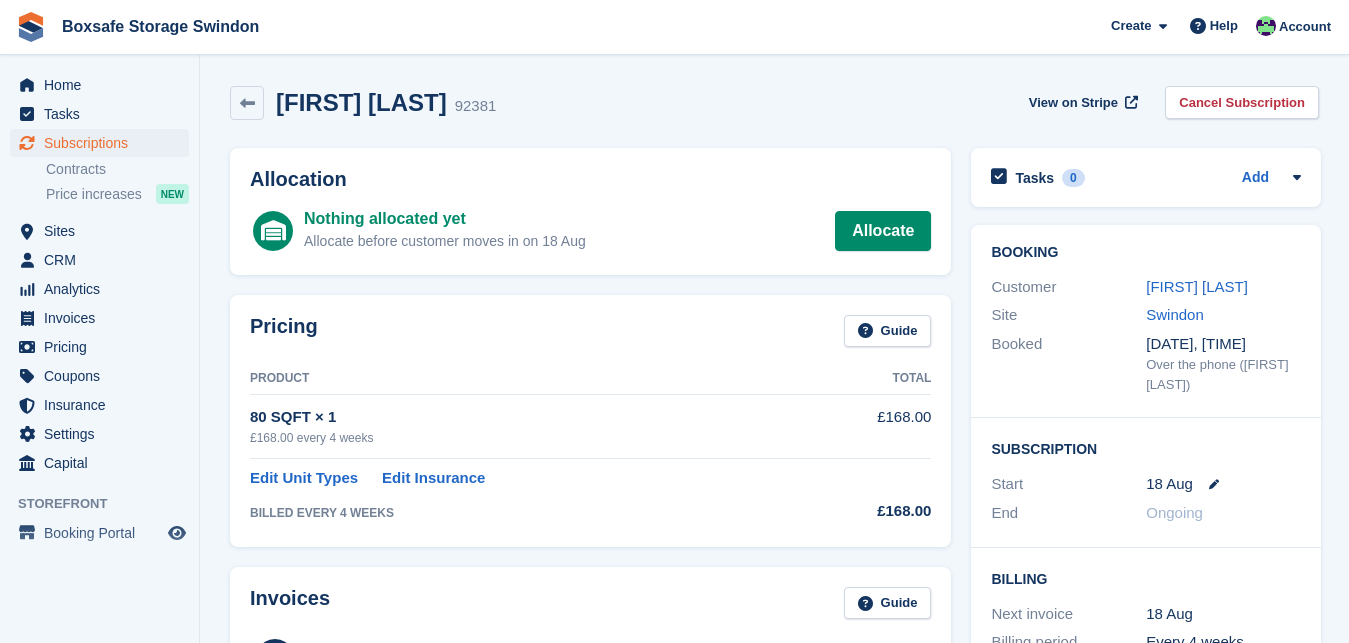 scroll, scrollTop: 0, scrollLeft: 0, axis: both 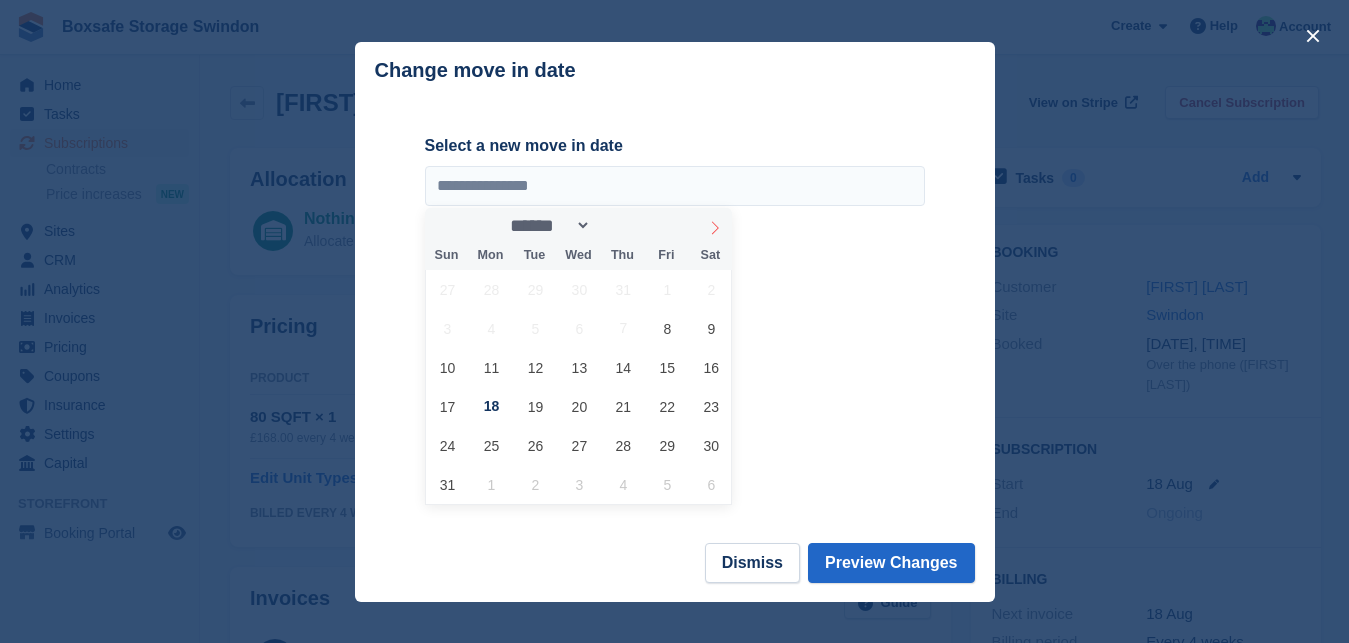 click at bounding box center [715, 225] 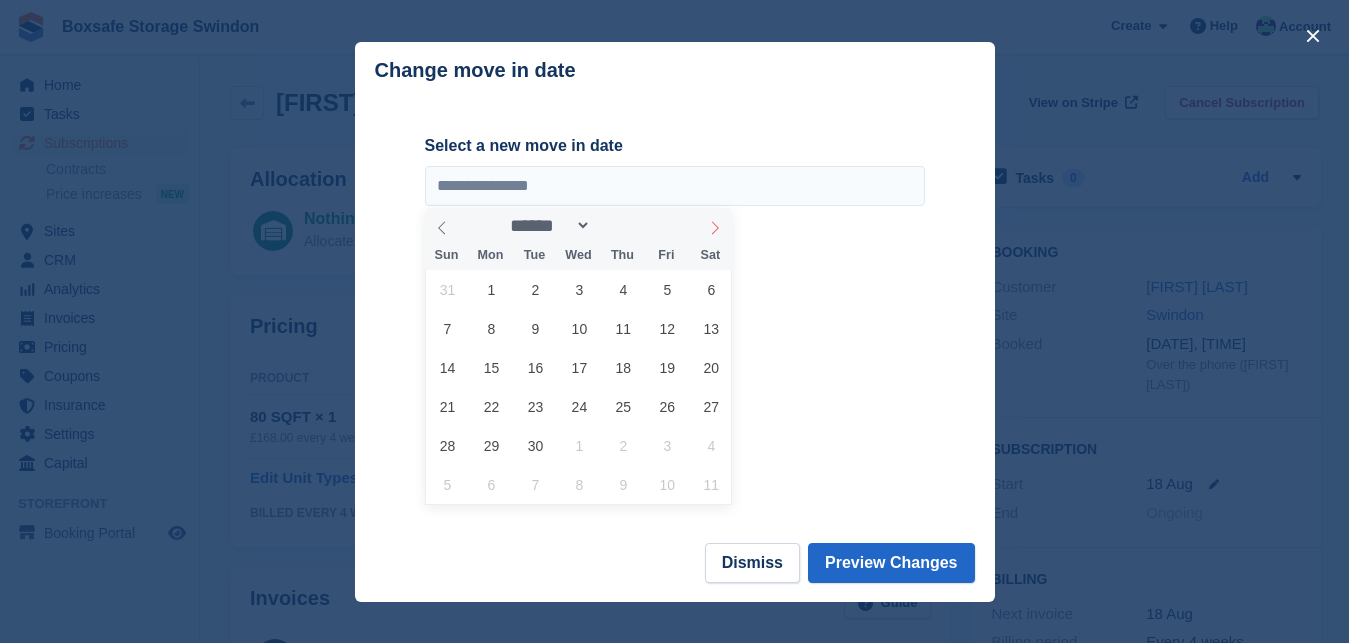 click at bounding box center (715, 225) 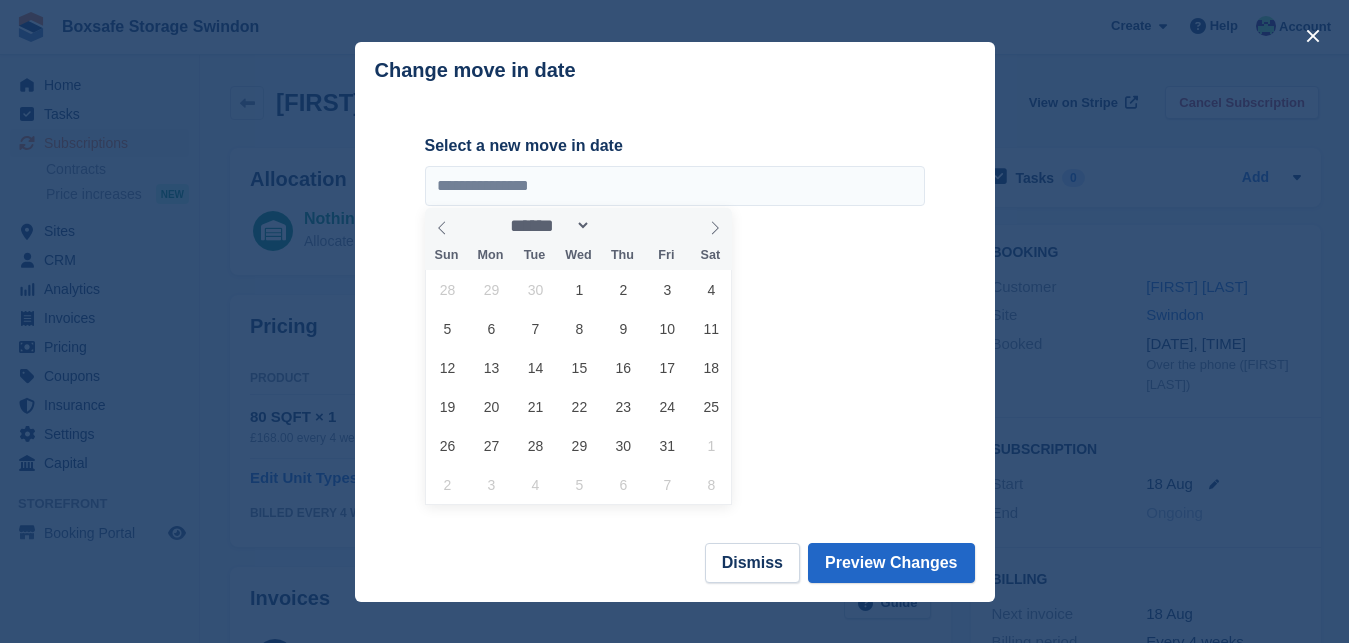 drag, startPoint x: 450, startPoint y: 239, endPoint x: 465, endPoint y: 244, distance: 15.811388 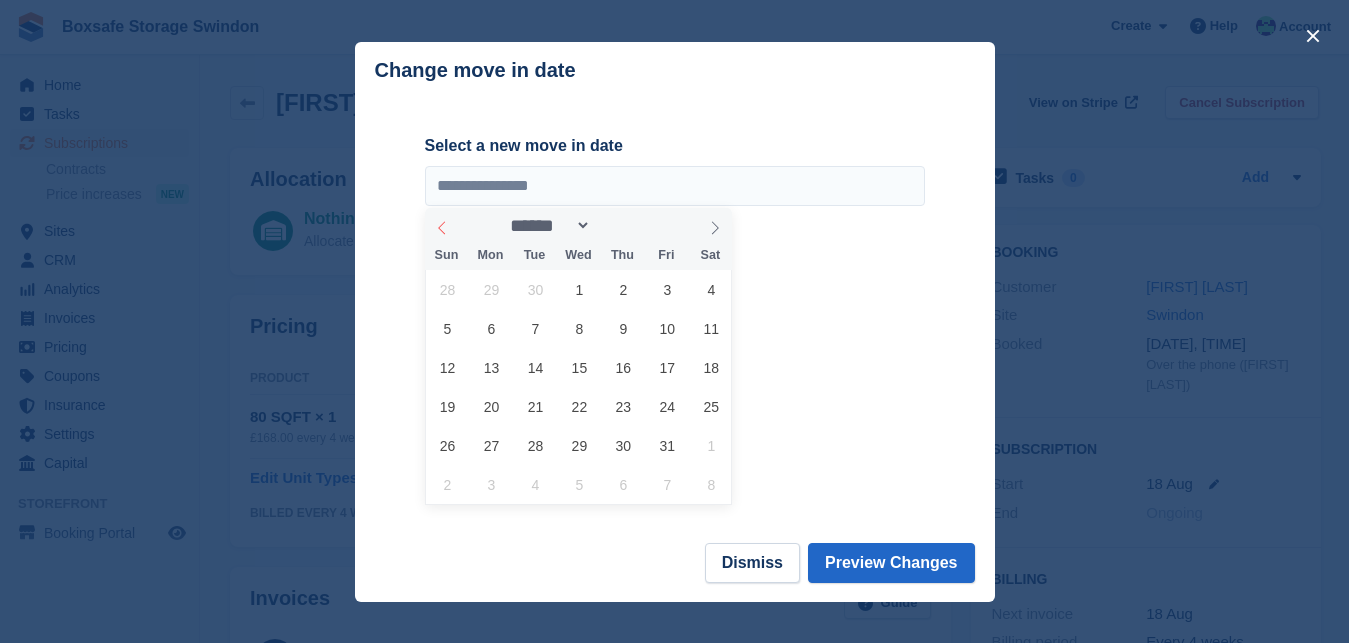 click at bounding box center [442, 225] 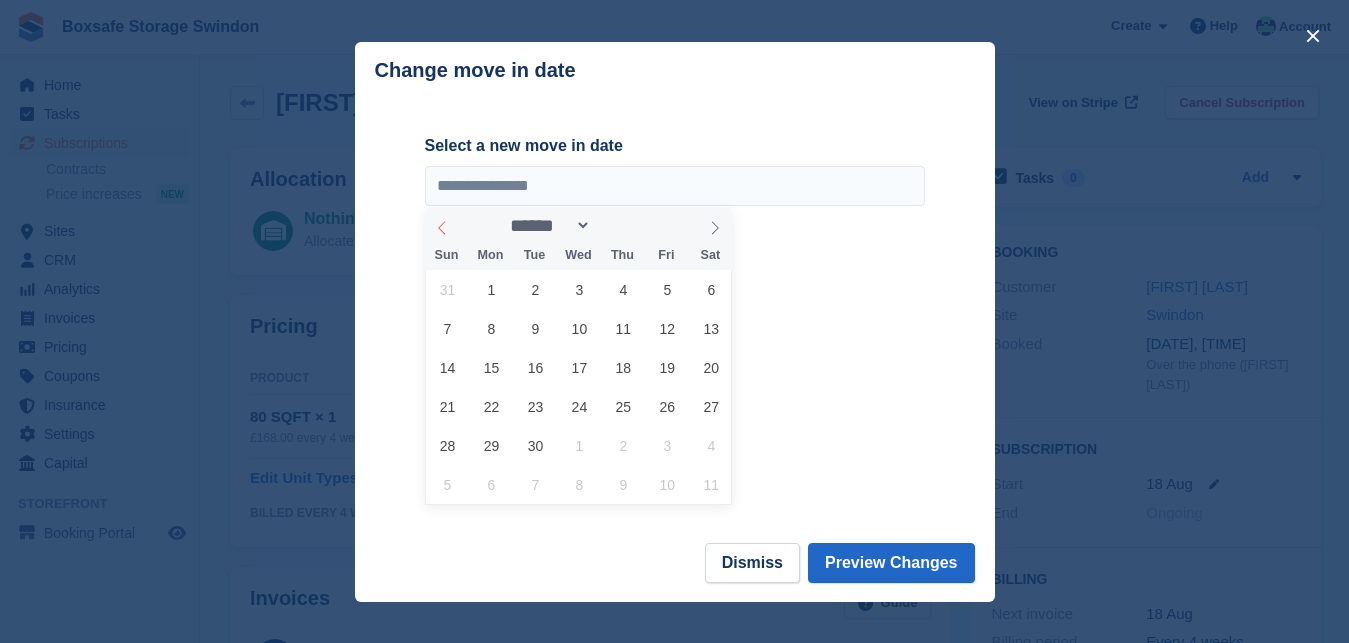 select on "*" 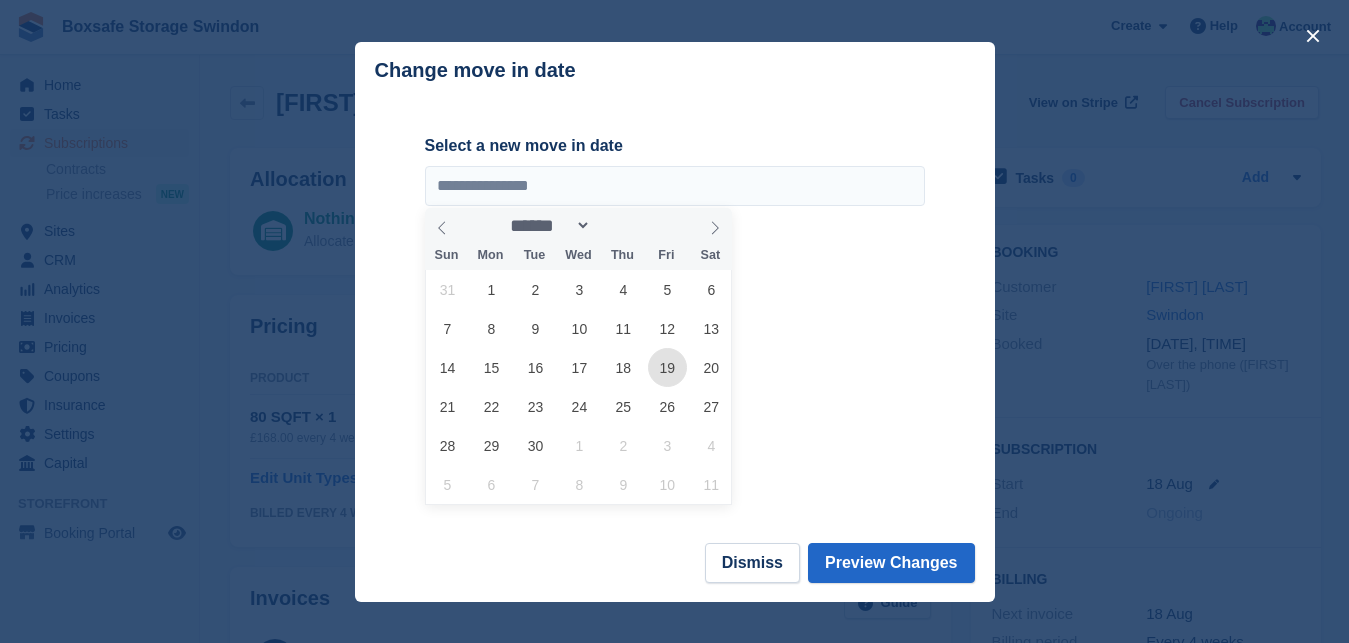 click on "19" at bounding box center (667, 367) 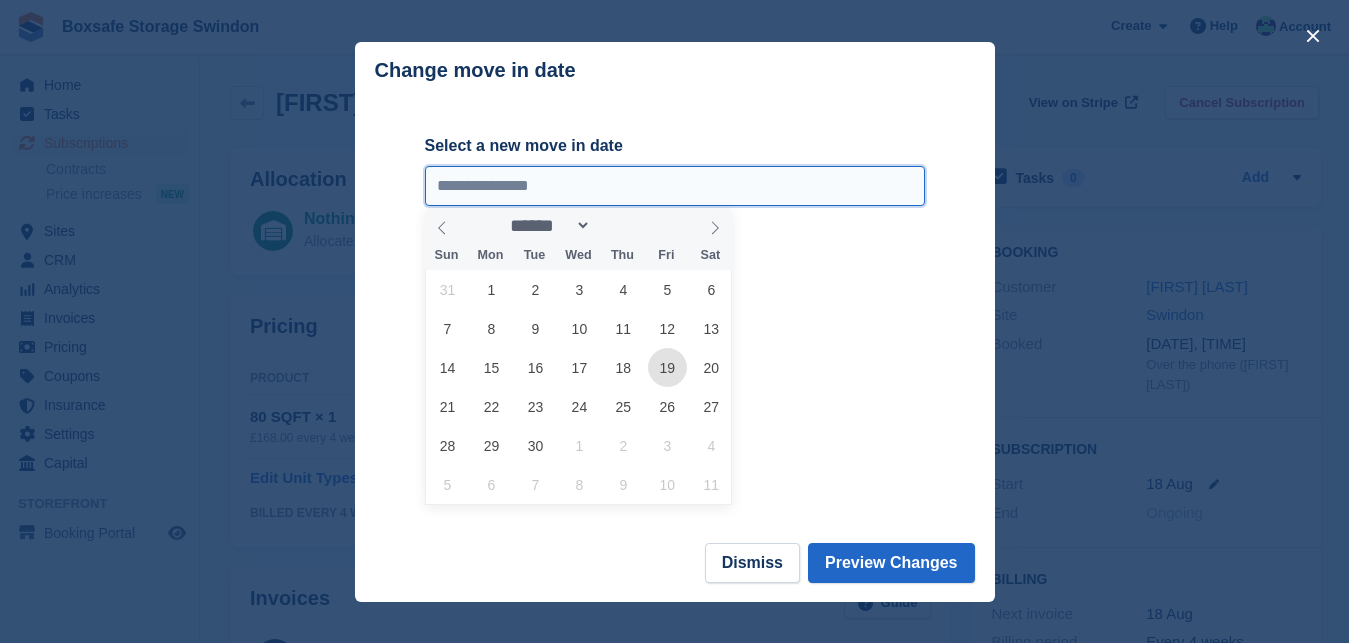 type on "**********" 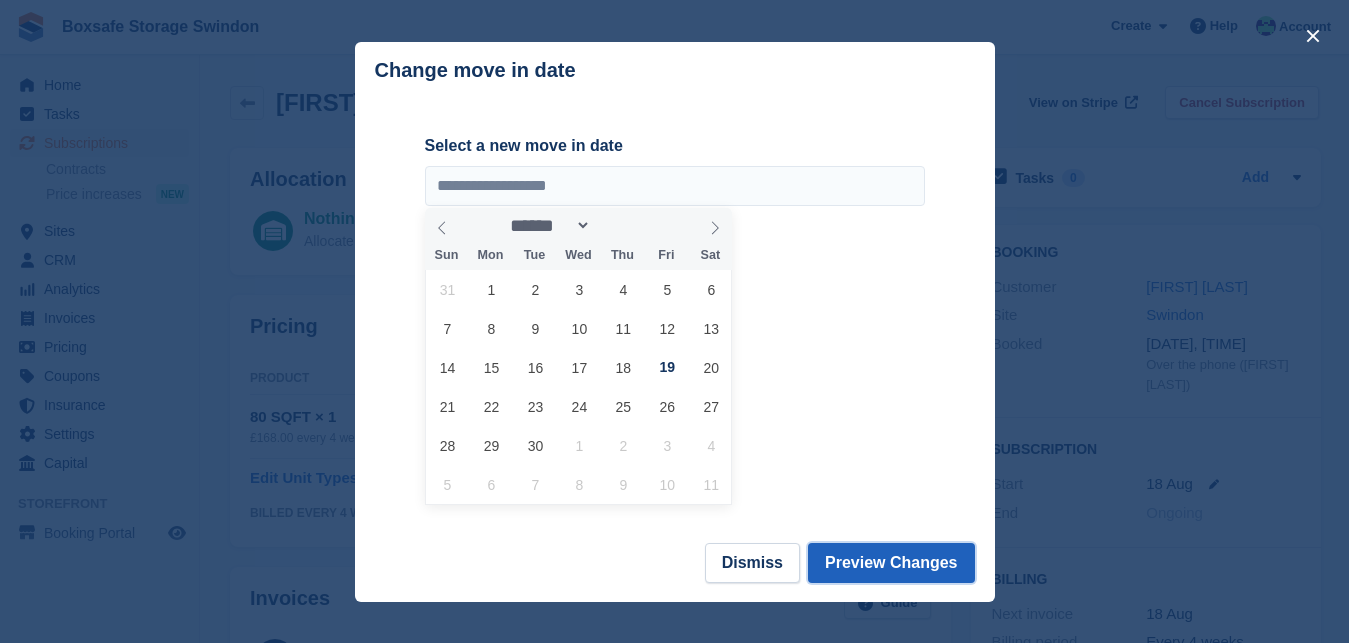 click on "Preview Changes" at bounding box center [891, 563] 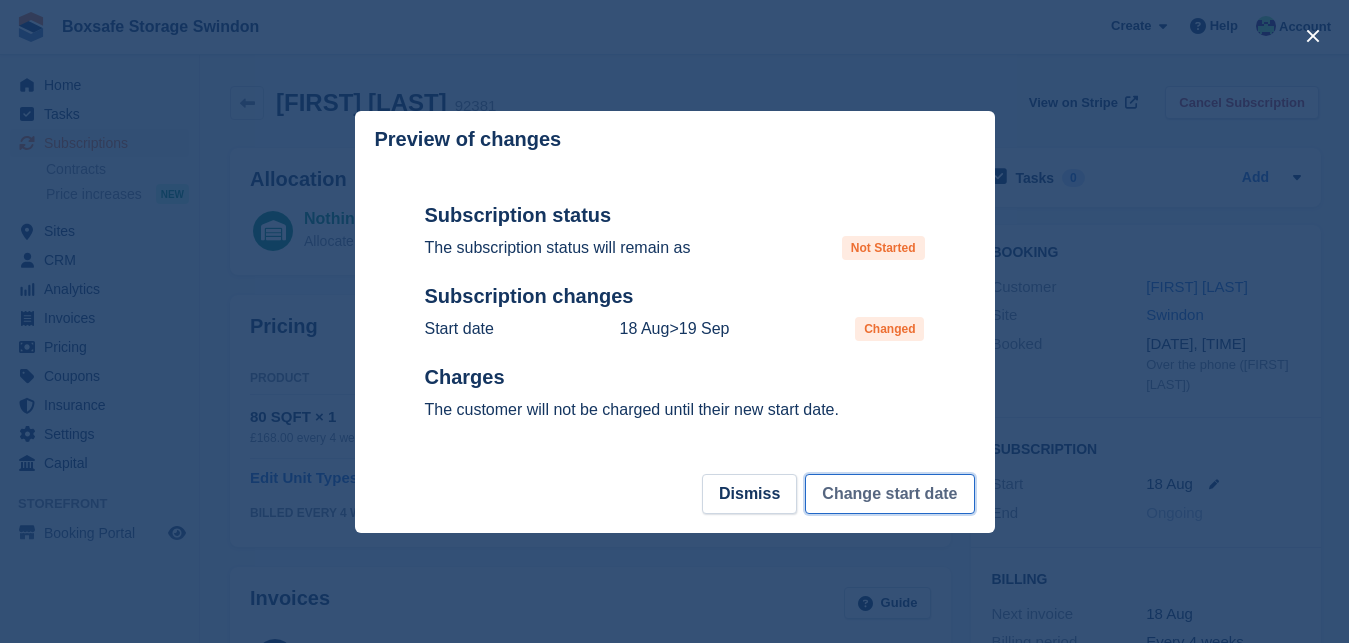 click on "Change start date" at bounding box center [889, 494] 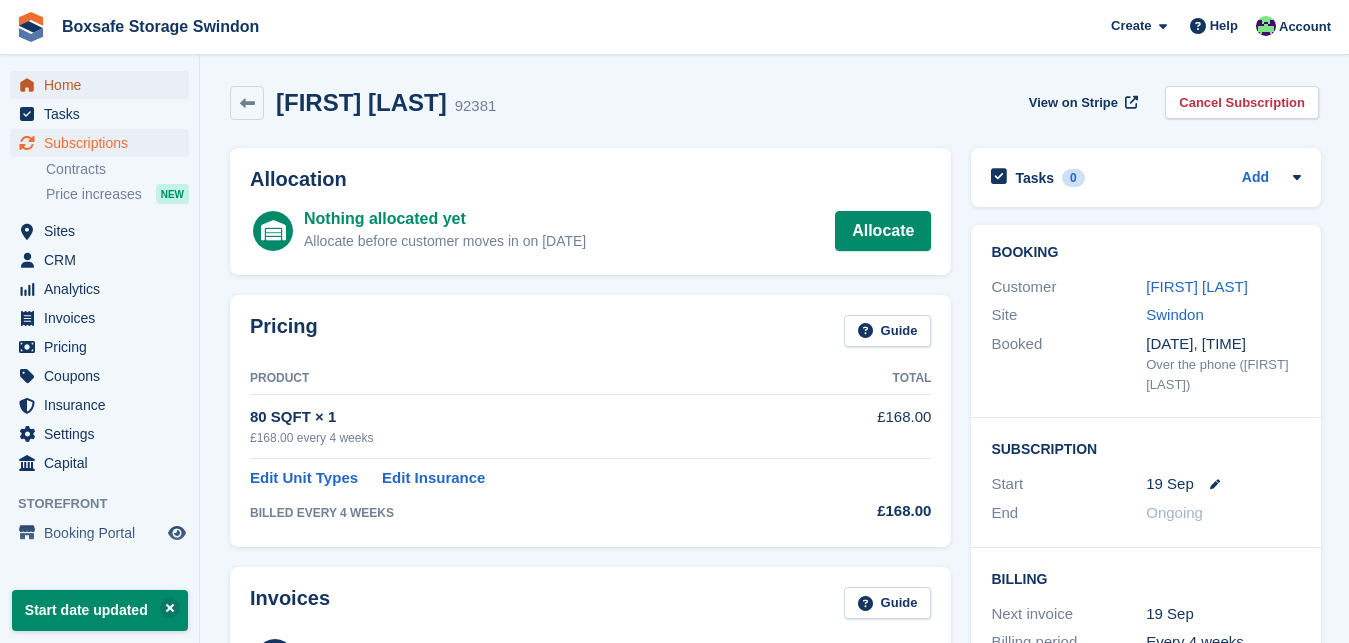 click on "Home" at bounding box center (104, 85) 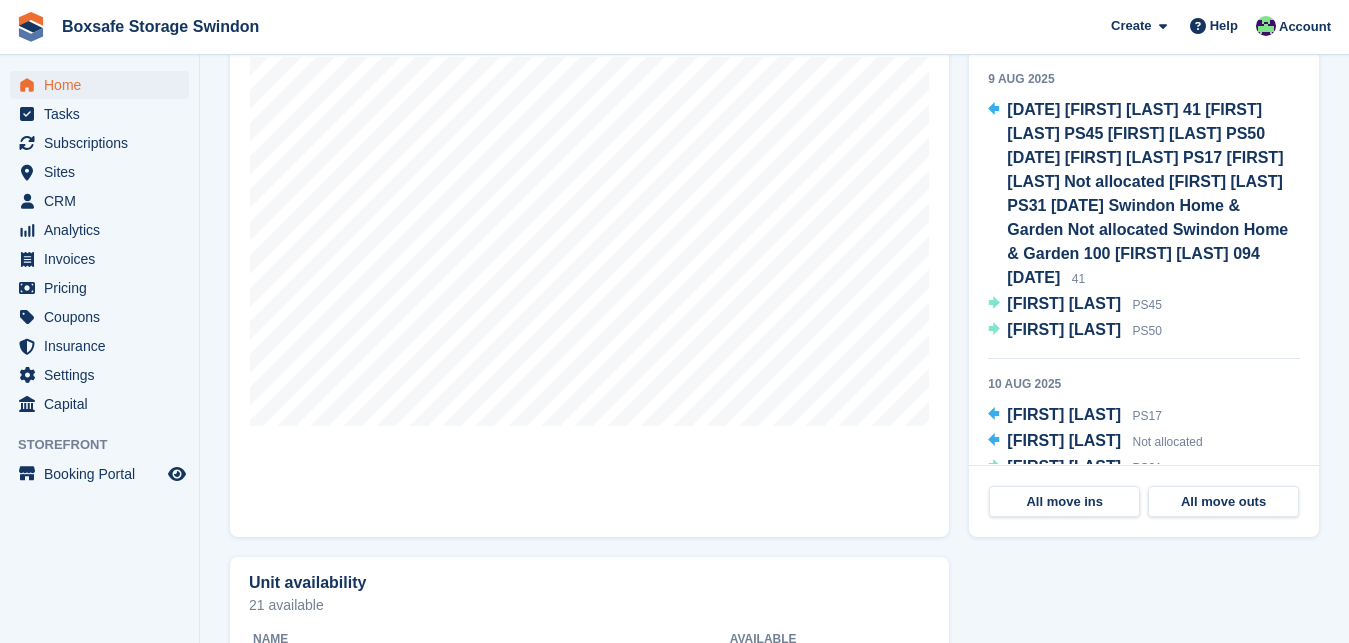 scroll, scrollTop: 653, scrollLeft: 0, axis: vertical 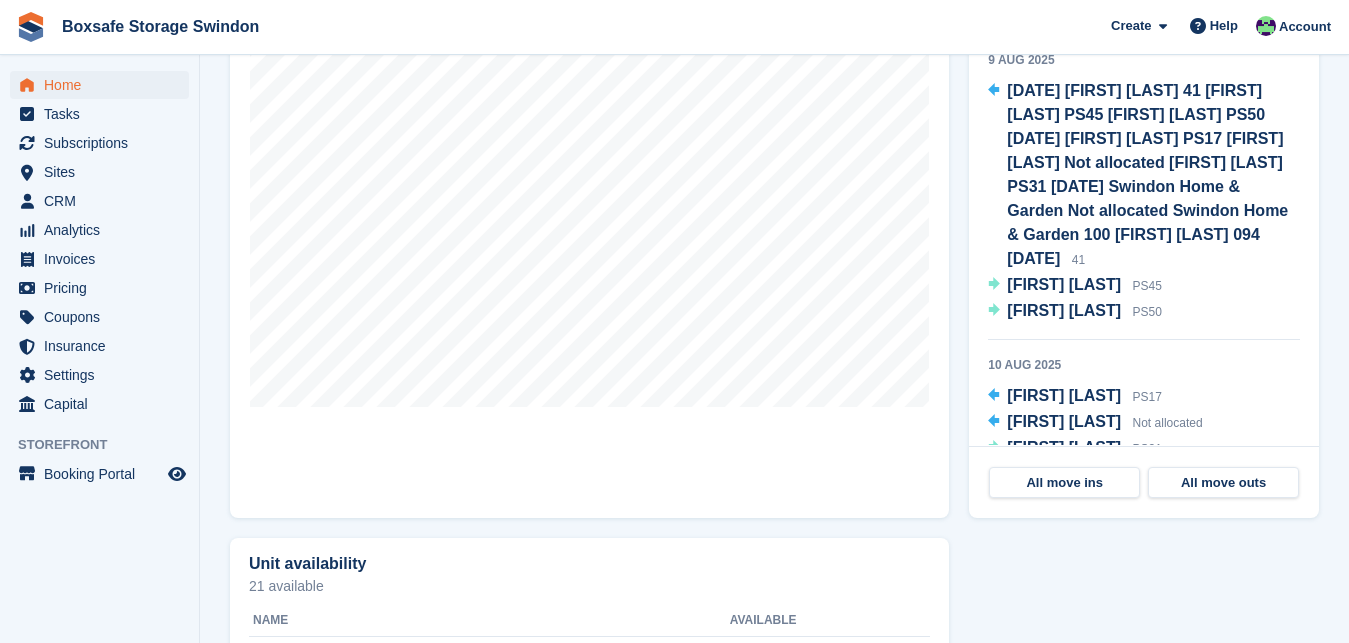 drag, startPoint x: 1281, startPoint y: 80, endPoint x: 1284, endPoint y: 96, distance: 16.27882 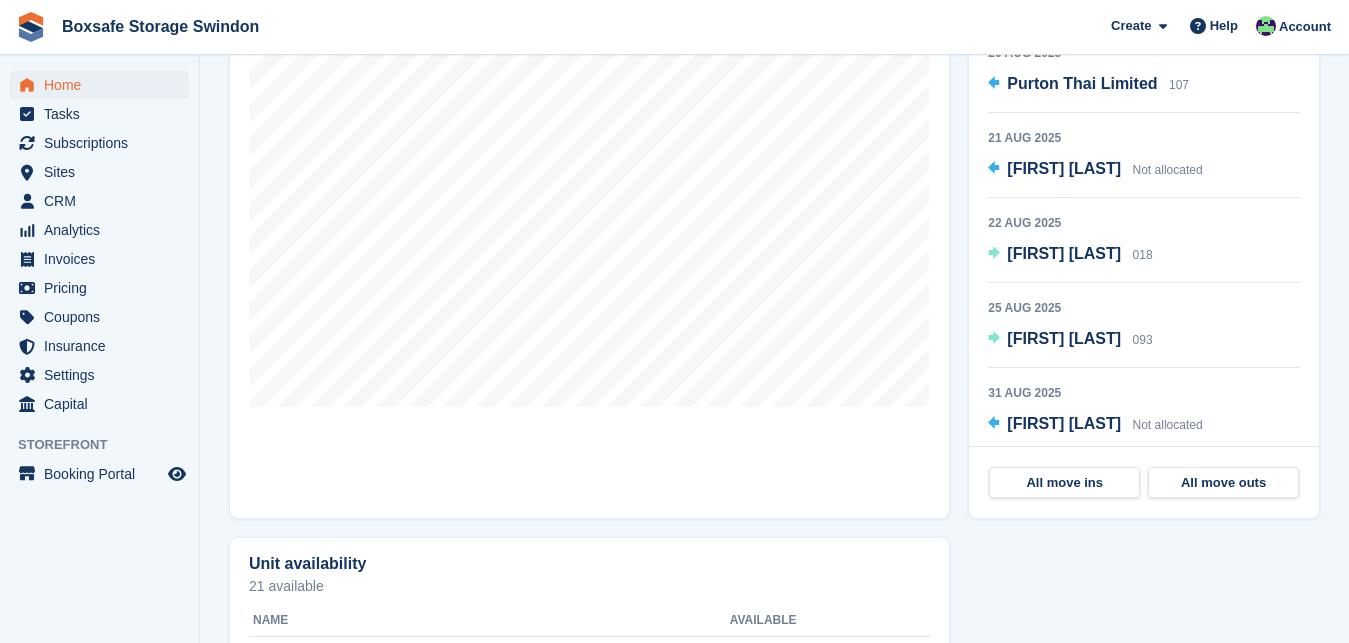 scroll, scrollTop: 1072, scrollLeft: 0, axis: vertical 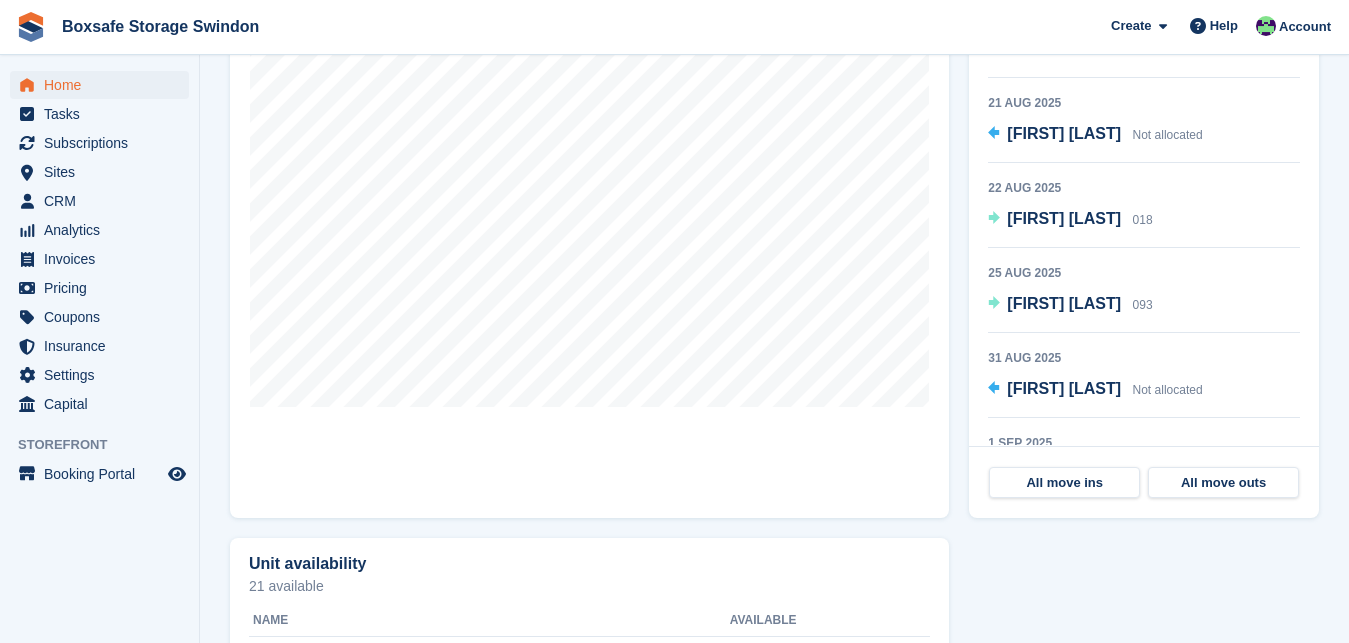click on "[FIRST] [LAST]" at bounding box center (1064, 473) 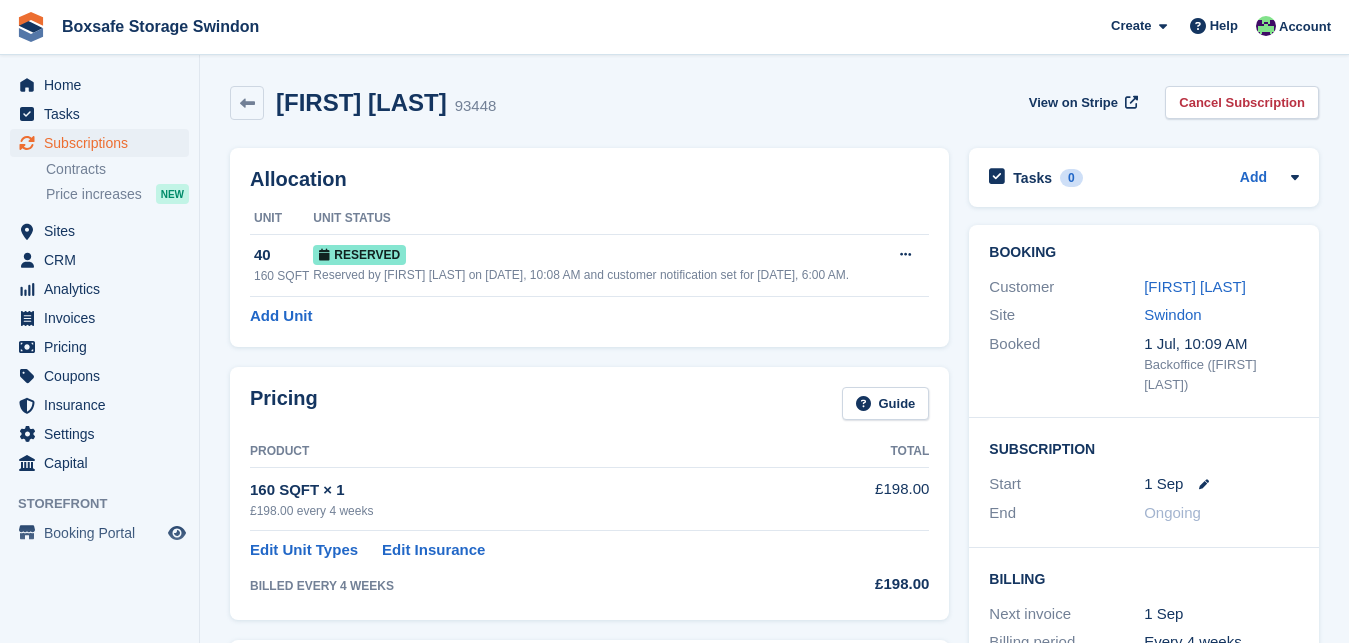 scroll, scrollTop: 0, scrollLeft: 0, axis: both 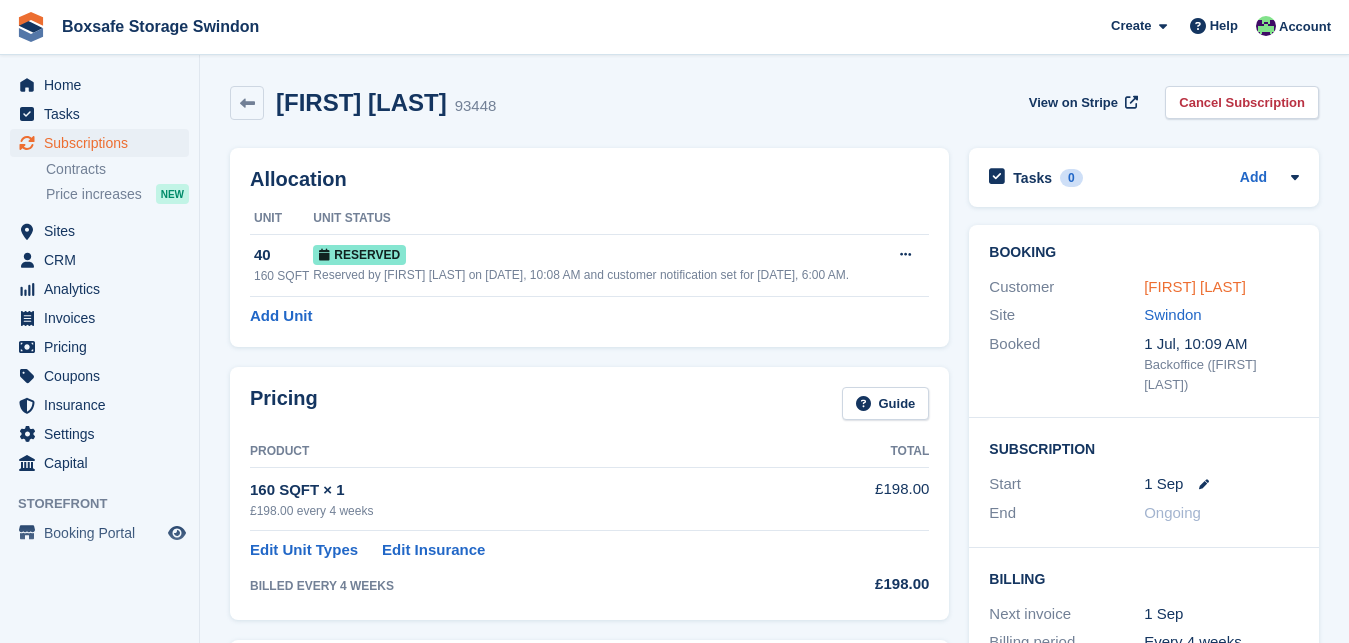 click on "[FIRST] [LAST]" at bounding box center [1195, 286] 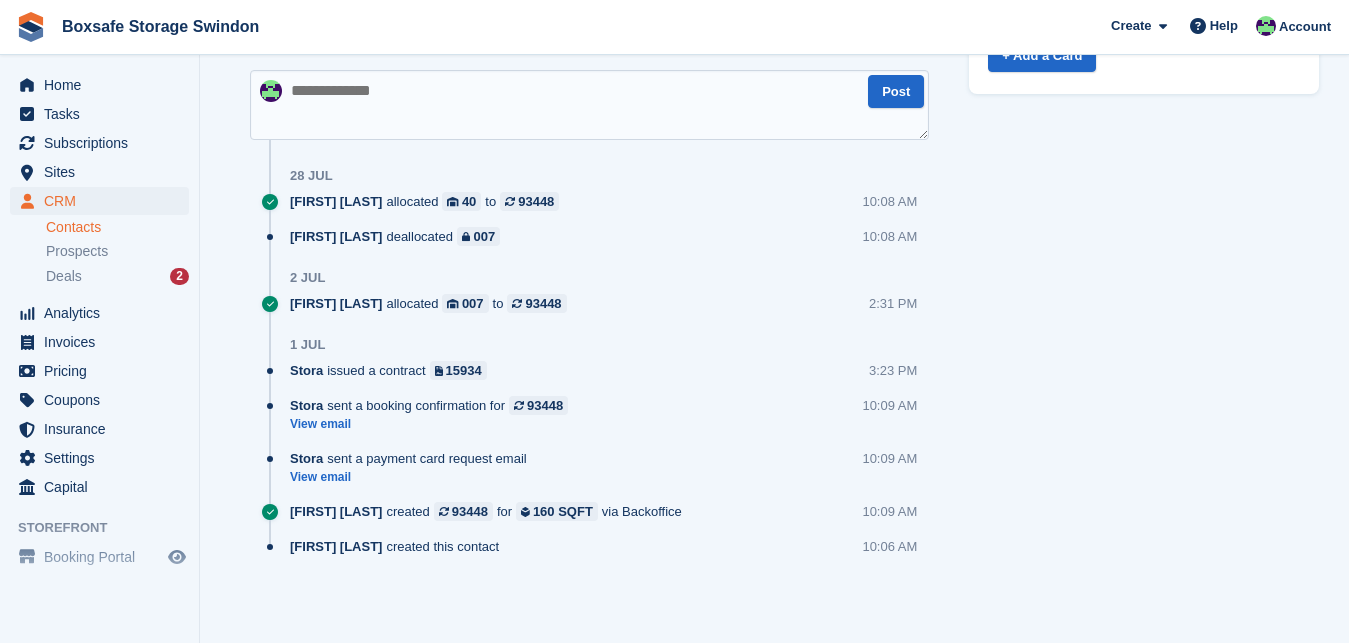 scroll, scrollTop: 0, scrollLeft: 0, axis: both 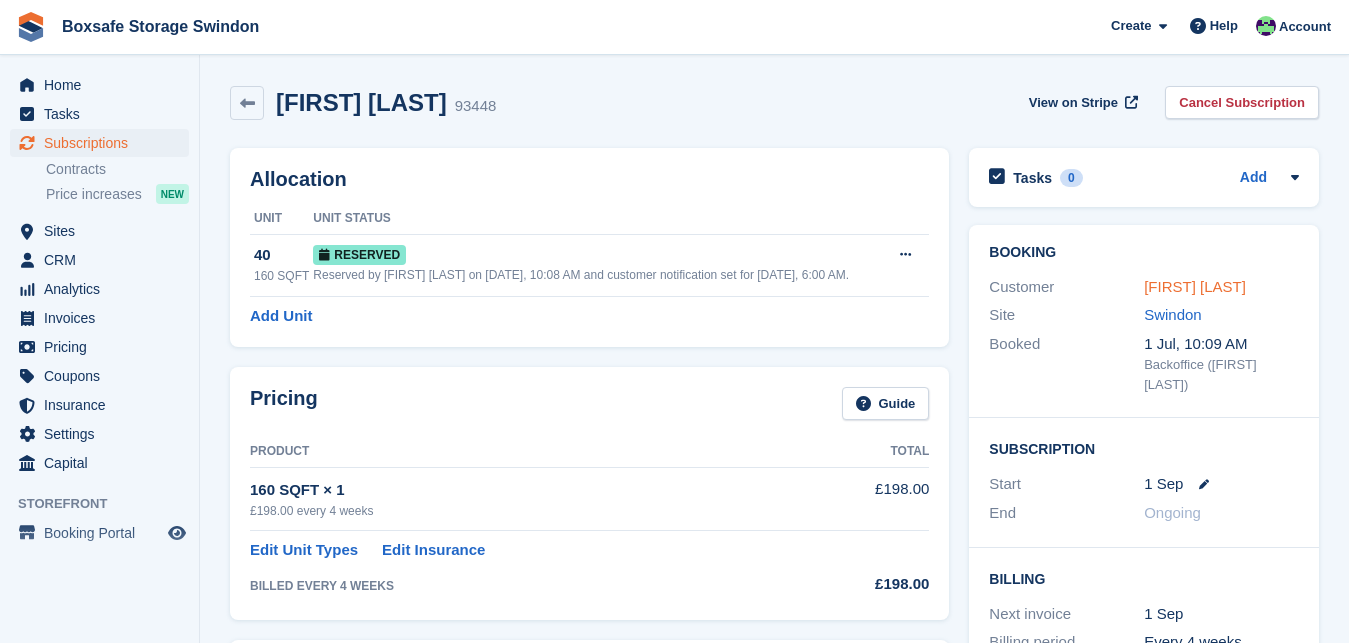 click on "[FIRST] [LAST]" at bounding box center (1195, 286) 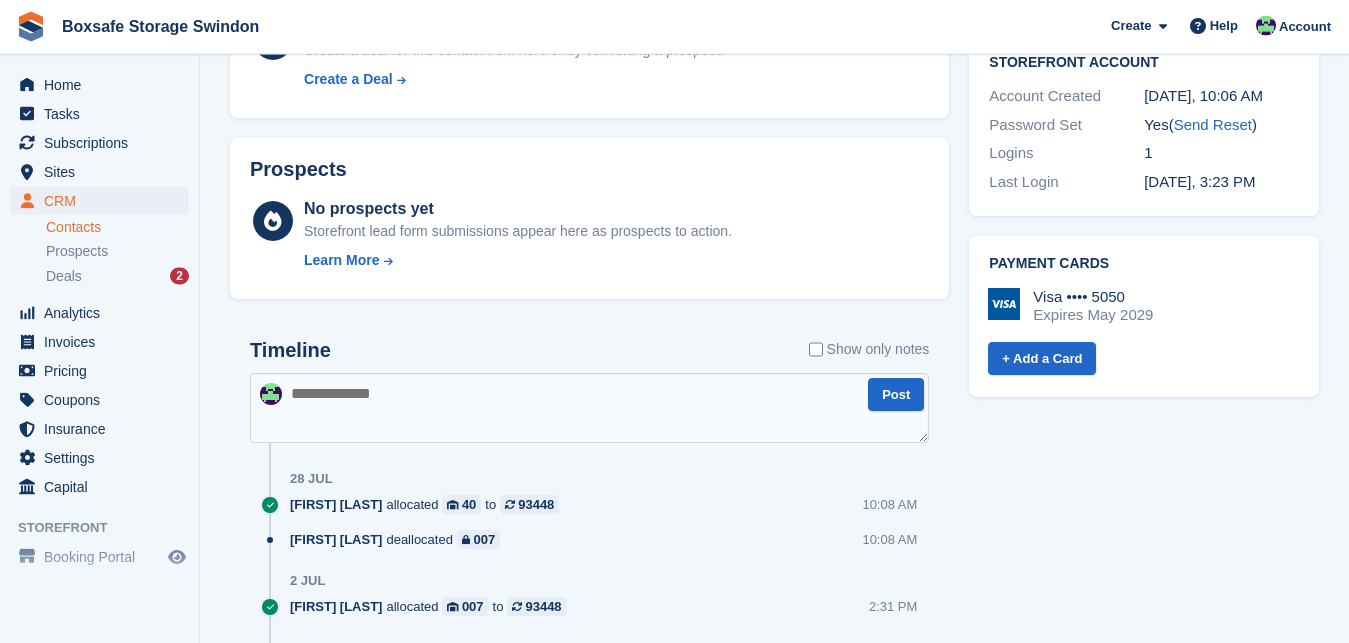 scroll, scrollTop: 781, scrollLeft: 0, axis: vertical 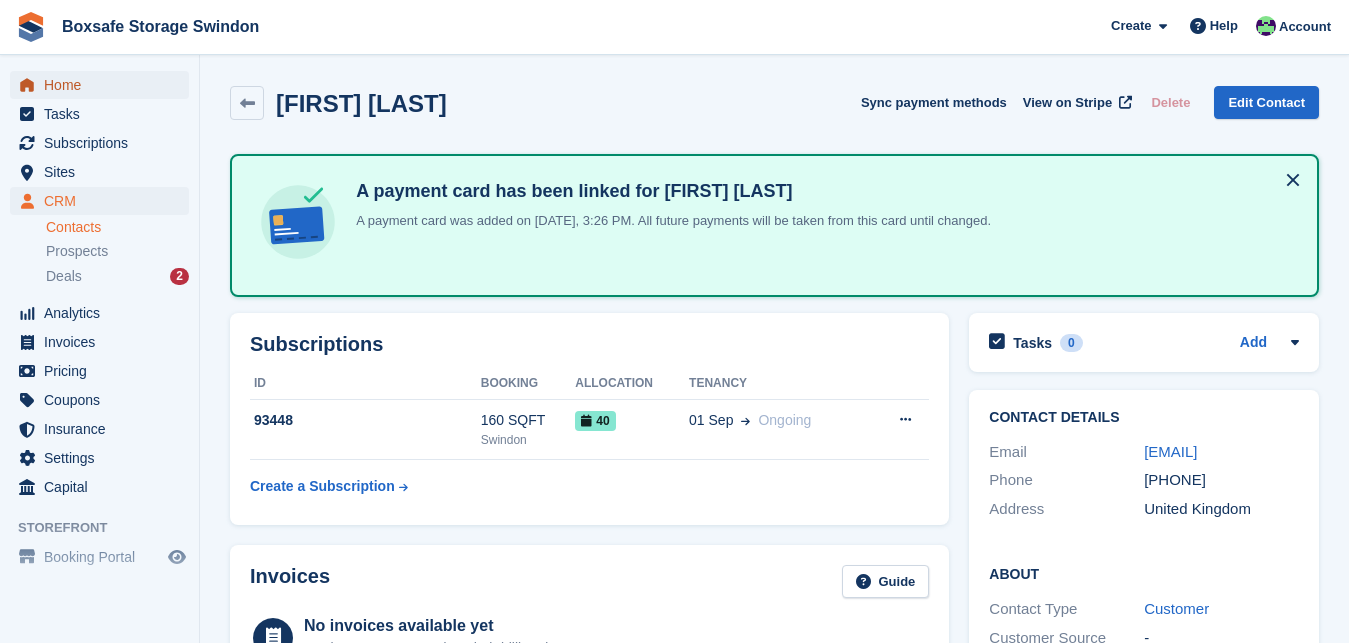 click on "Home" at bounding box center [104, 85] 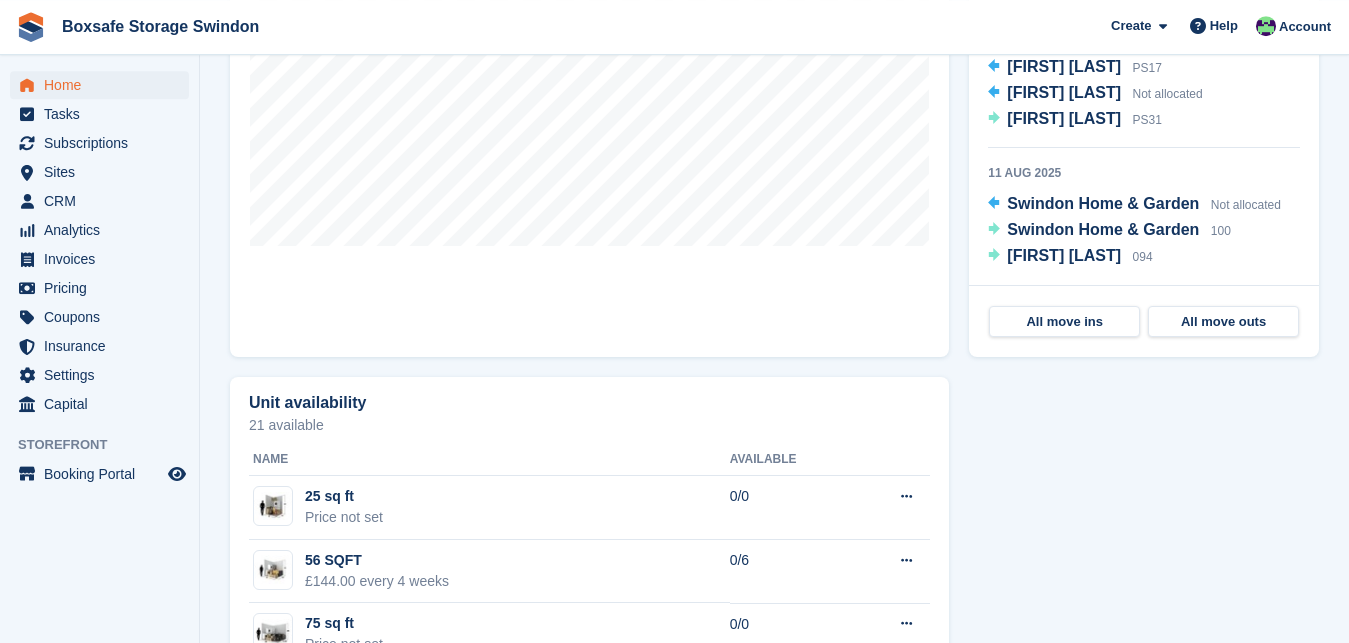 scroll, scrollTop: 804, scrollLeft: 0, axis: vertical 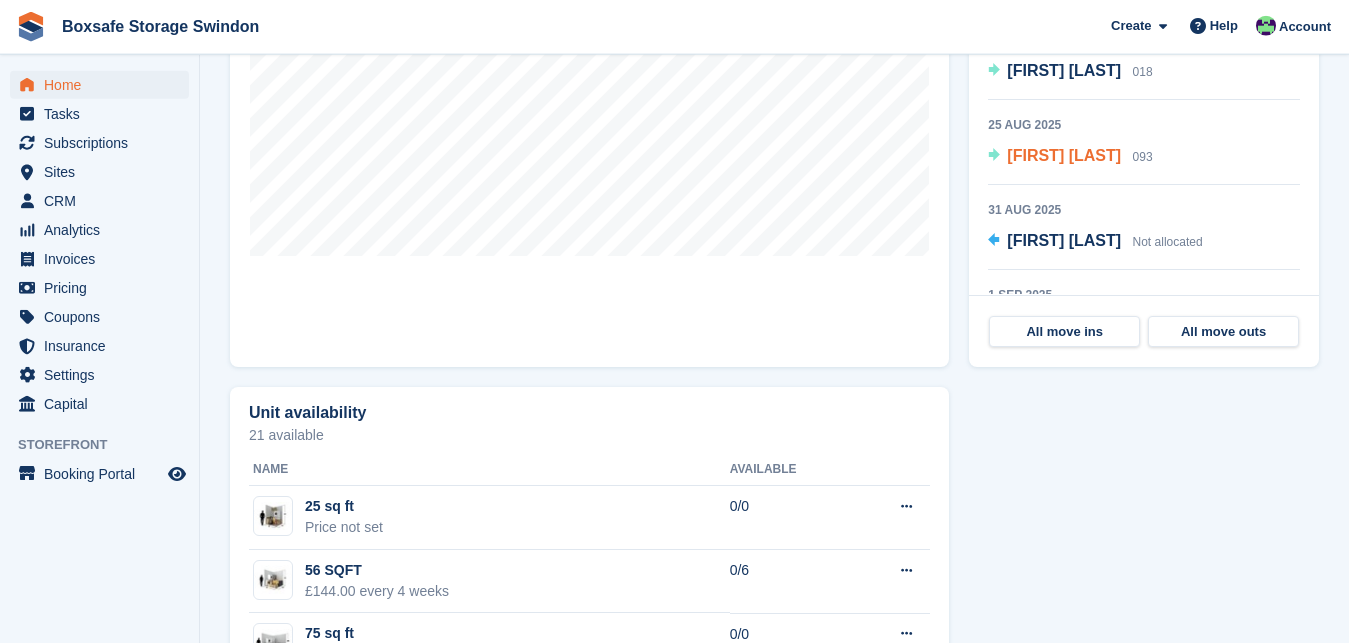 click on "[FIRST] [LAST]" at bounding box center [1064, 155] 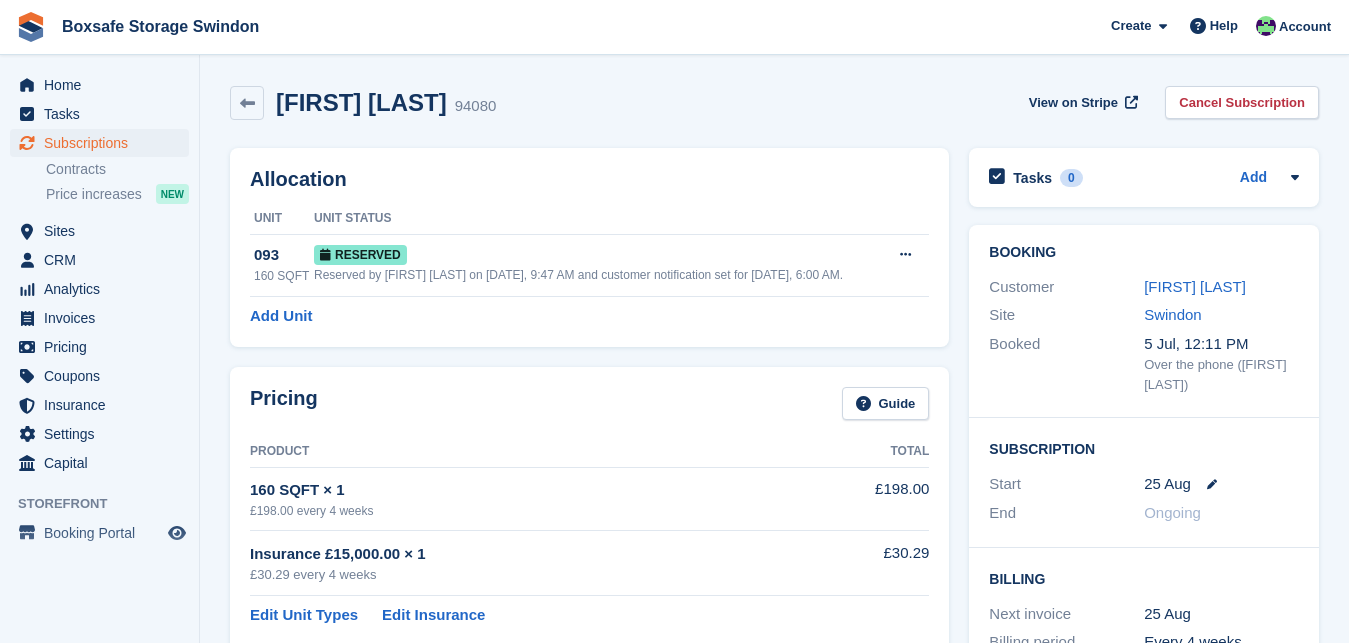 scroll, scrollTop: 0, scrollLeft: 0, axis: both 